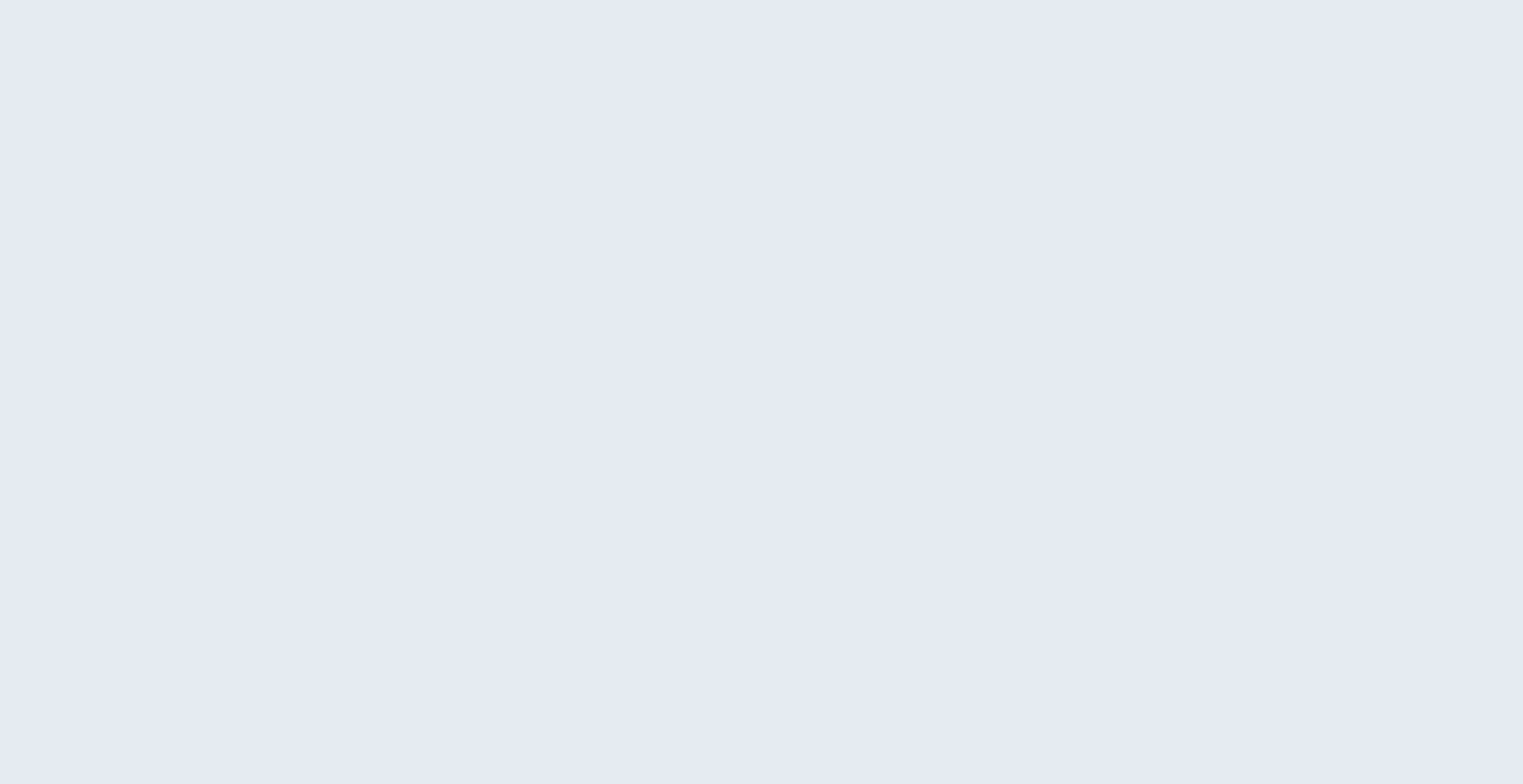 scroll, scrollTop: 0, scrollLeft: 0, axis: both 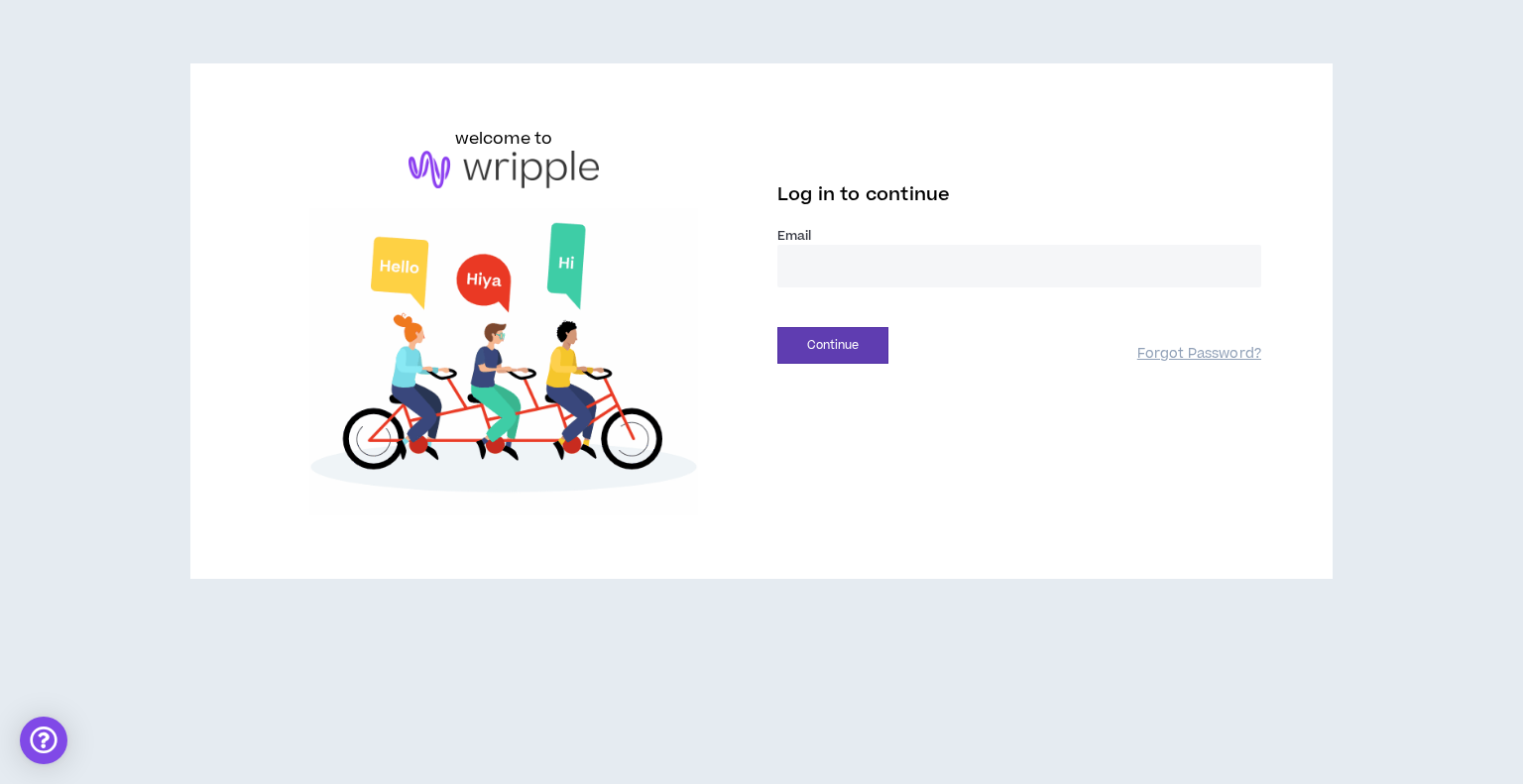 click at bounding box center [1019, 266] 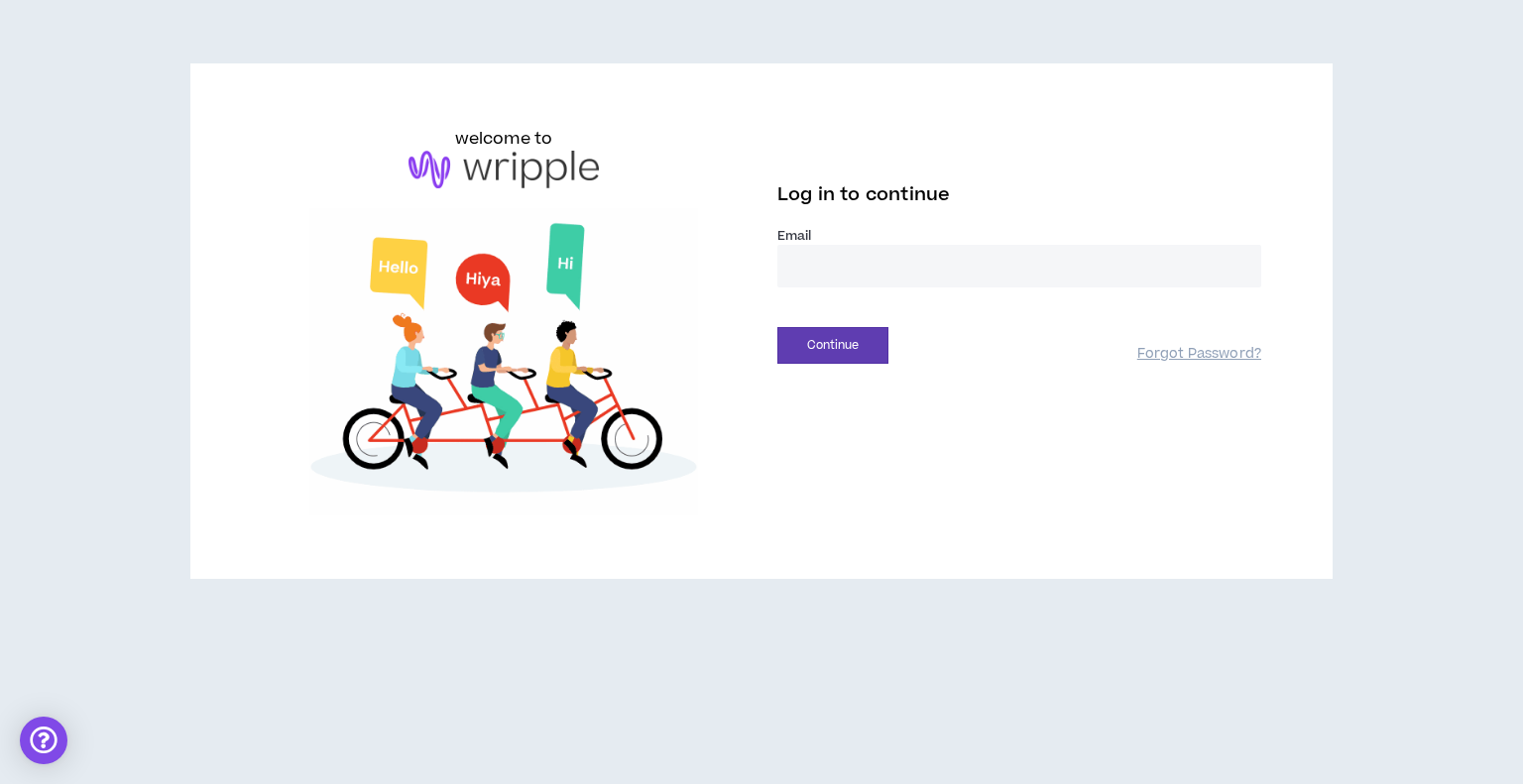 type on "**********" 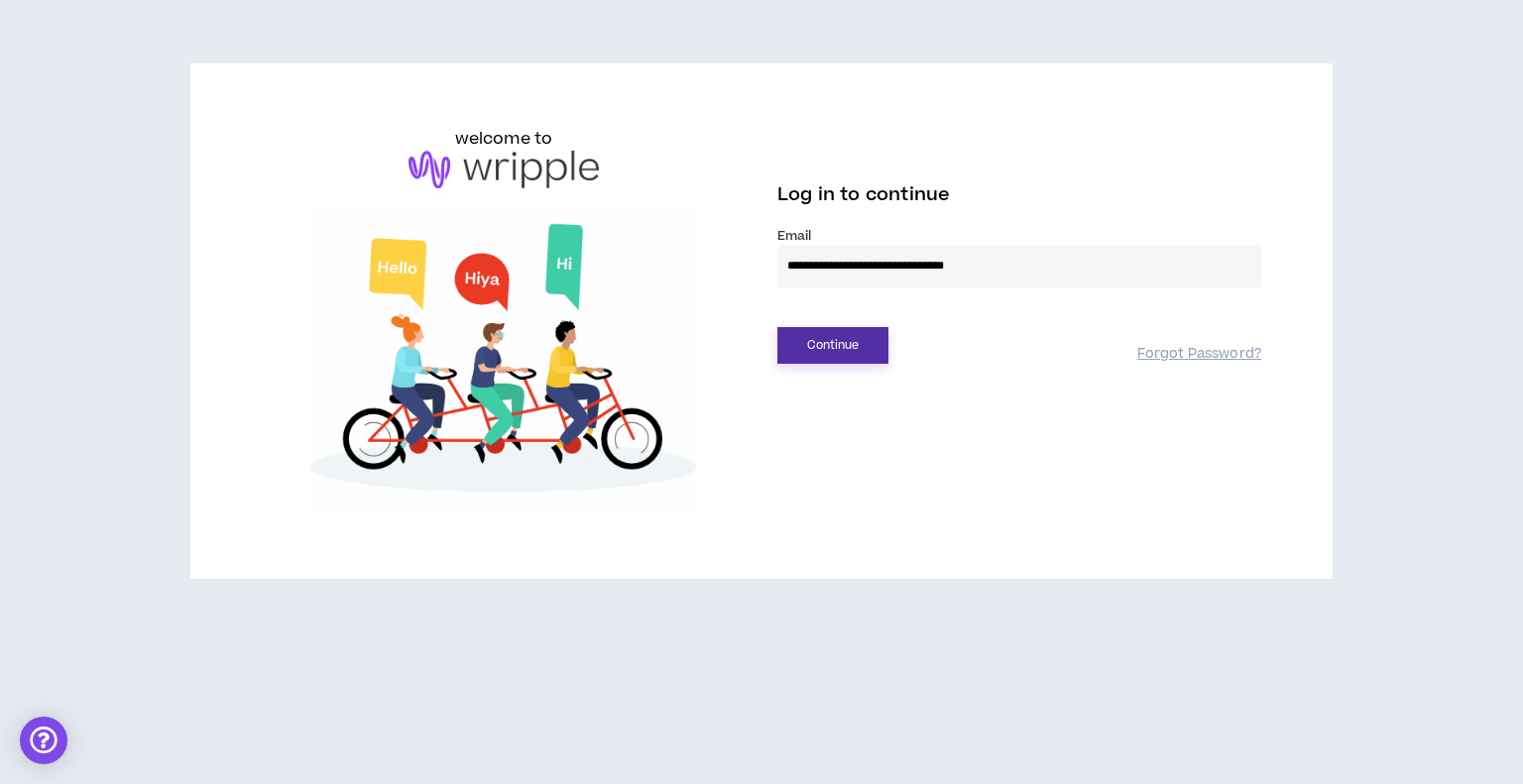 click on "Continue" at bounding box center (833, 345) 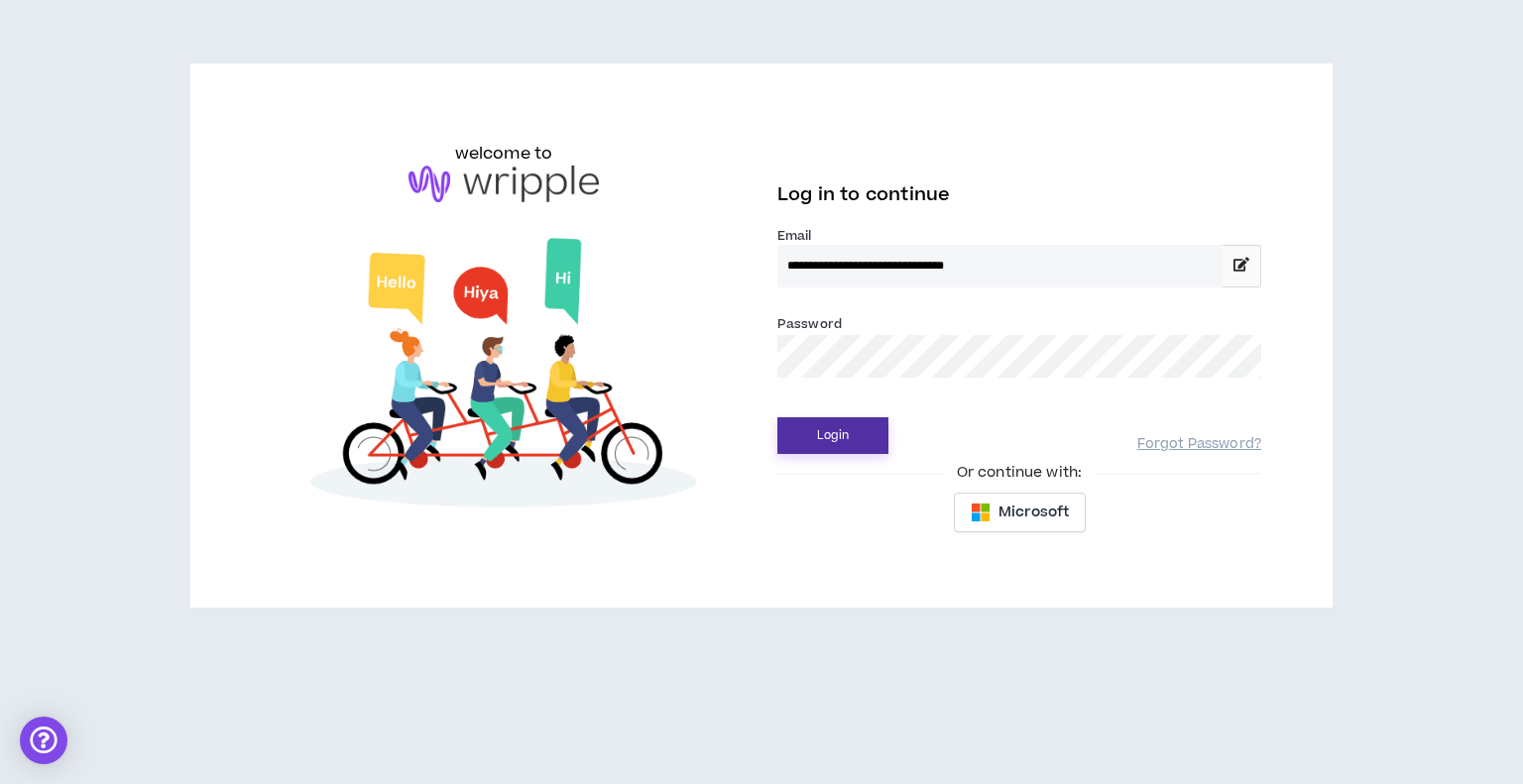 click on "Login" at bounding box center [833, 435] 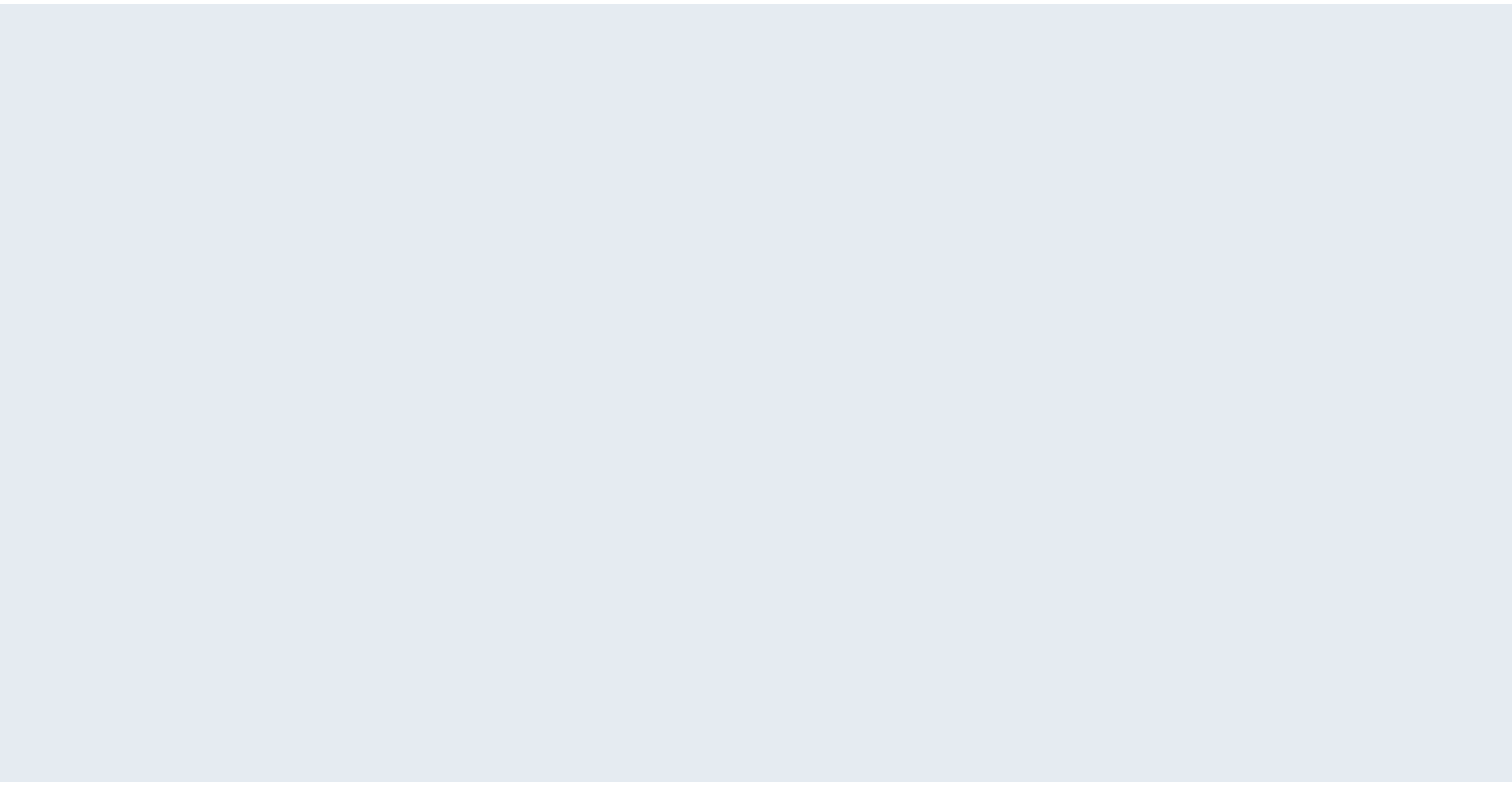 scroll, scrollTop: 0, scrollLeft: 0, axis: both 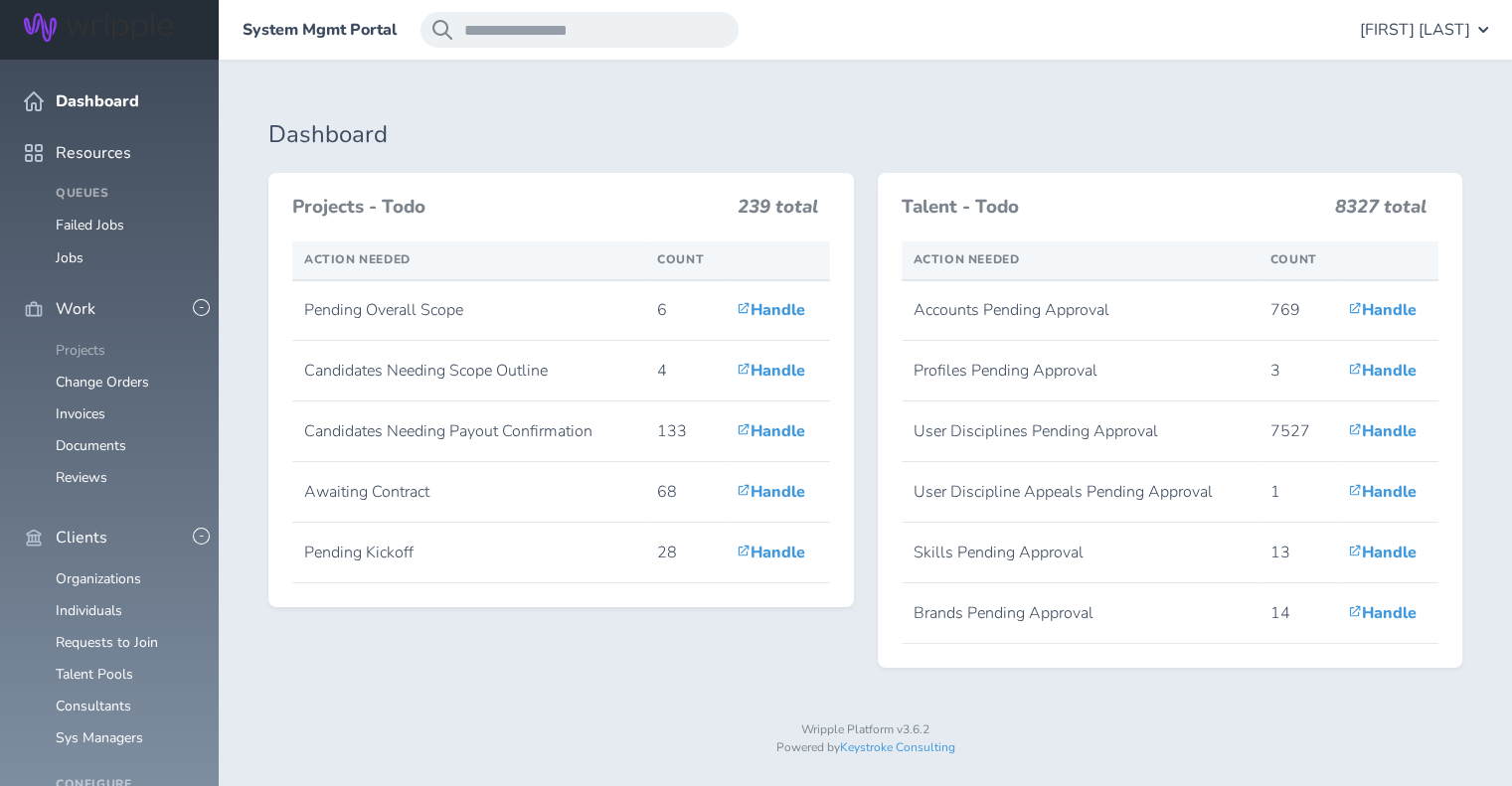 click on "Projects" at bounding box center [81, 350] 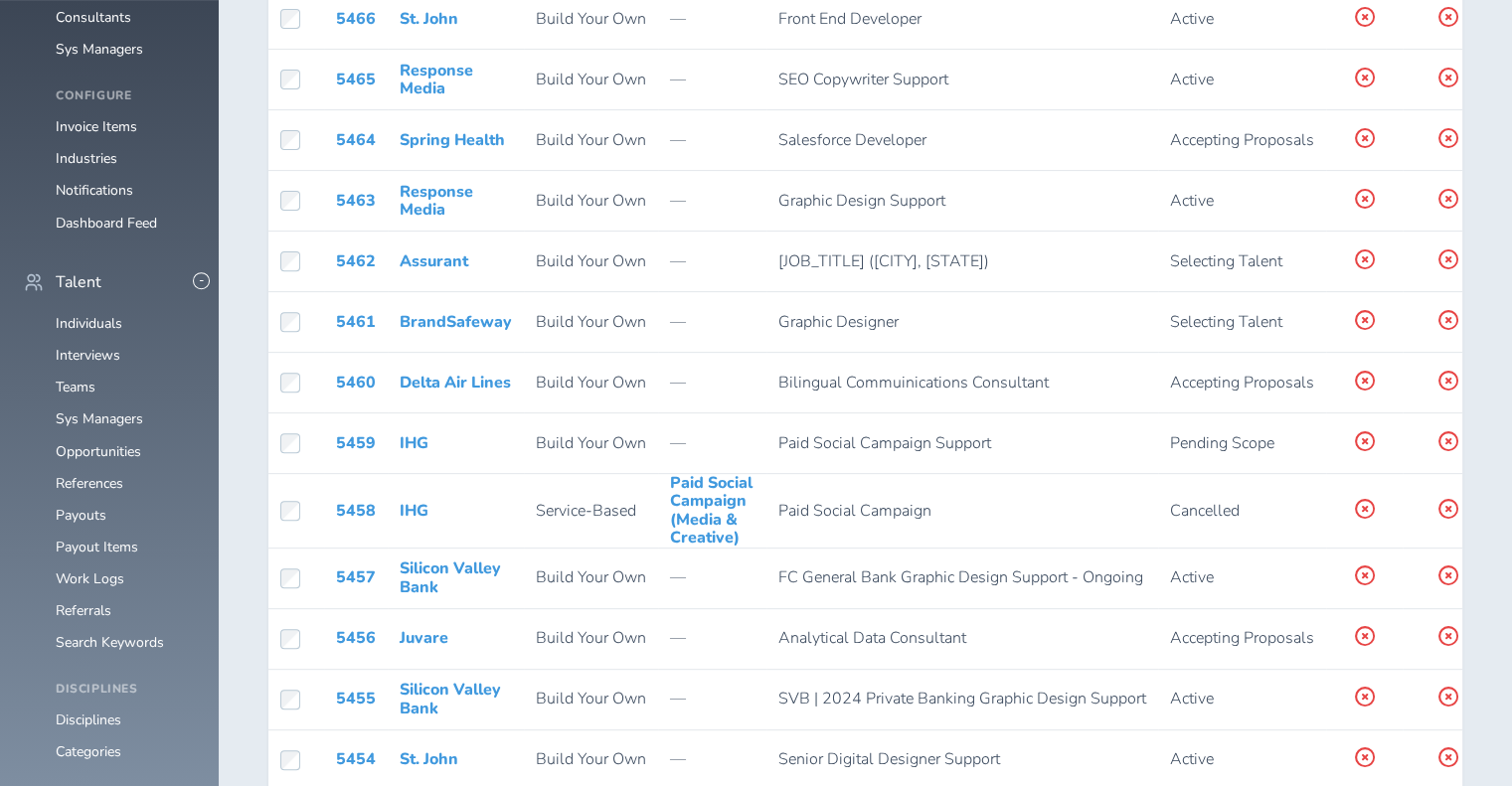 scroll, scrollTop: 628, scrollLeft: 0, axis: vertical 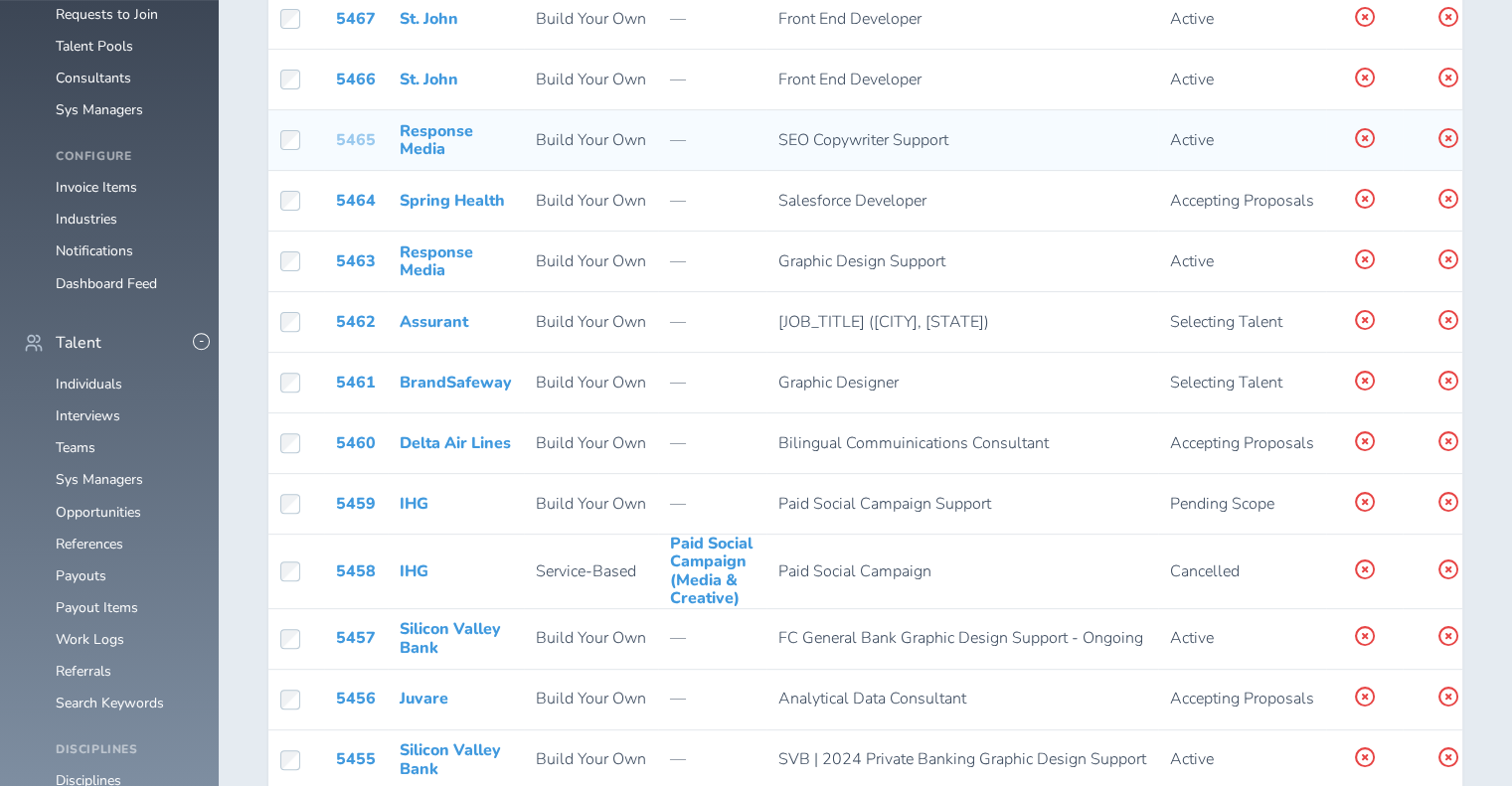 click on "5465" at bounding box center [356, 140] 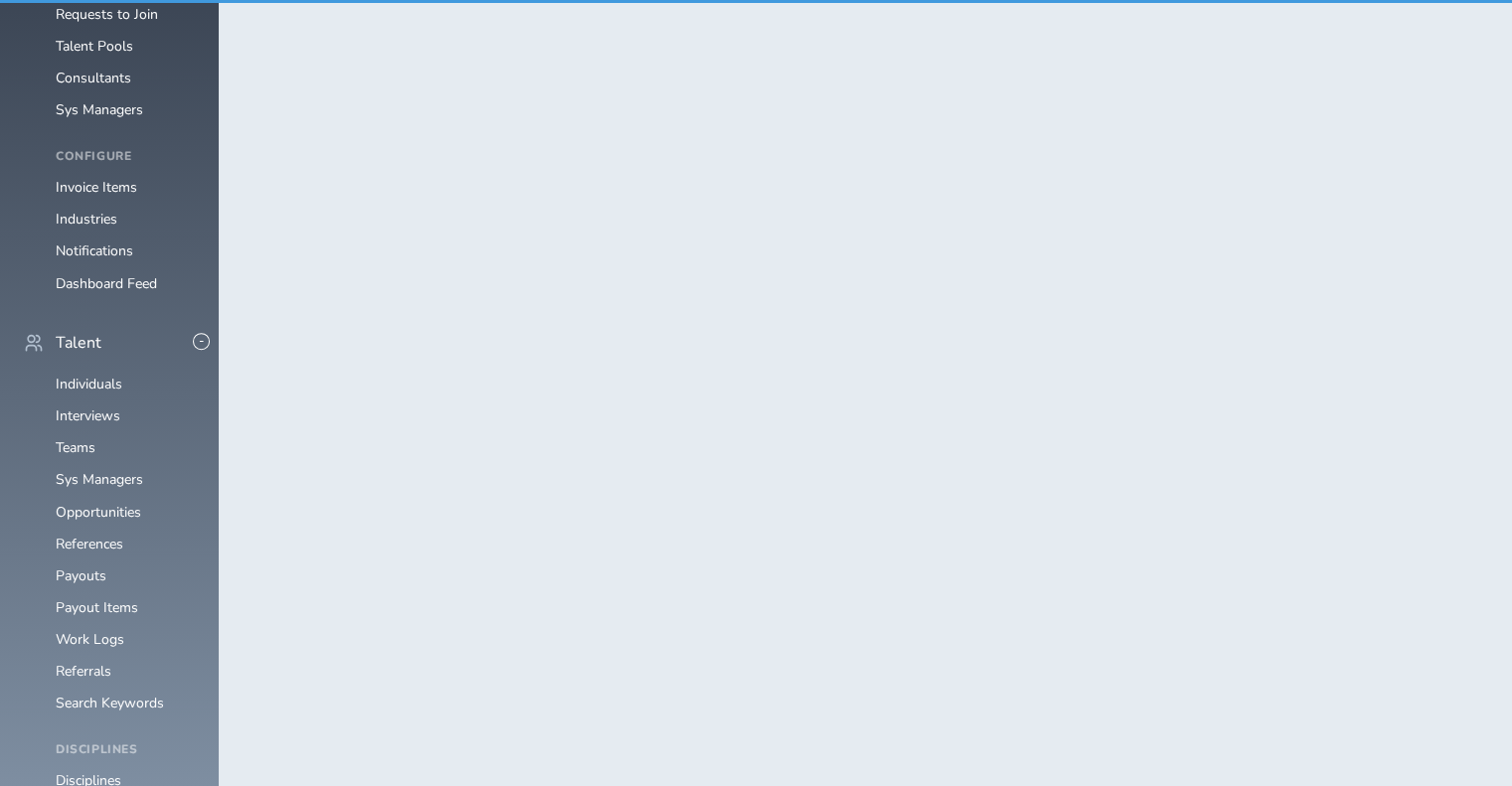 scroll, scrollTop: 0, scrollLeft: 0, axis: both 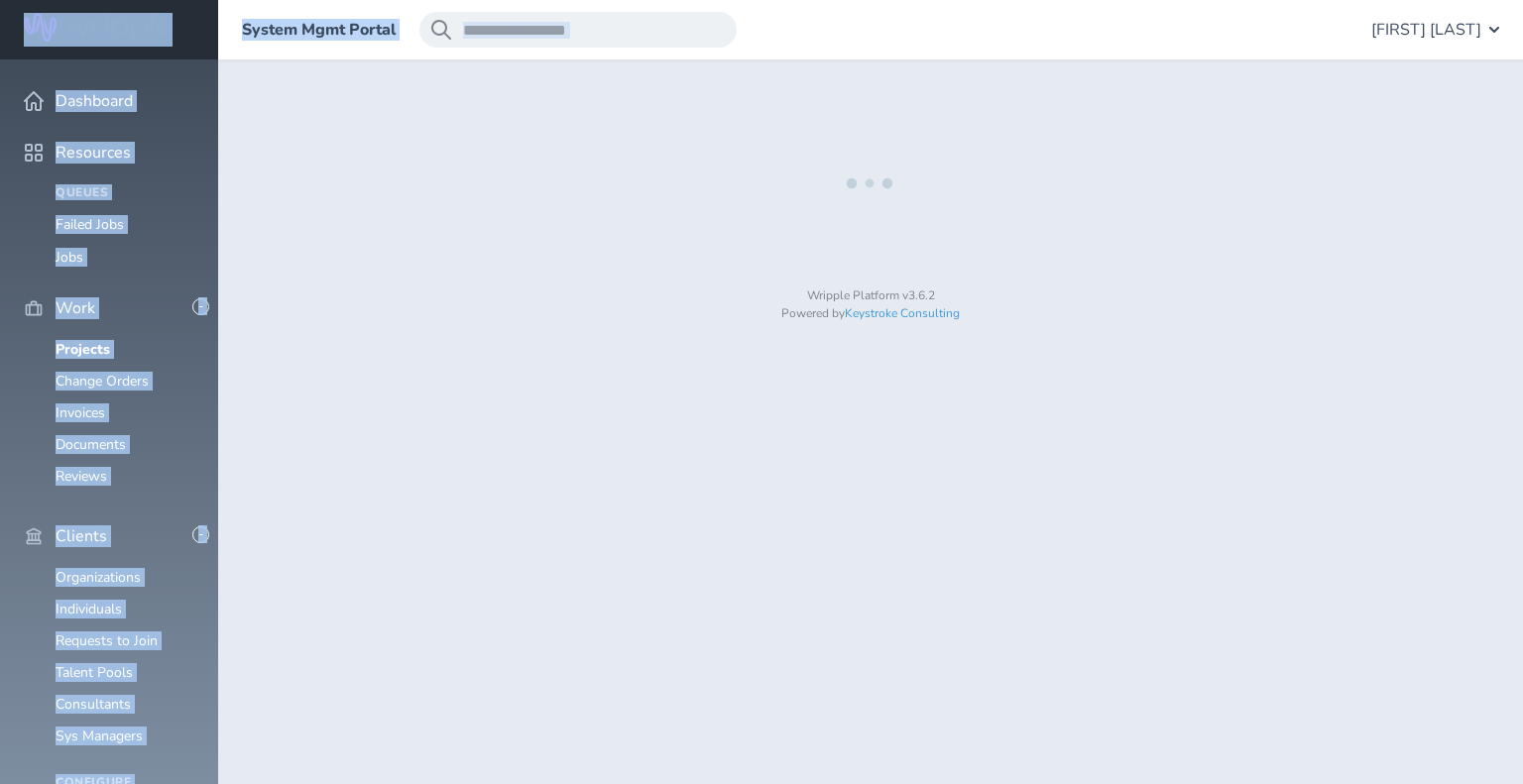 drag, startPoint x: 1178, startPoint y: 165, endPoint x: 1097, endPoint y: 113, distance: 96.25487 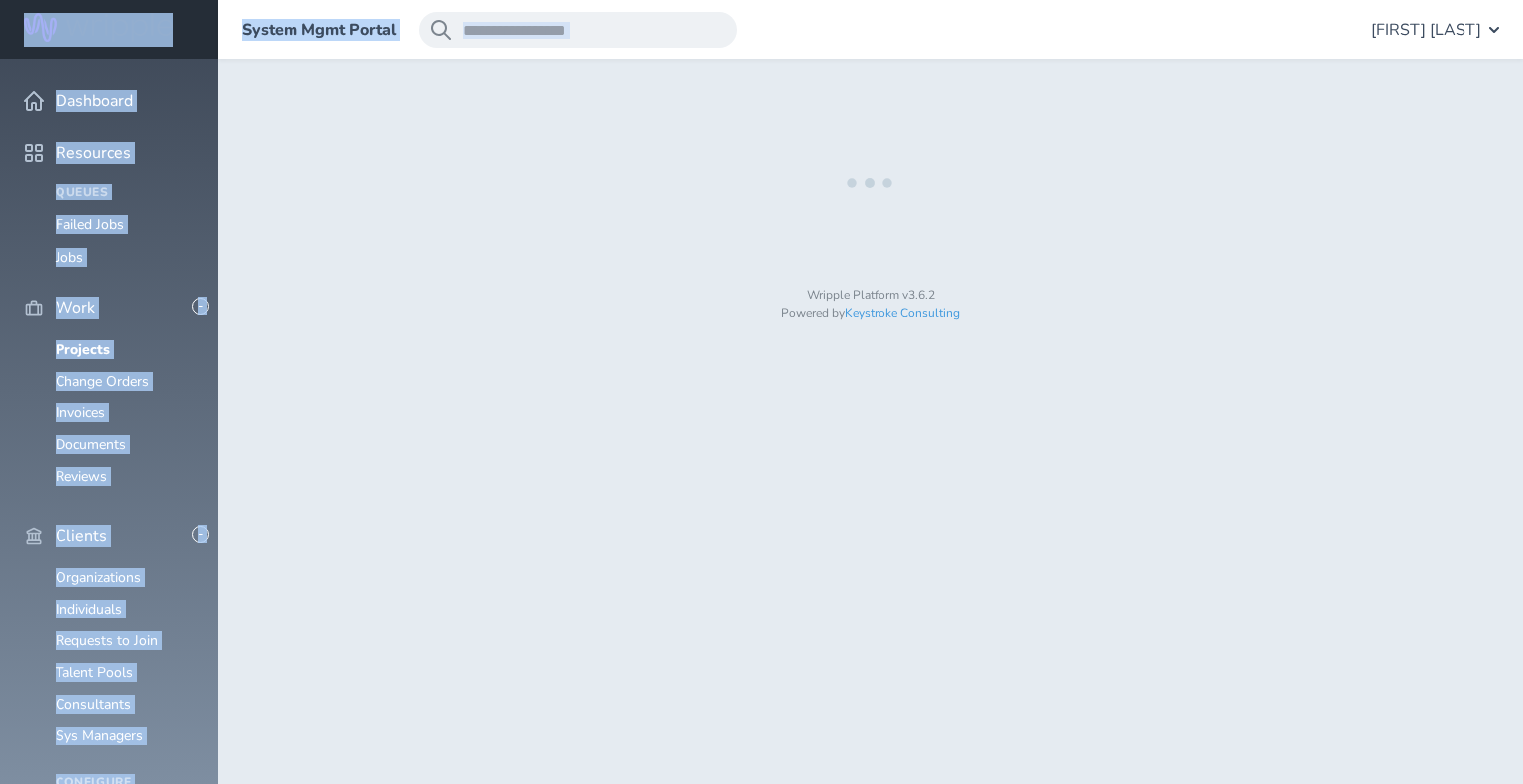 click on "Dashboard Resources Queues Failed Jobs Jobs + - Work Projects Change Orders Invoices Documents Reviews + - Clients Organizations Individuals Requests to Join Talent Pools Consultants Sys Managers Configure Invoice Items Industries Notifications Dashboard Feed + - Talent Individuals Interviews Teams" at bounding box center (762, 1674) 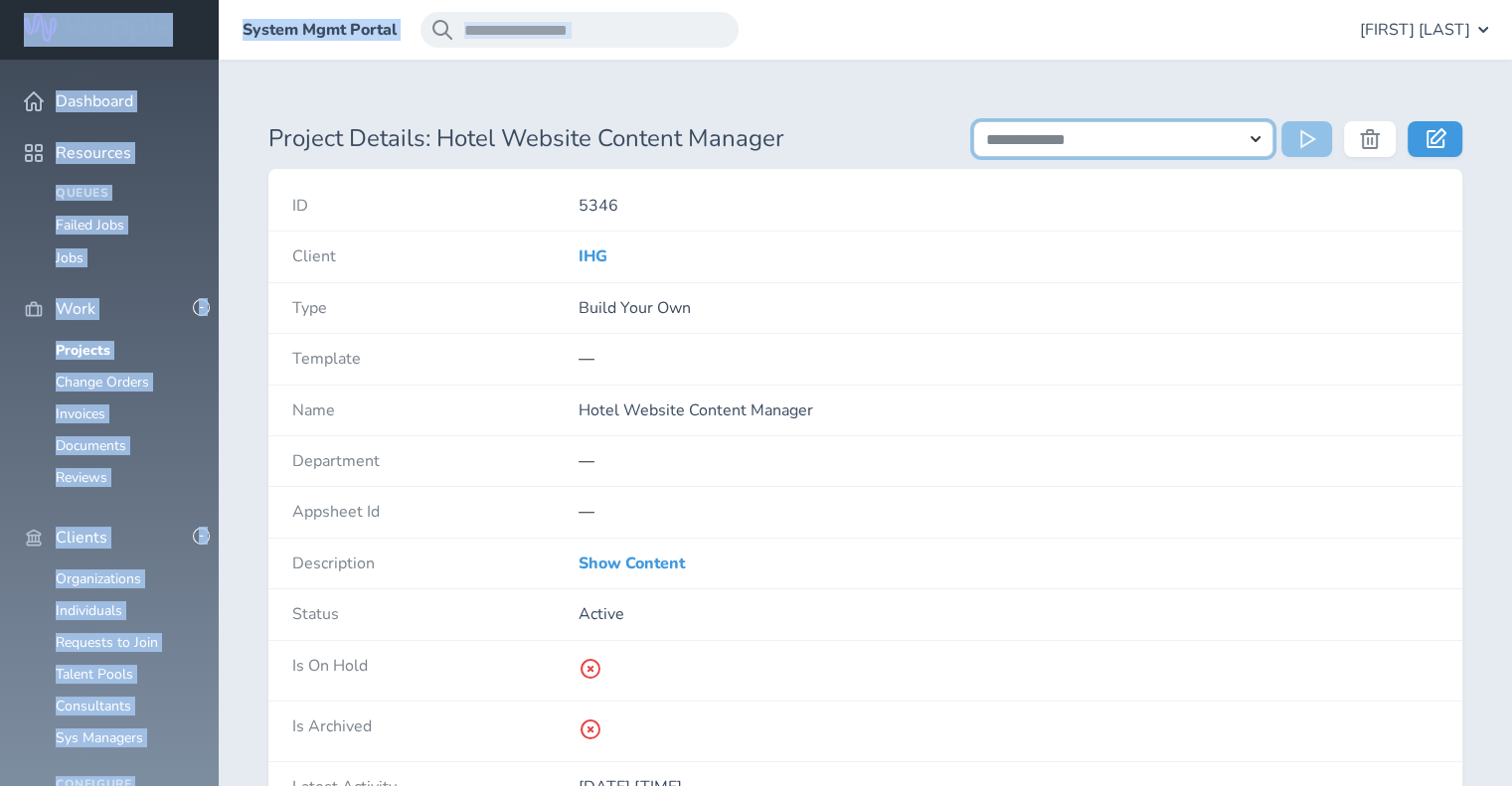 click on "**********" at bounding box center [1123, 139] 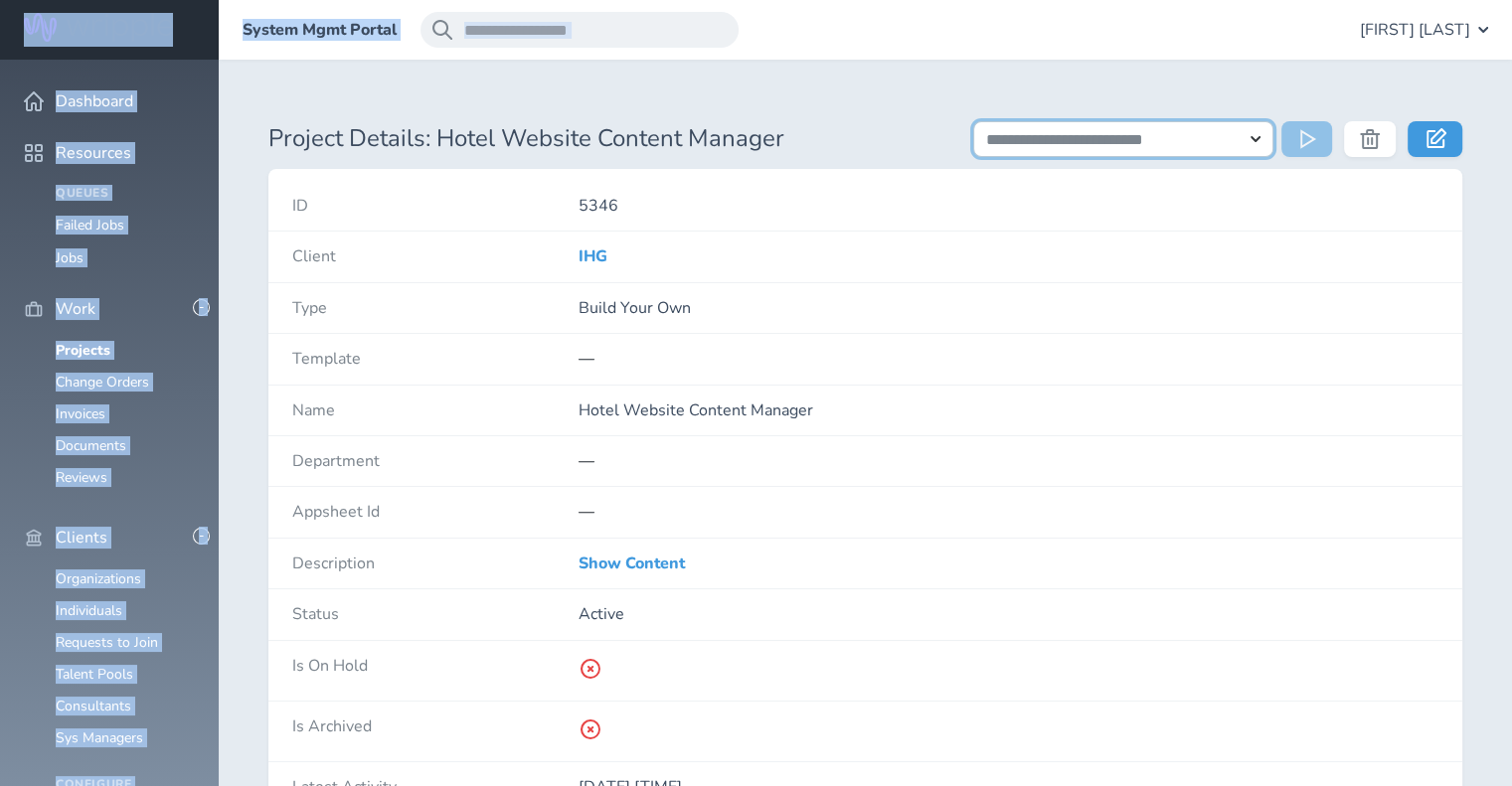 click on "**********" at bounding box center (1123, 139) 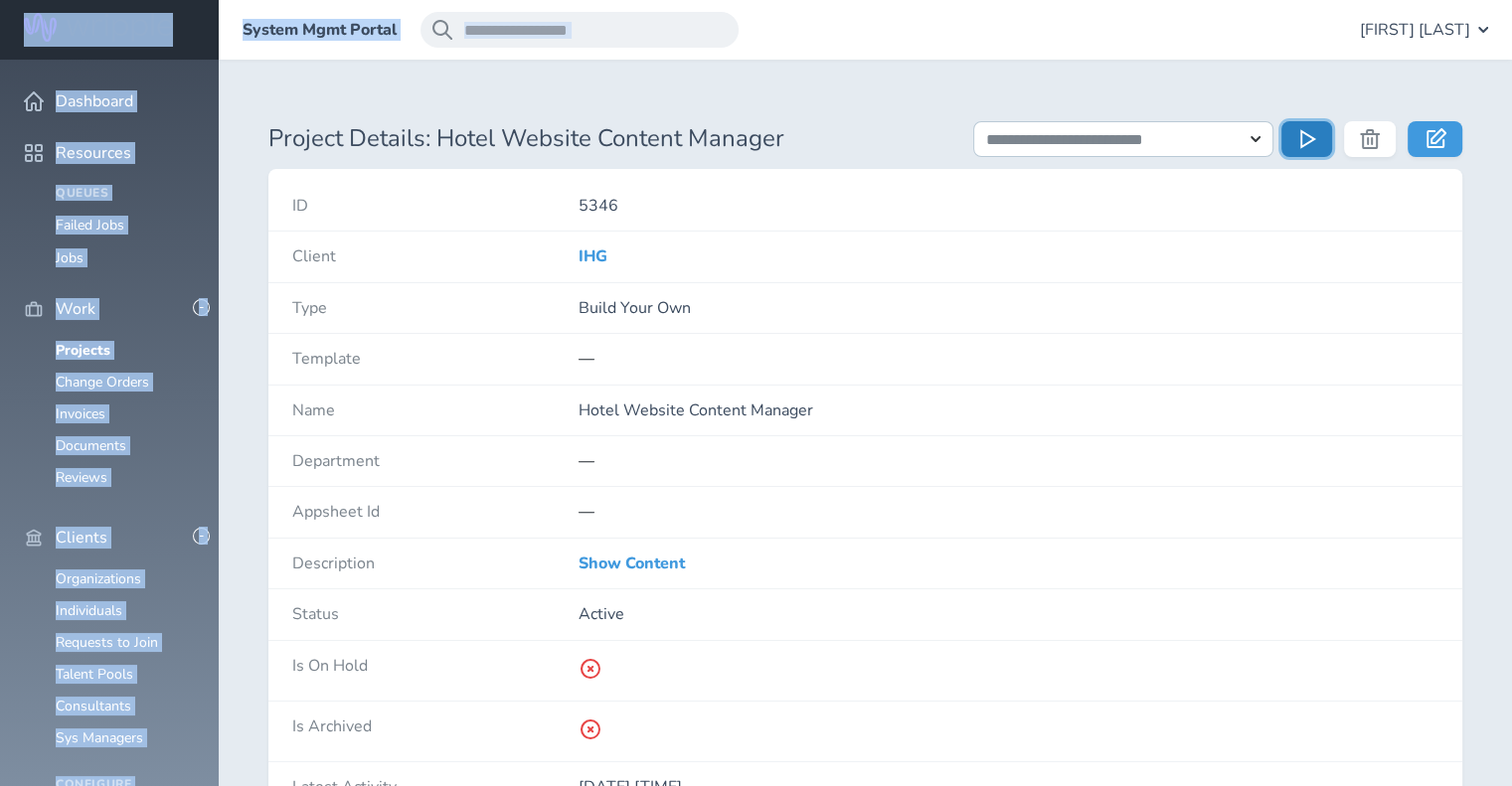 click at bounding box center (1306, 139) 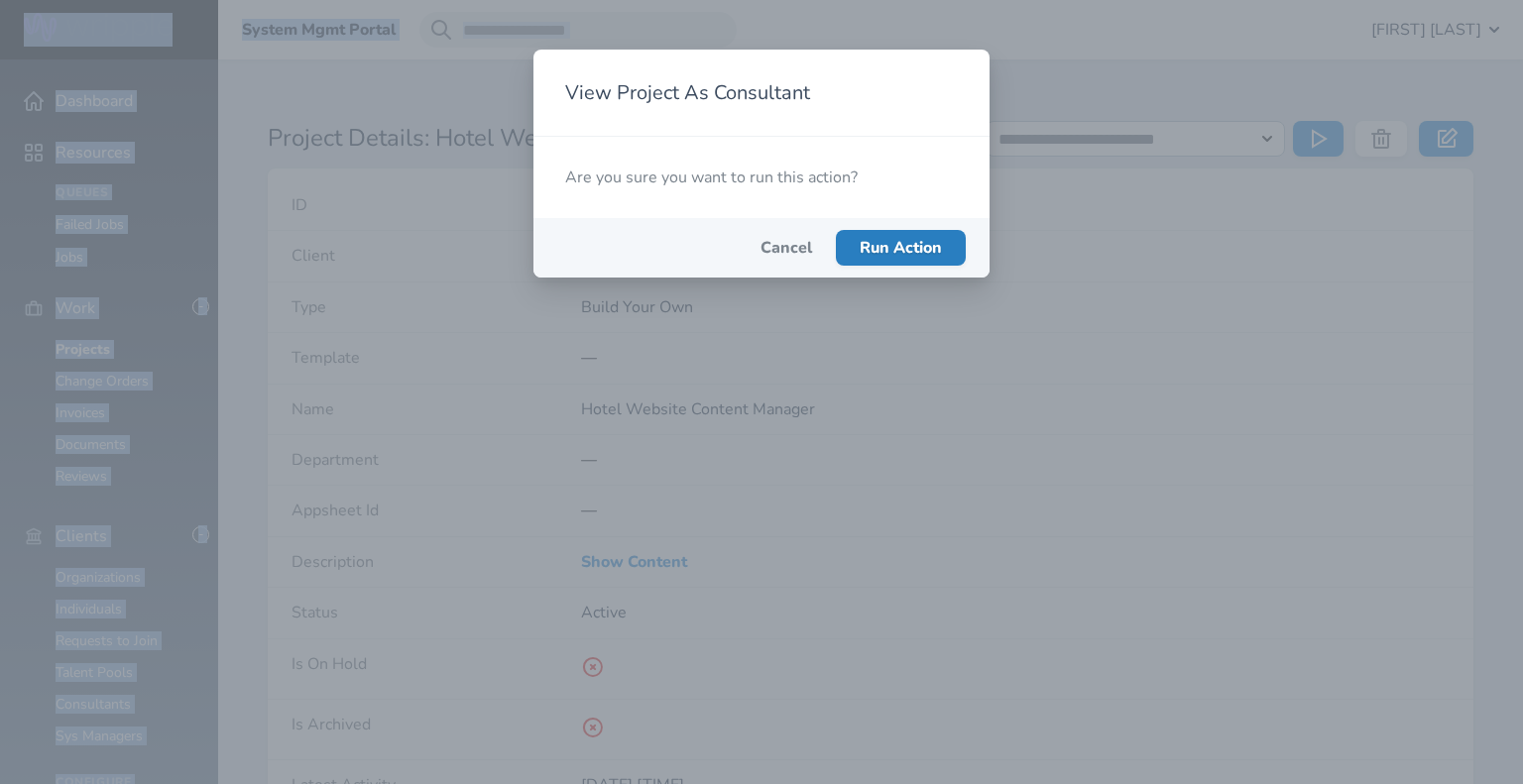 click on "Run Action" at bounding box center (900, 248) 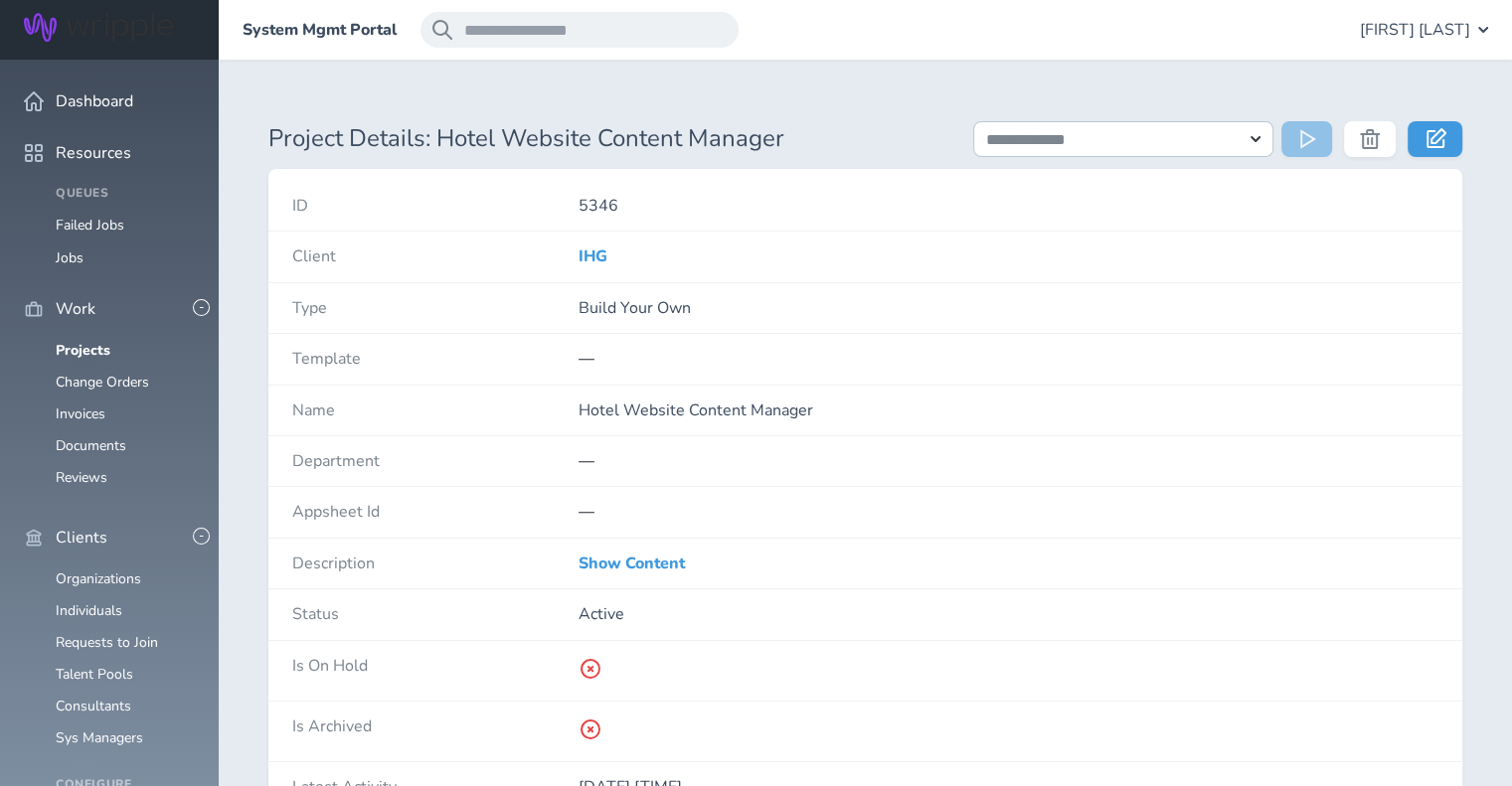 click on "**********" at bounding box center [865, 2513] 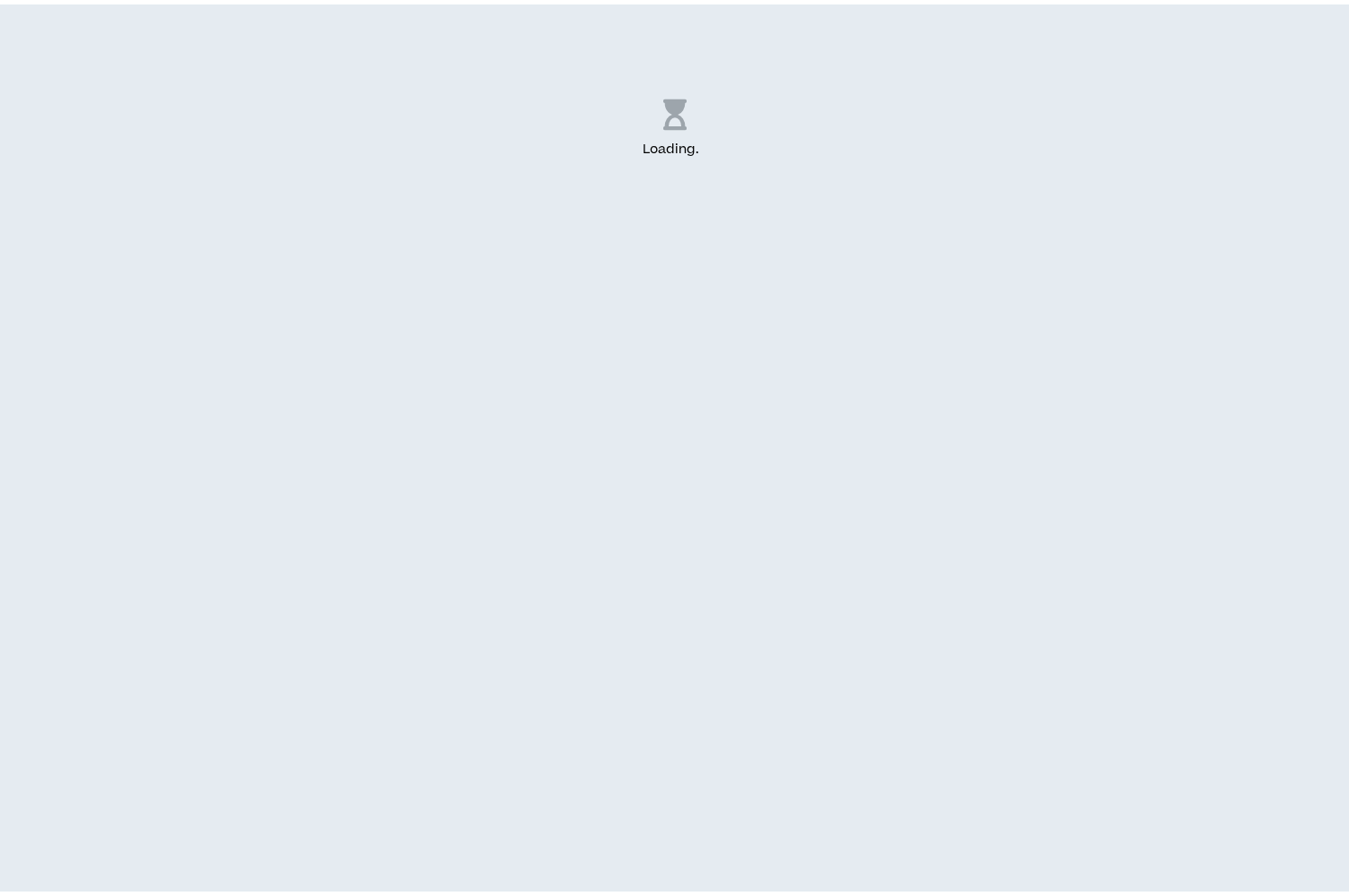 scroll, scrollTop: 0, scrollLeft: 0, axis: both 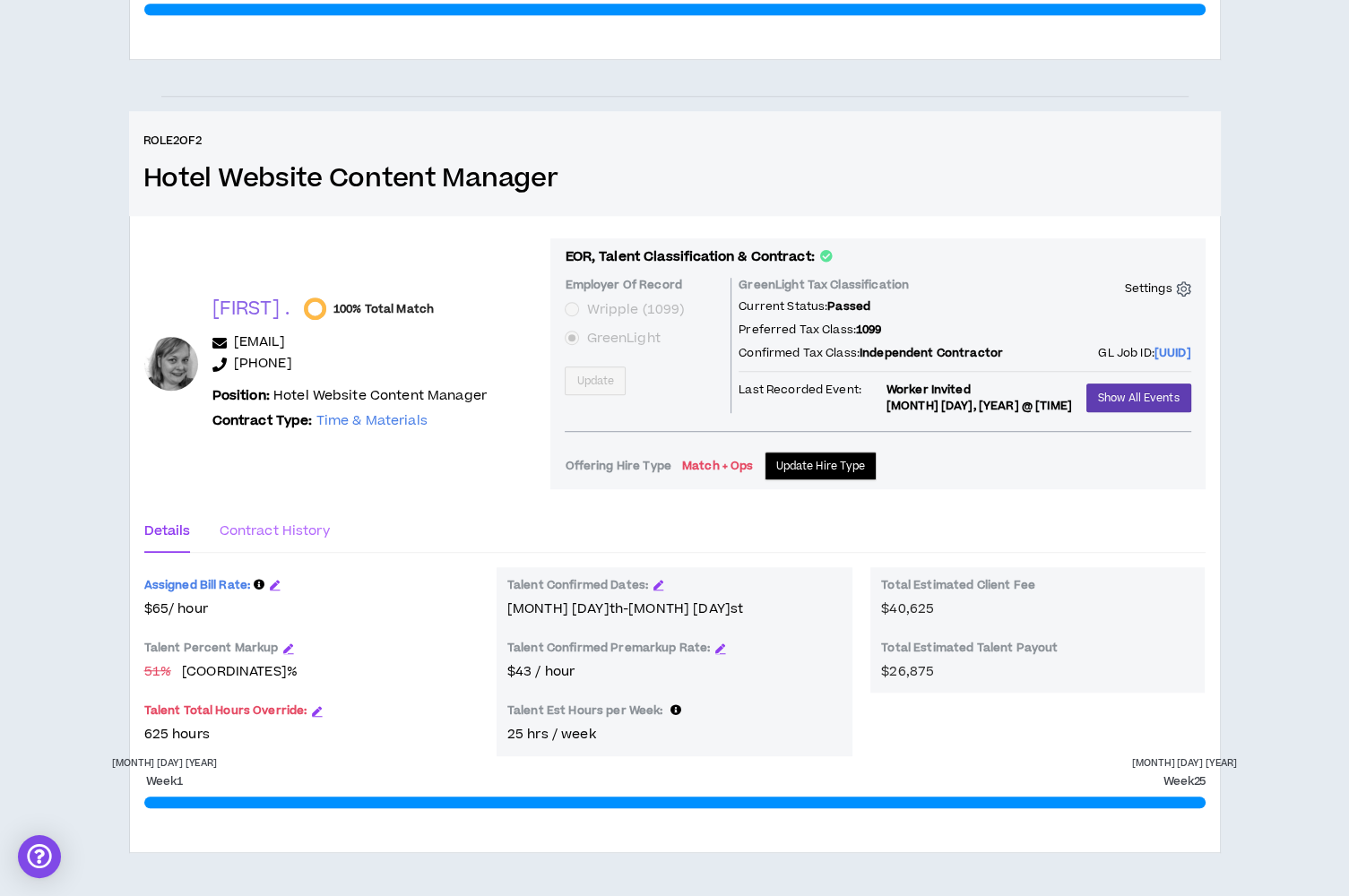 click on "Contract History" at bounding box center [273, 531] 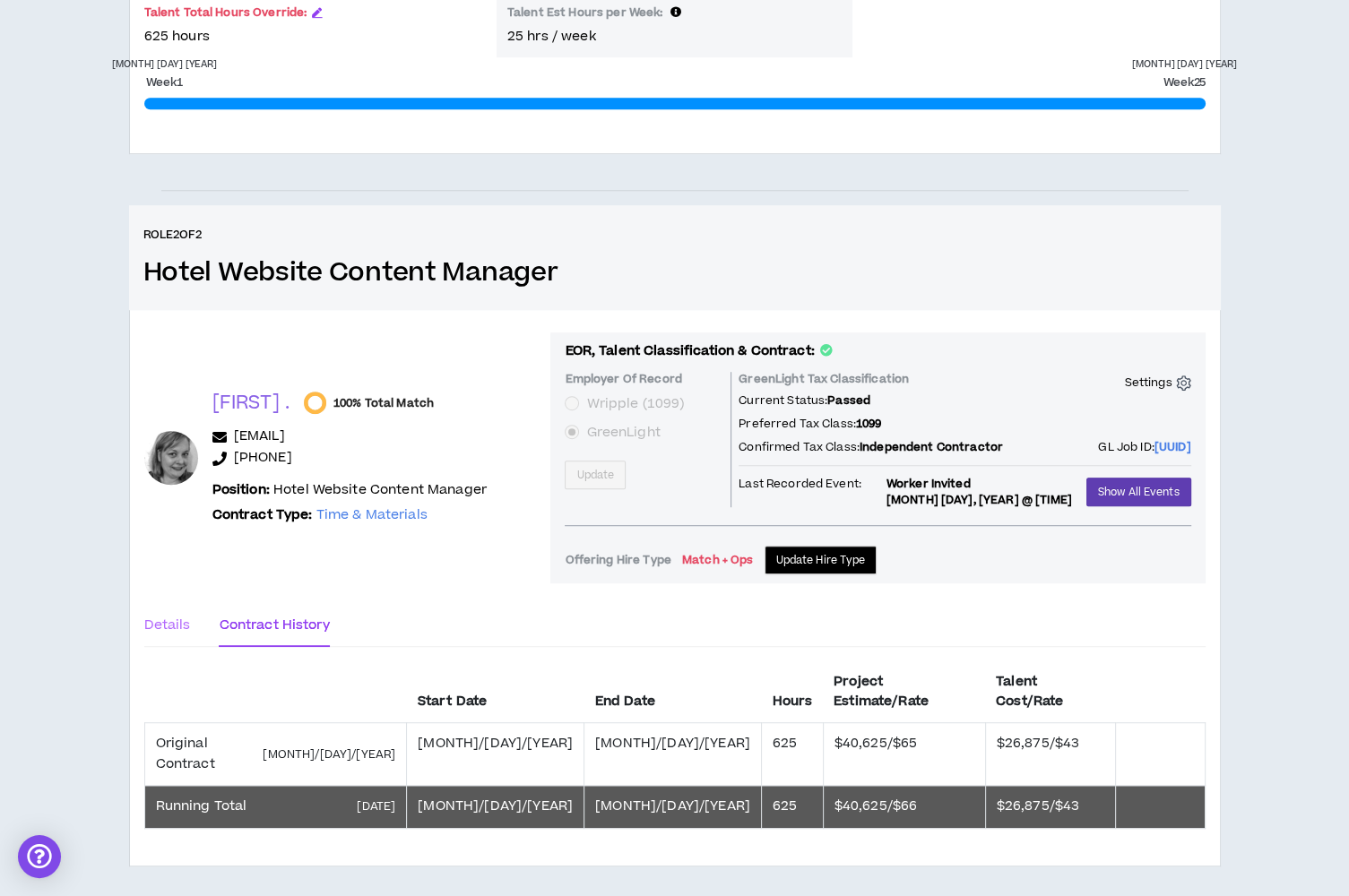 click on "Details" at bounding box center (168, 625) 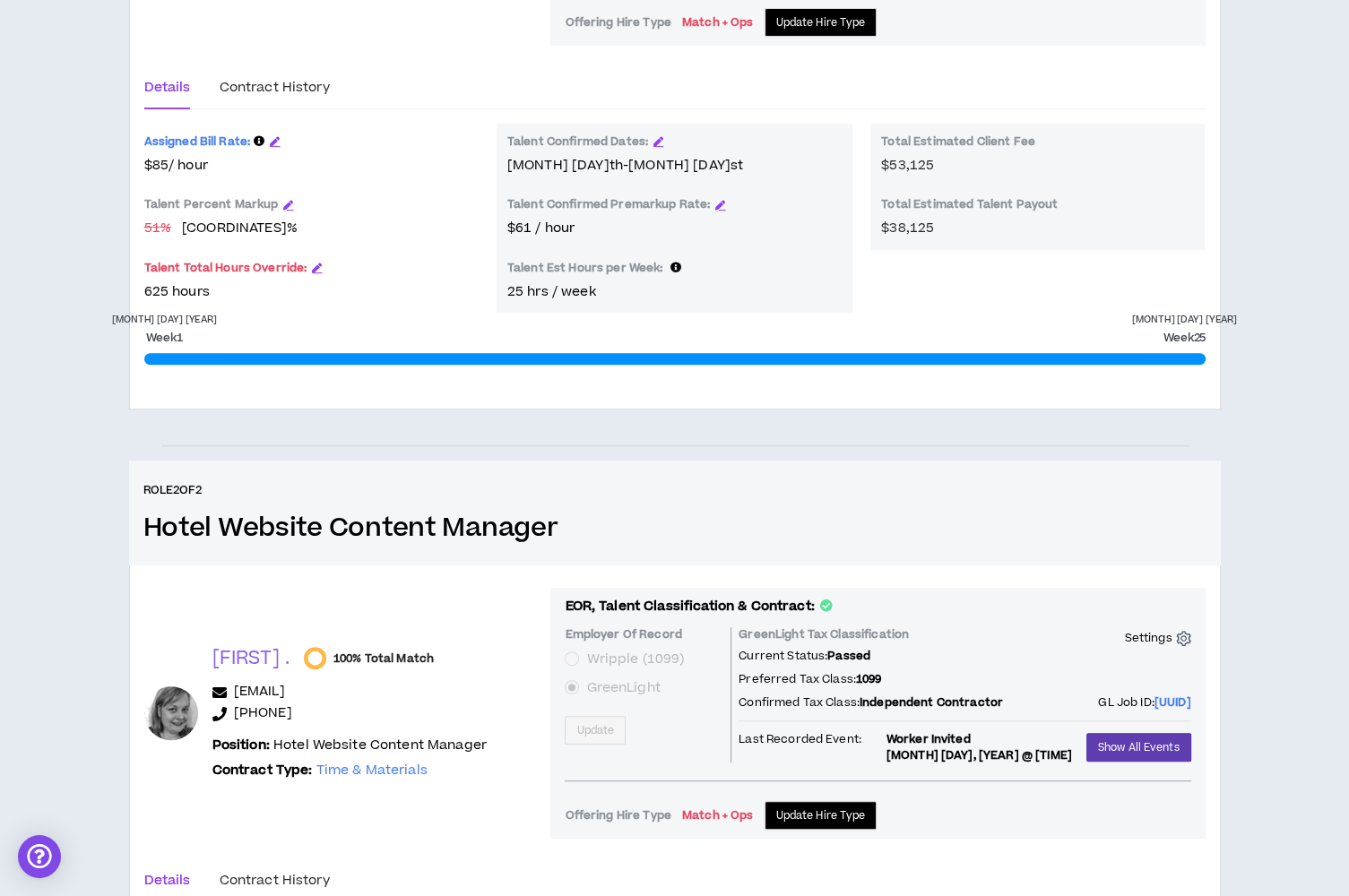 scroll, scrollTop: 672, scrollLeft: 0, axis: vertical 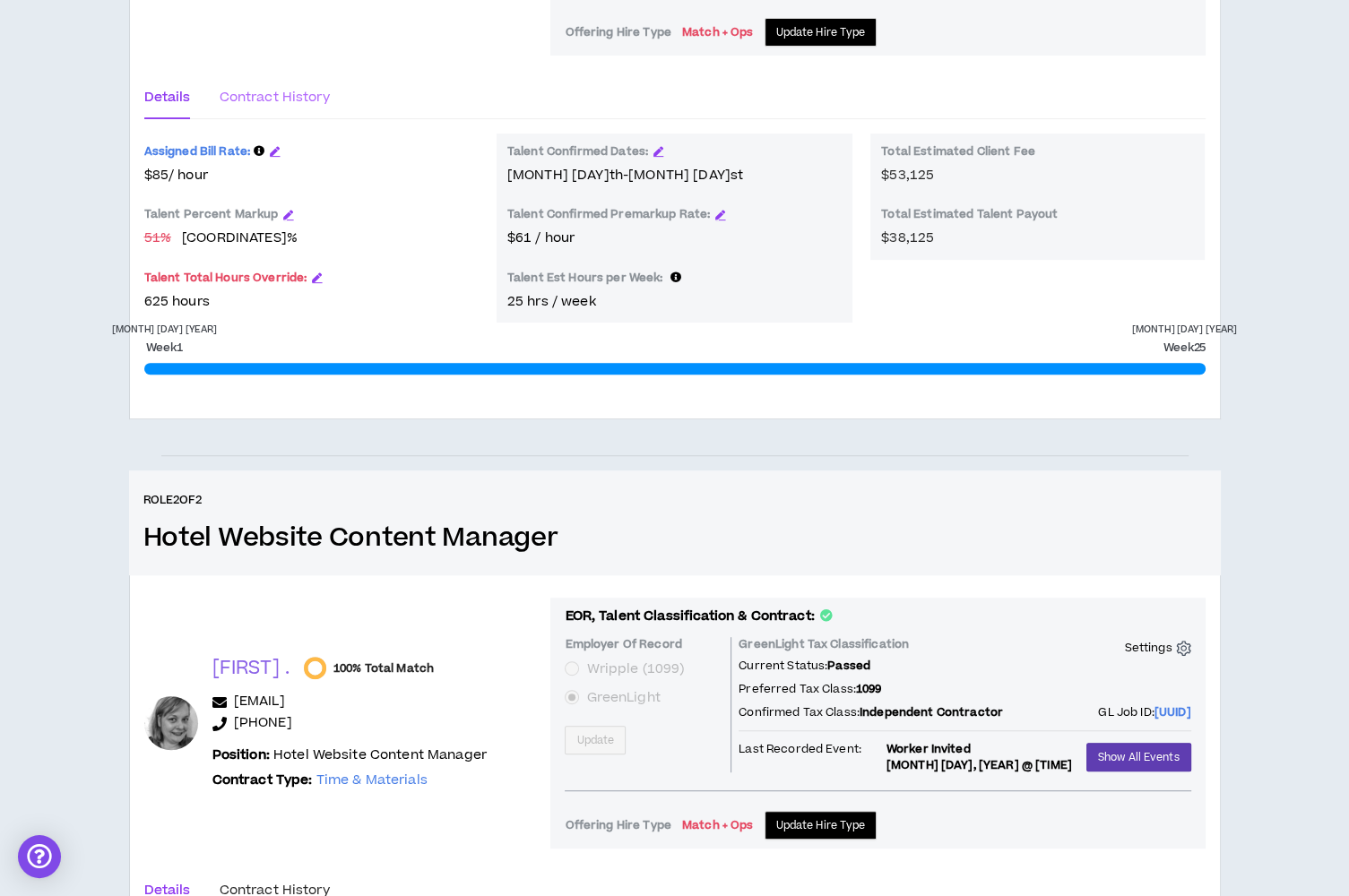 click on "Contract History" at bounding box center [273, 98] 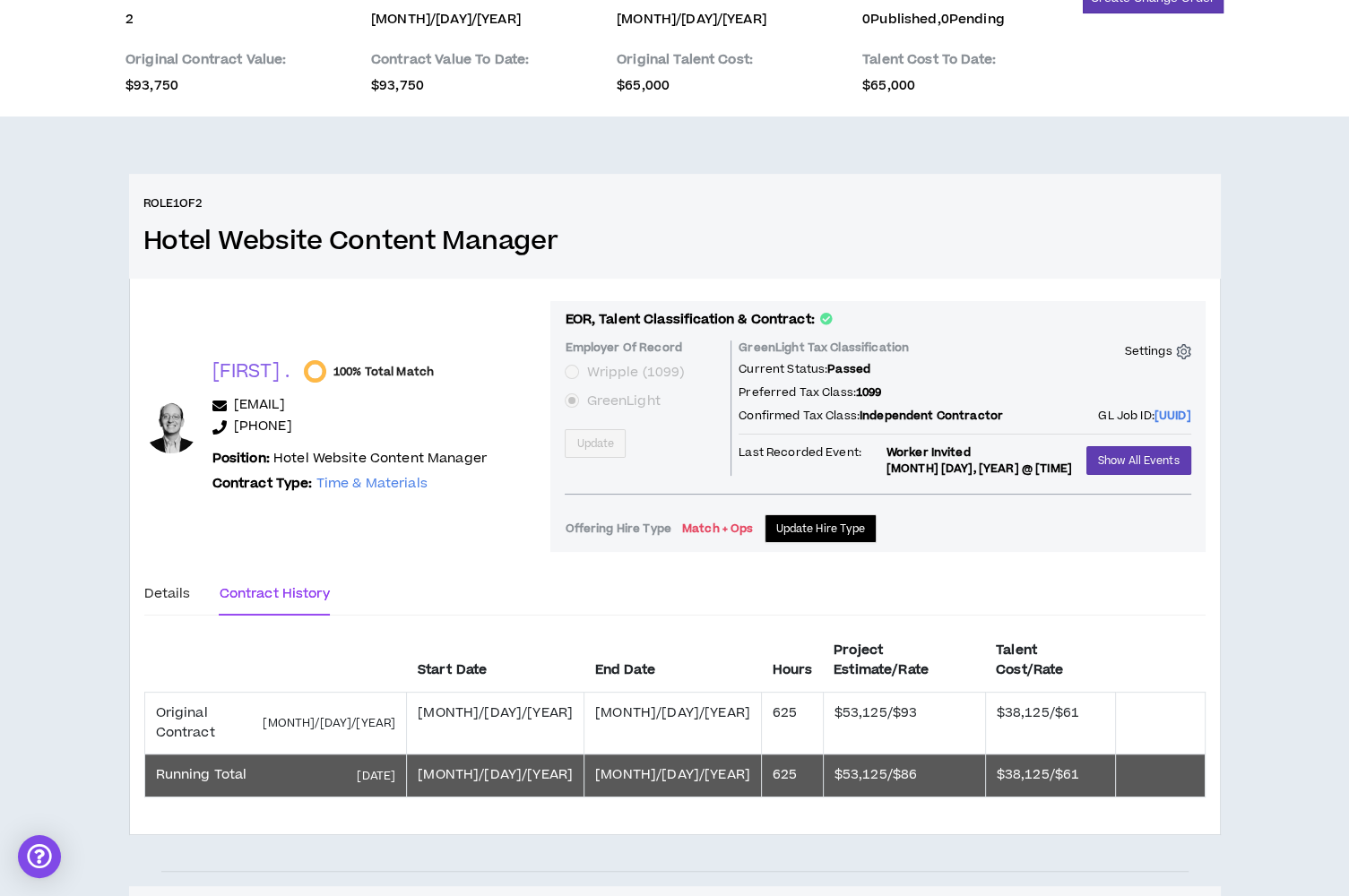scroll, scrollTop: 0, scrollLeft: 0, axis: both 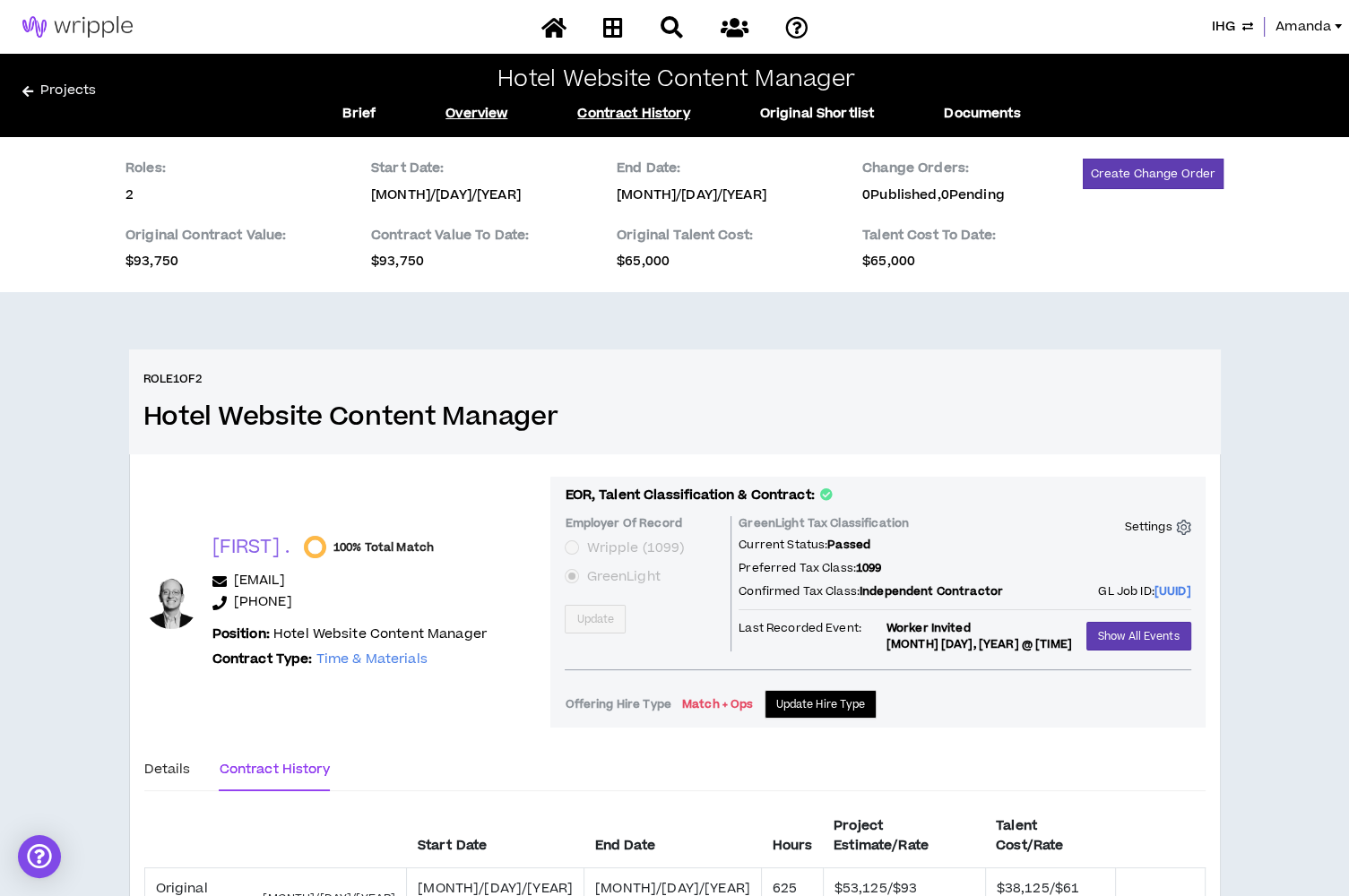 click on "Contract History" at bounding box center (633, 114) 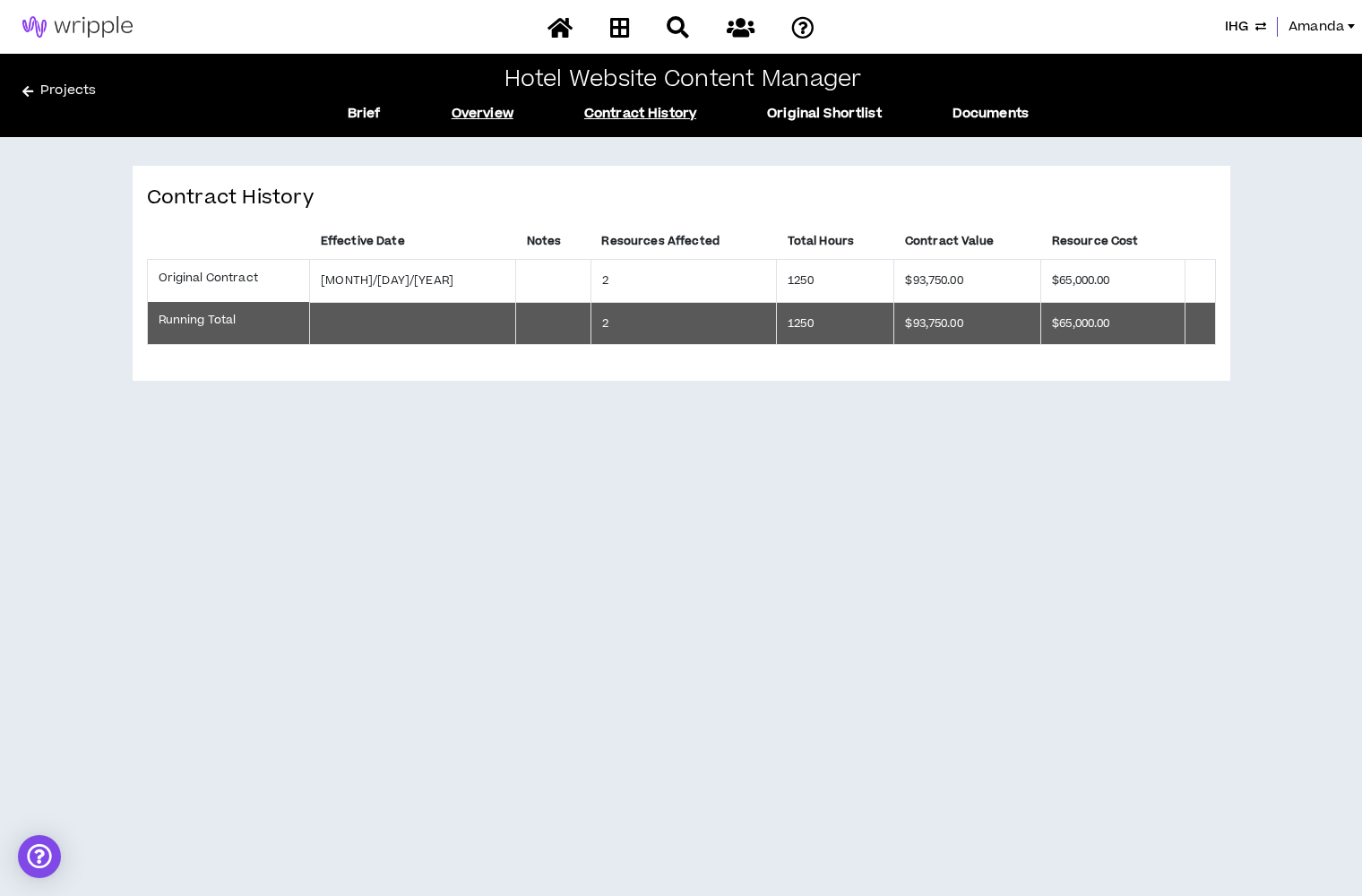 click on "Overview" at bounding box center [482, 114] 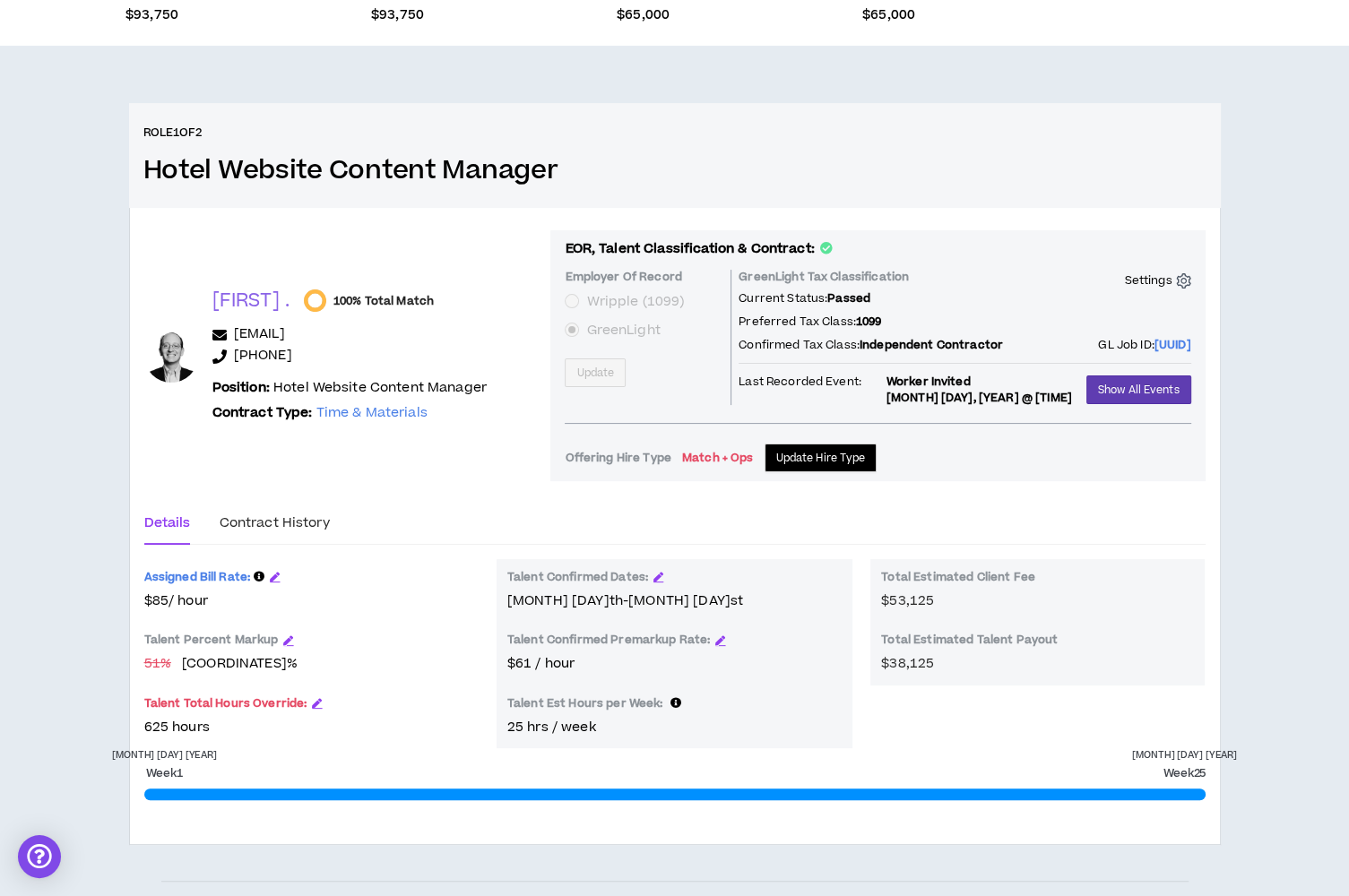 scroll, scrollTop: 245, scrollLeft: 0, axis: vertical 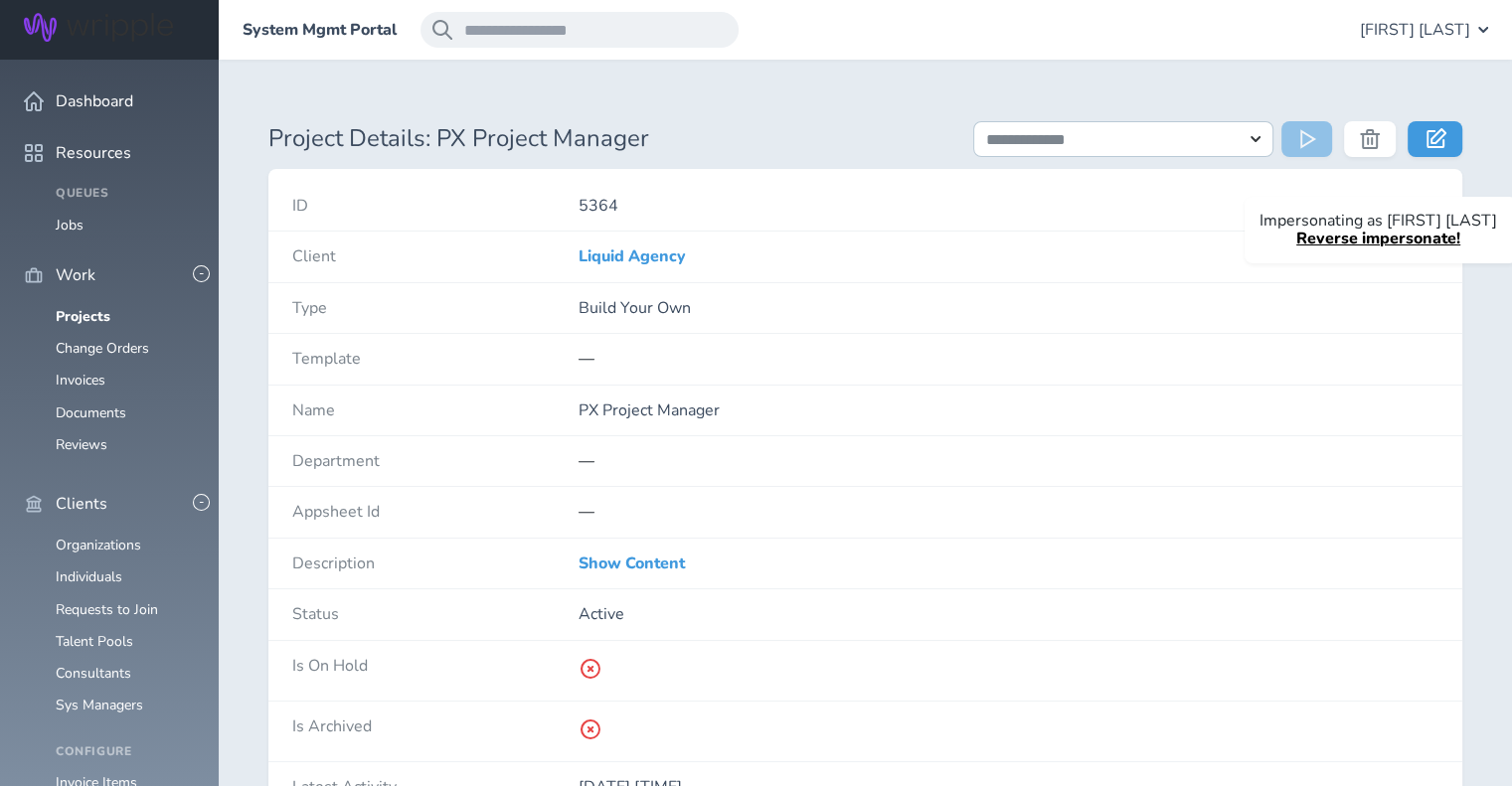 click on "Reverse impersonate!" at bounding box center (1378, 238) 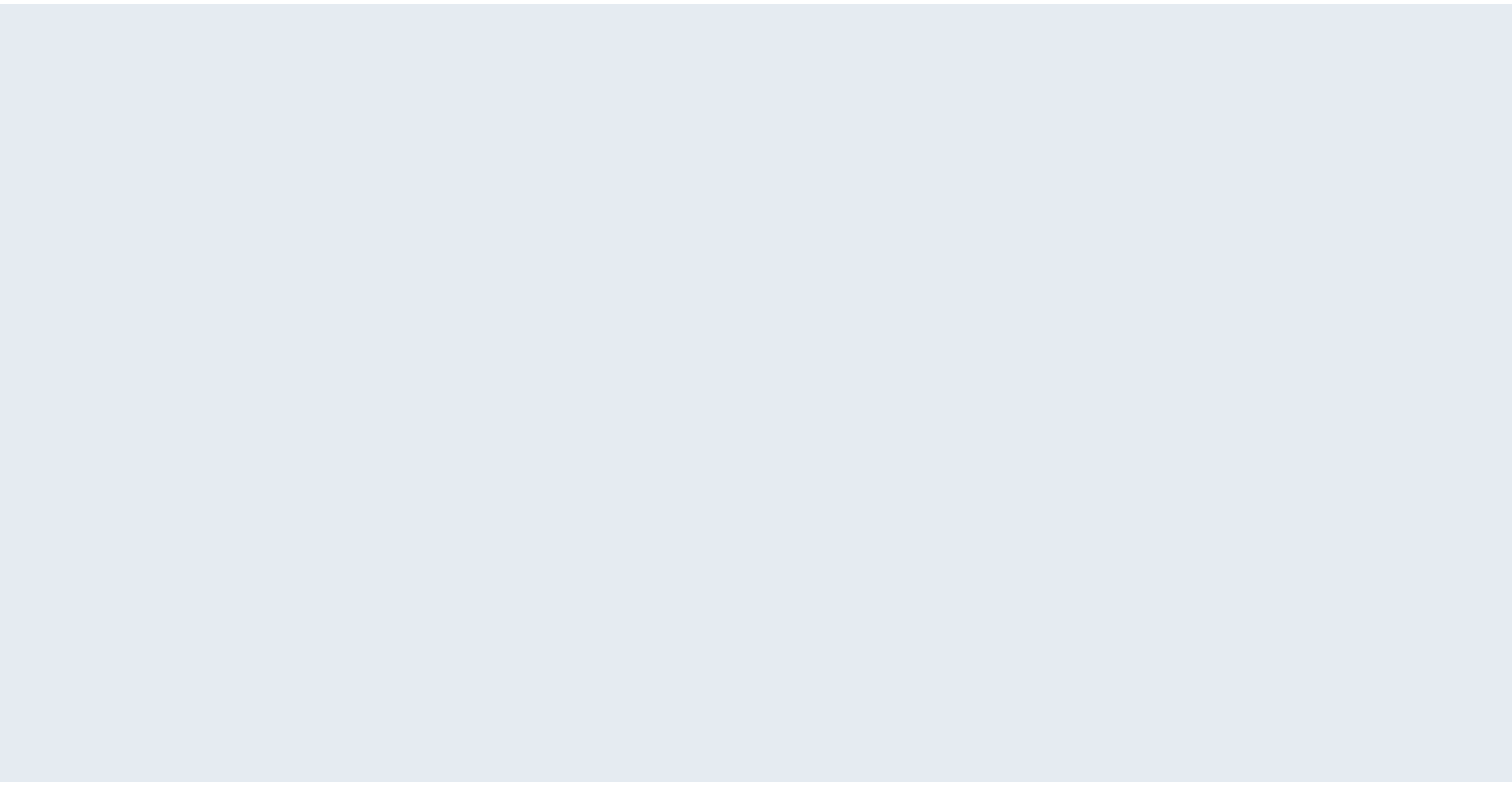 scroll, scrollTop: 0, scrollLeft: 0, axis: both 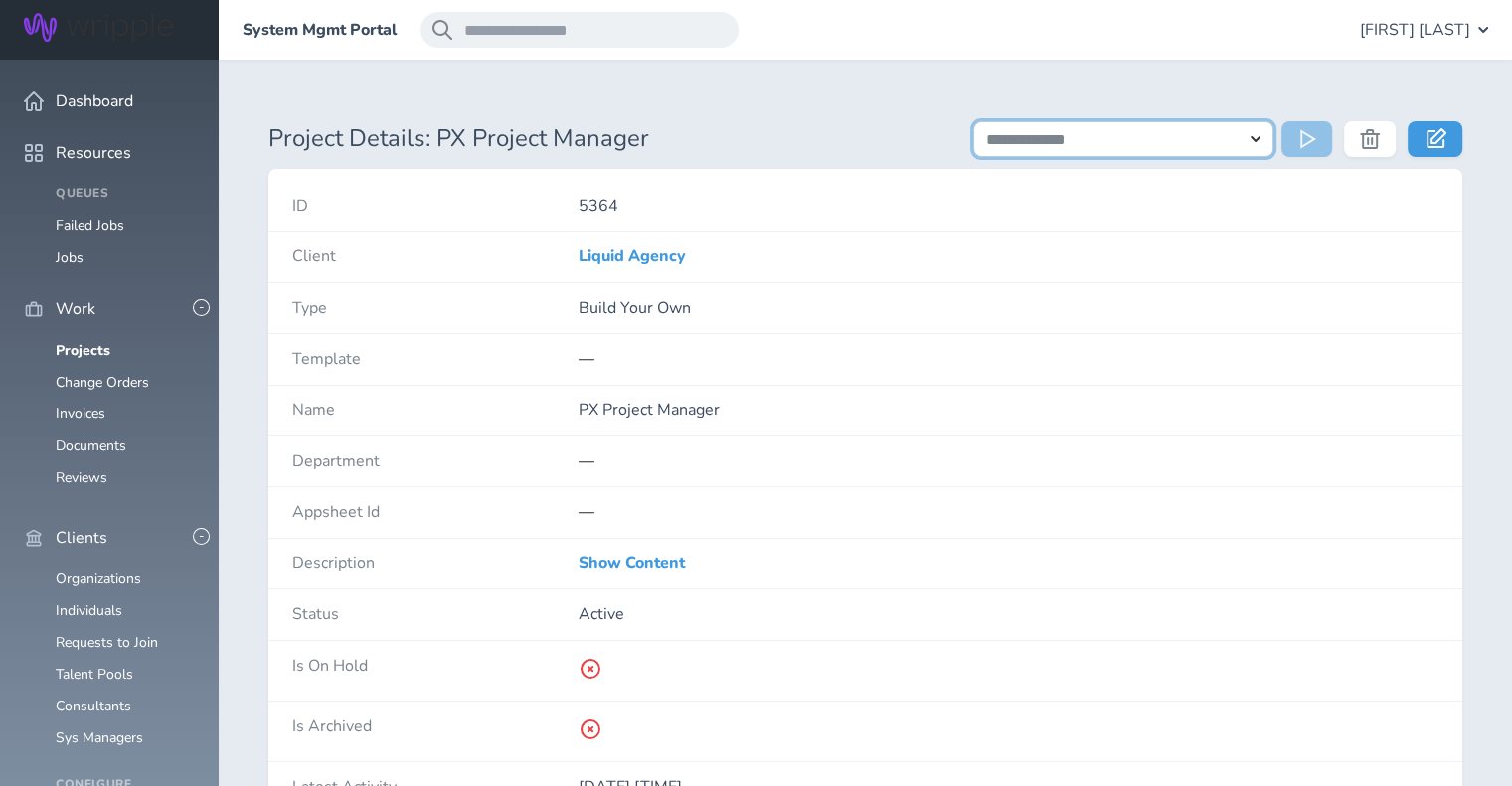 click on "**********" at bounding box center [1123, 139] 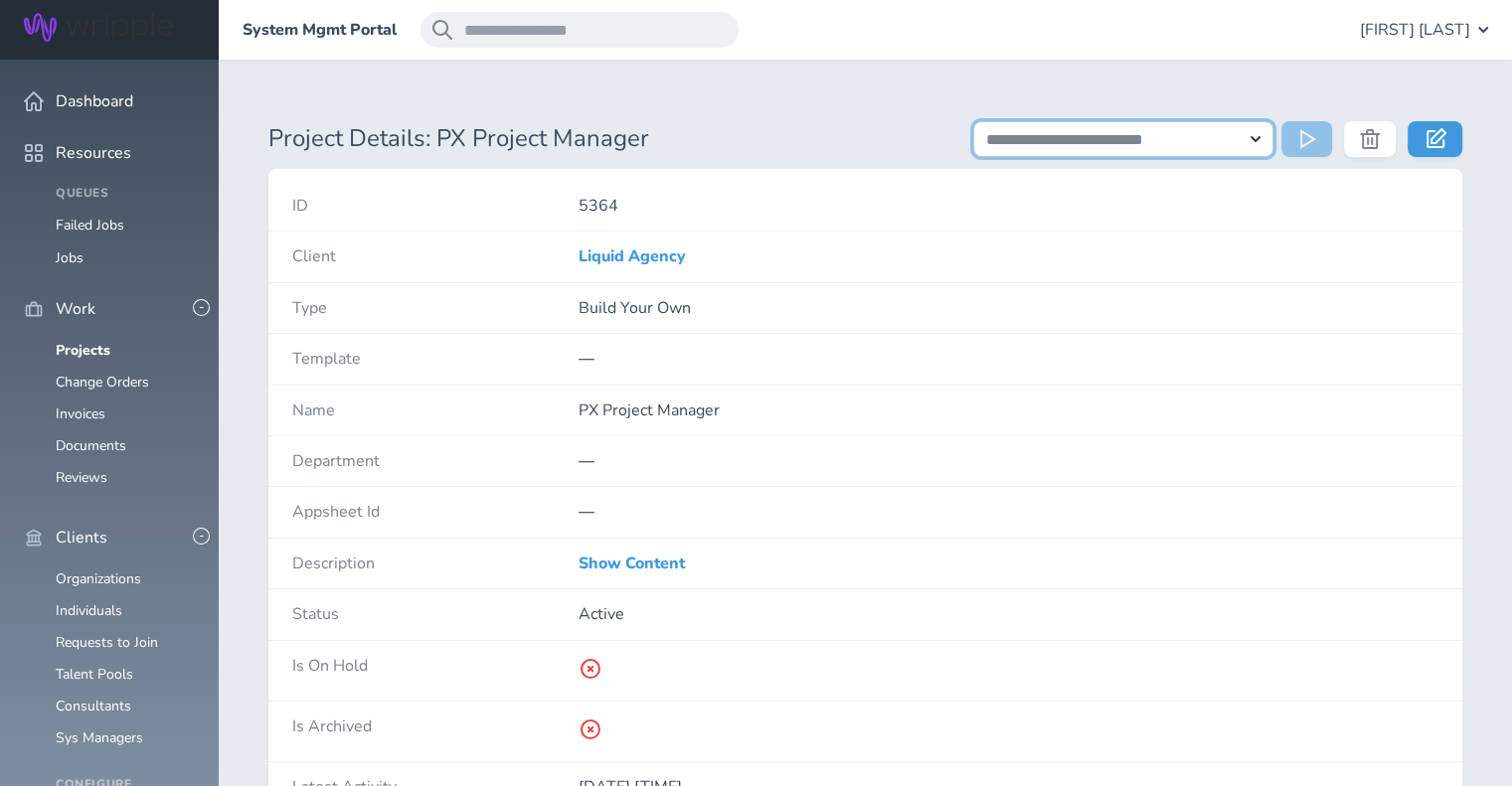 click on "**********" at bounding box center [1123, 139] 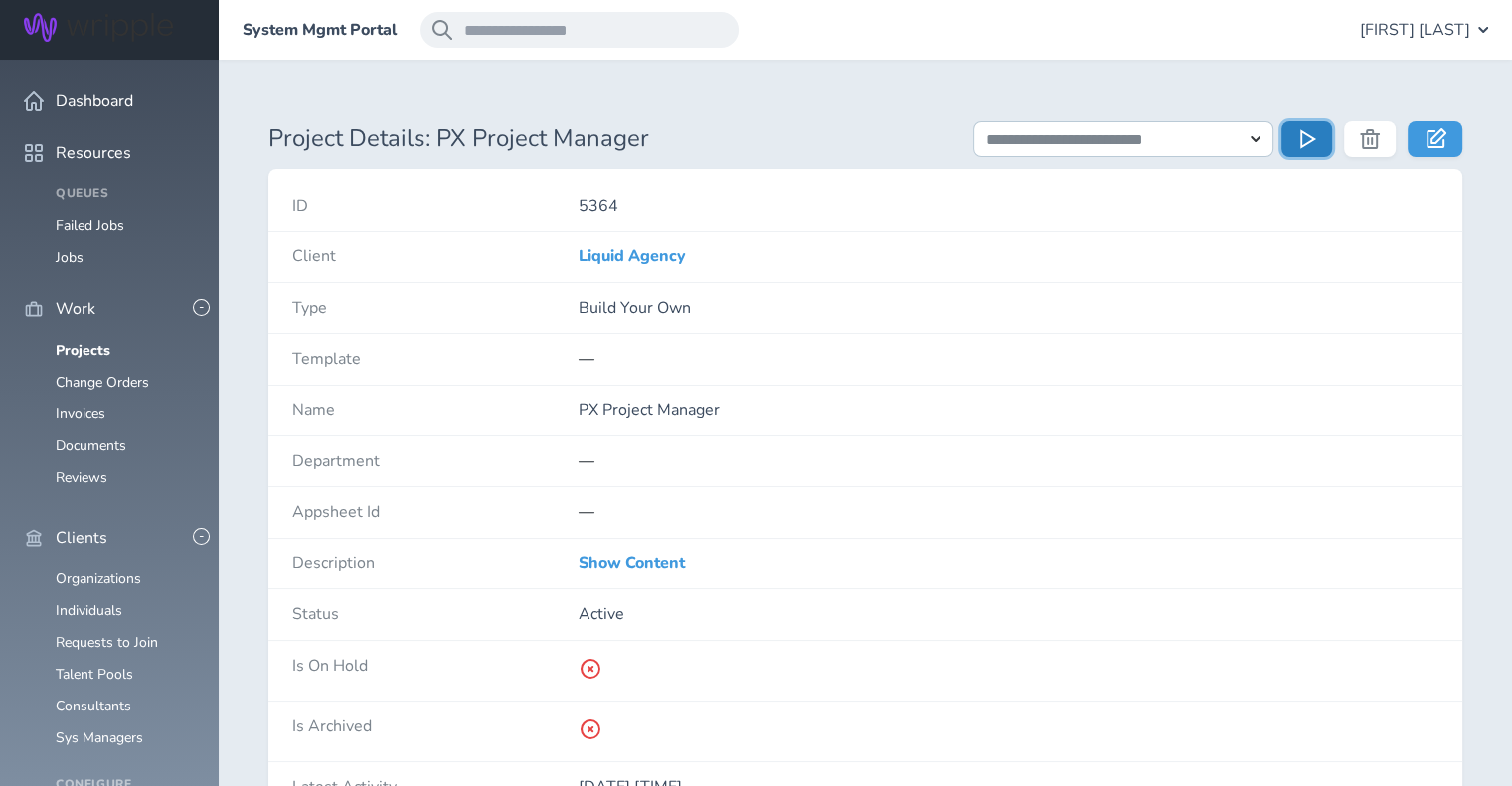click at bounding box center [1306, 139] 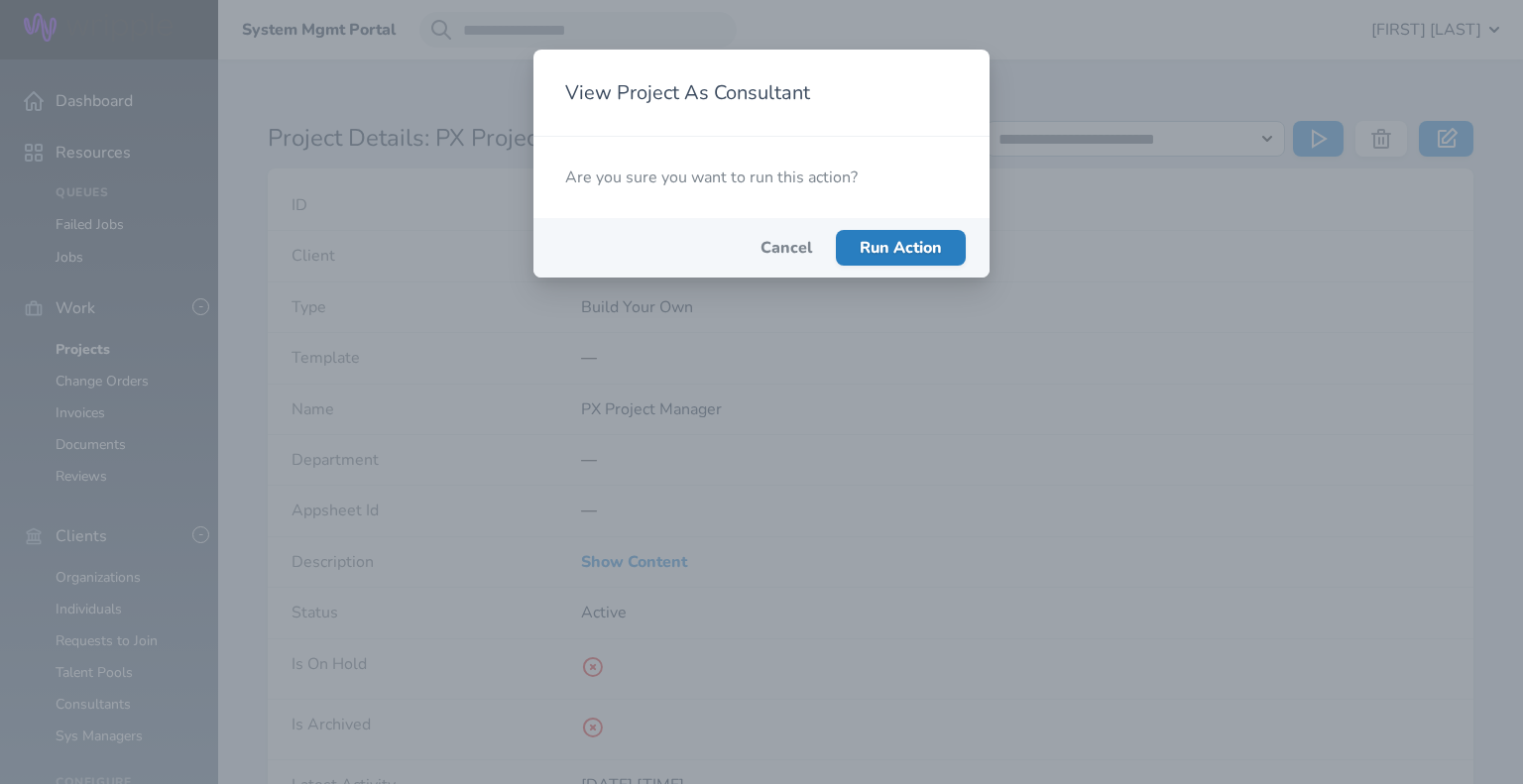 click on "Run Action" at bounding box center [900, 248] 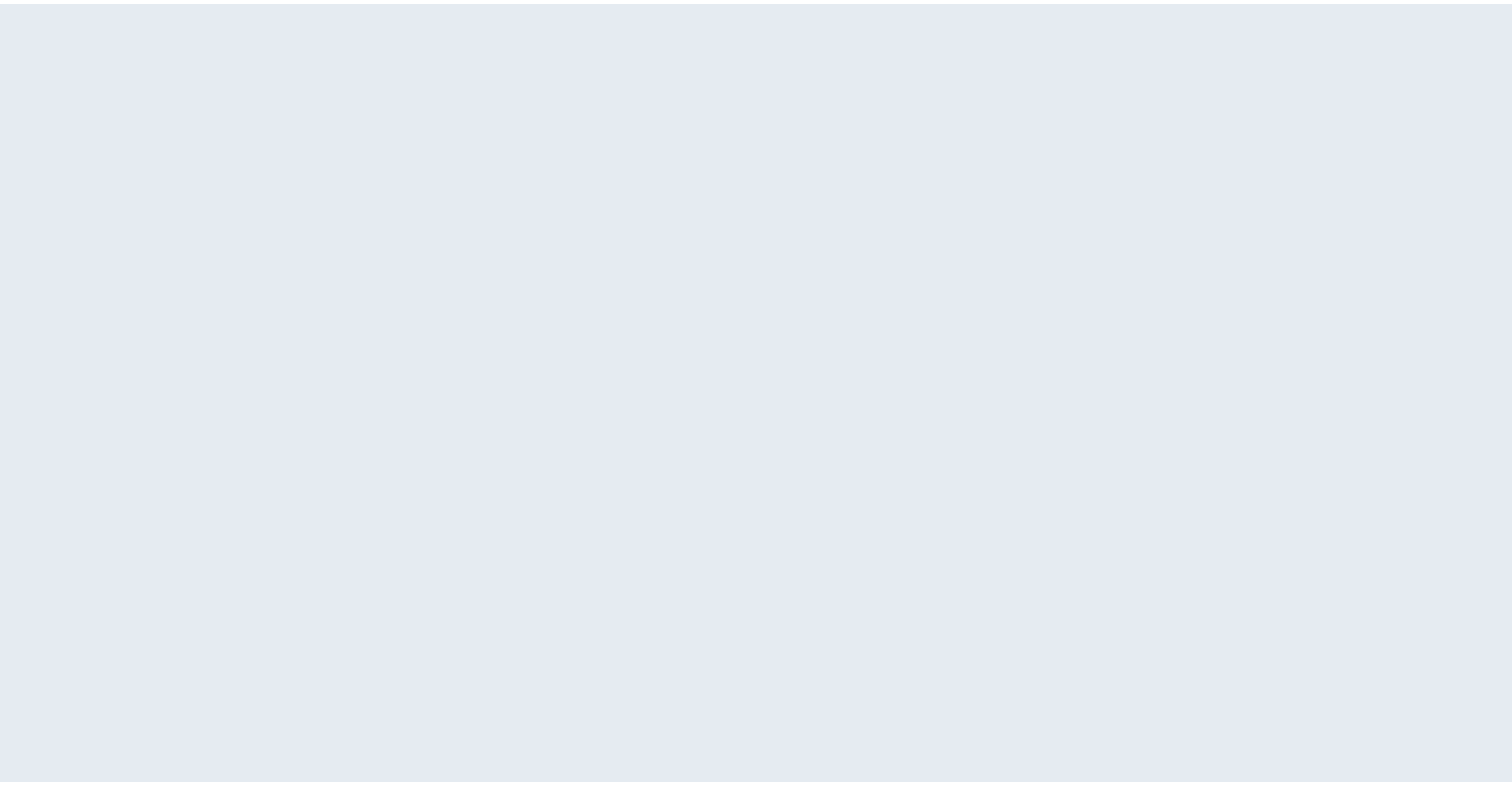 scroll, scrollTop: 0, scrollLeft: 0, axis: both 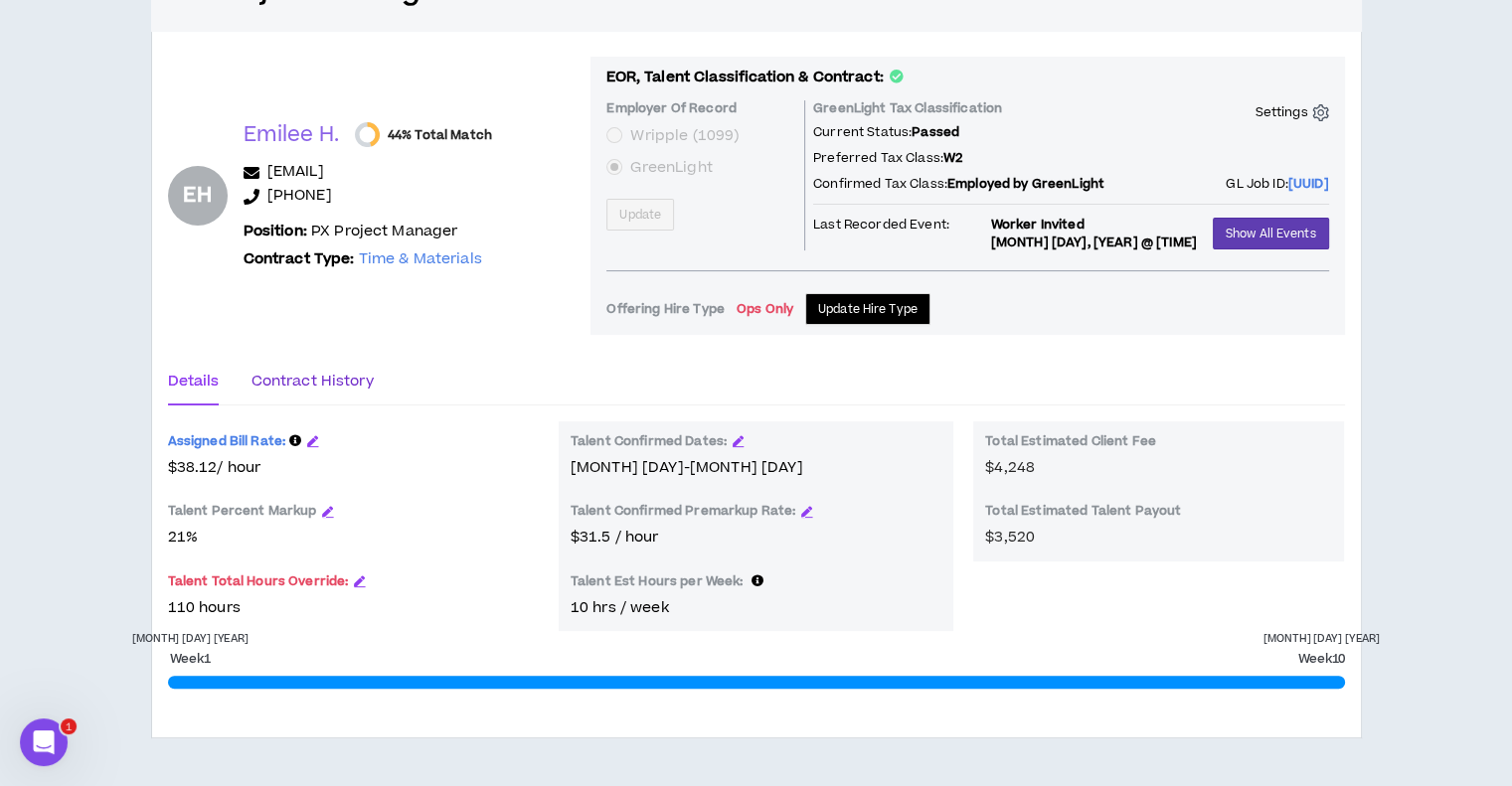 click on "Contract History" at bounding box center [311, 382] 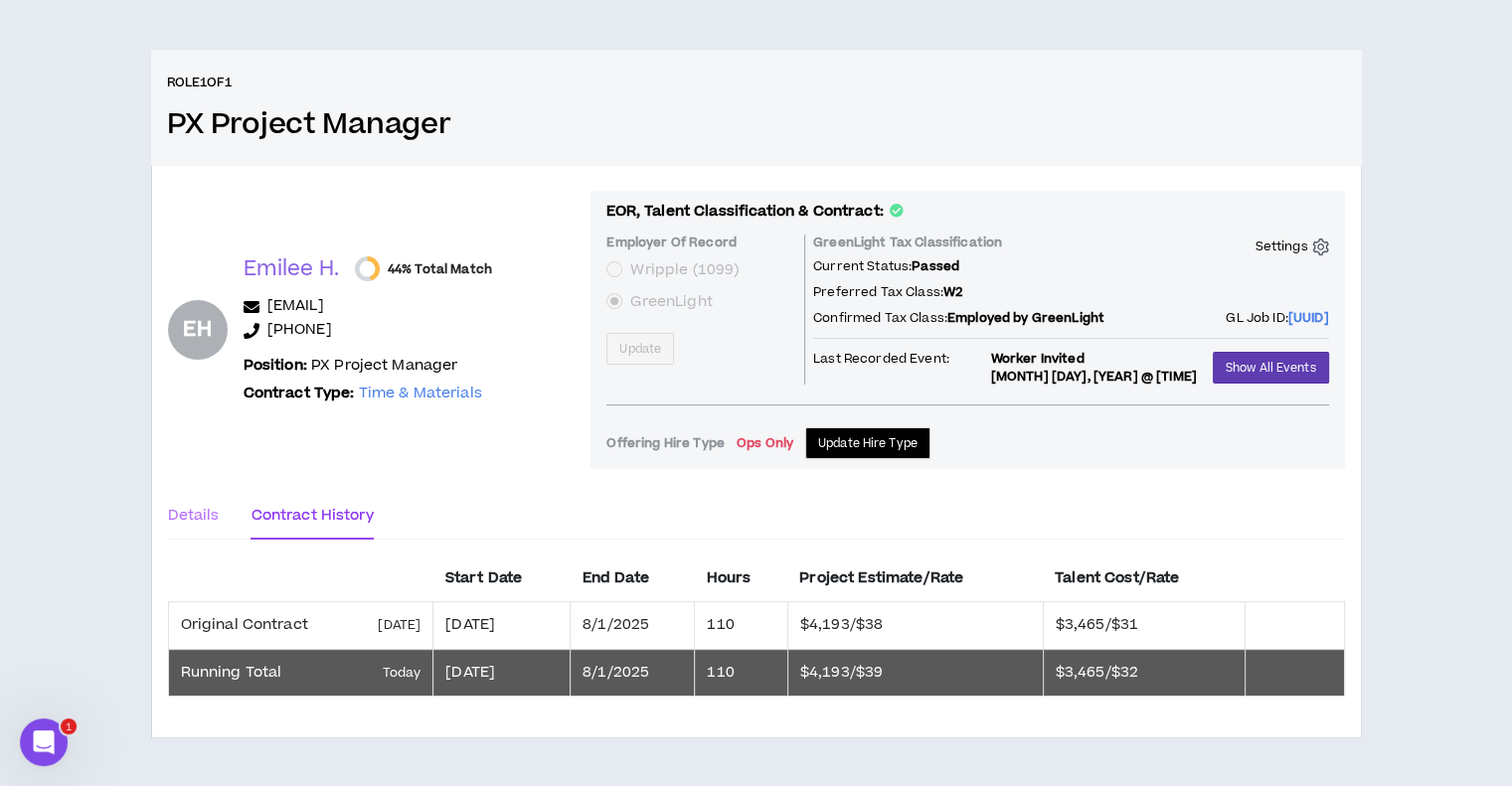 click on "Details" at bounding box center [194, 516] 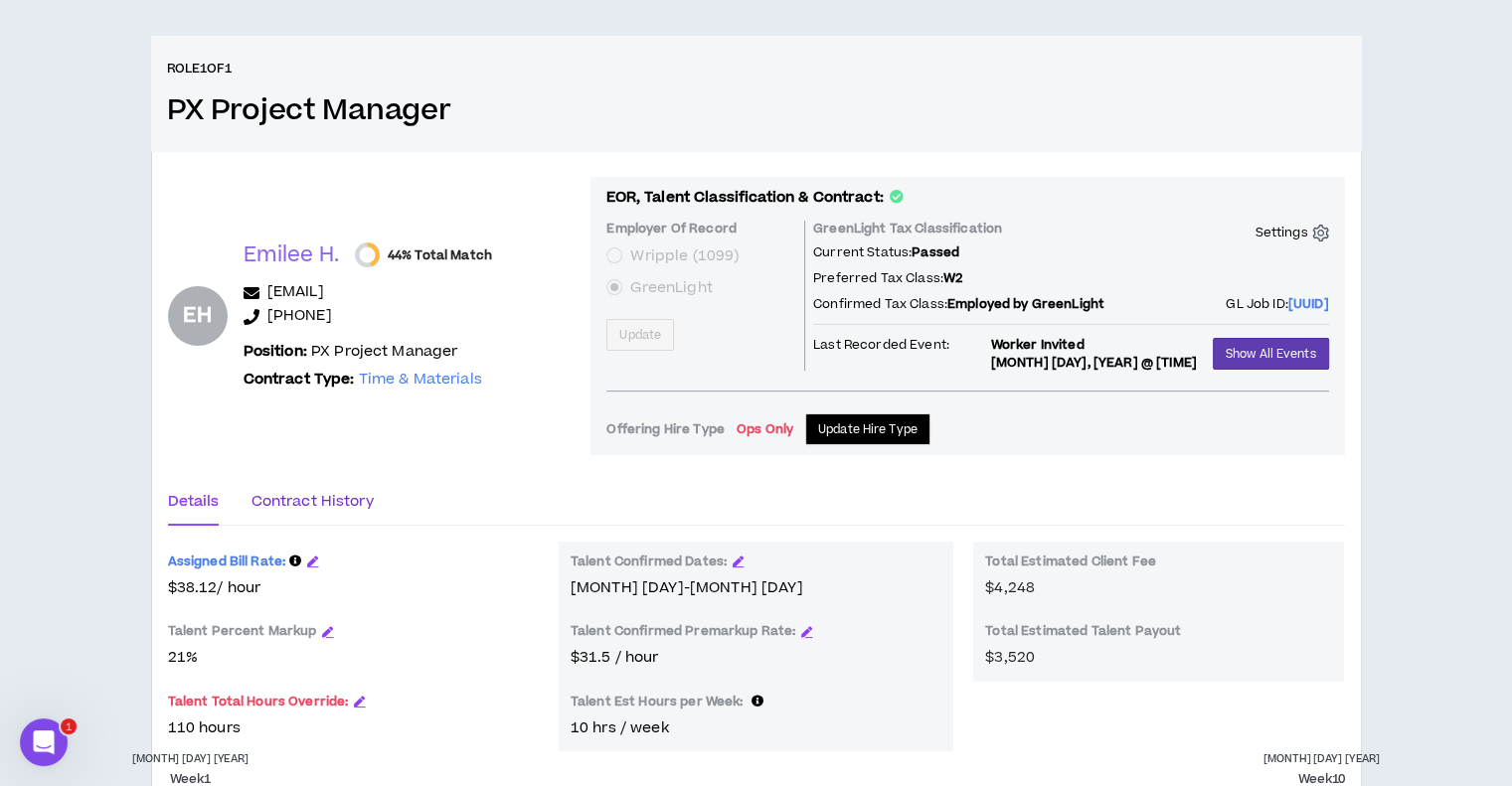 click on "Contract History" at bounding box center (311, 502) 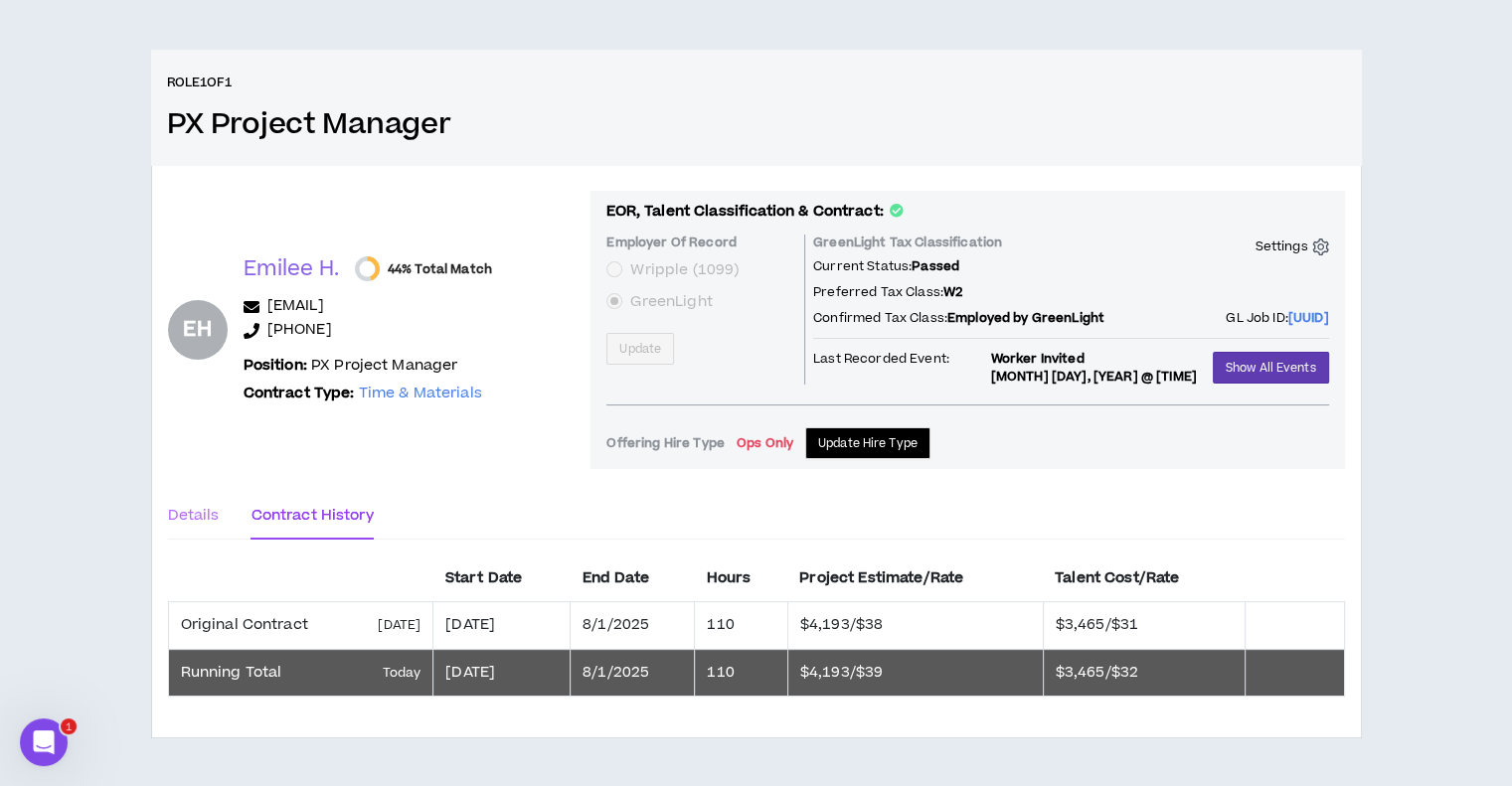 click on "Details" at bounding box center [194, 516] 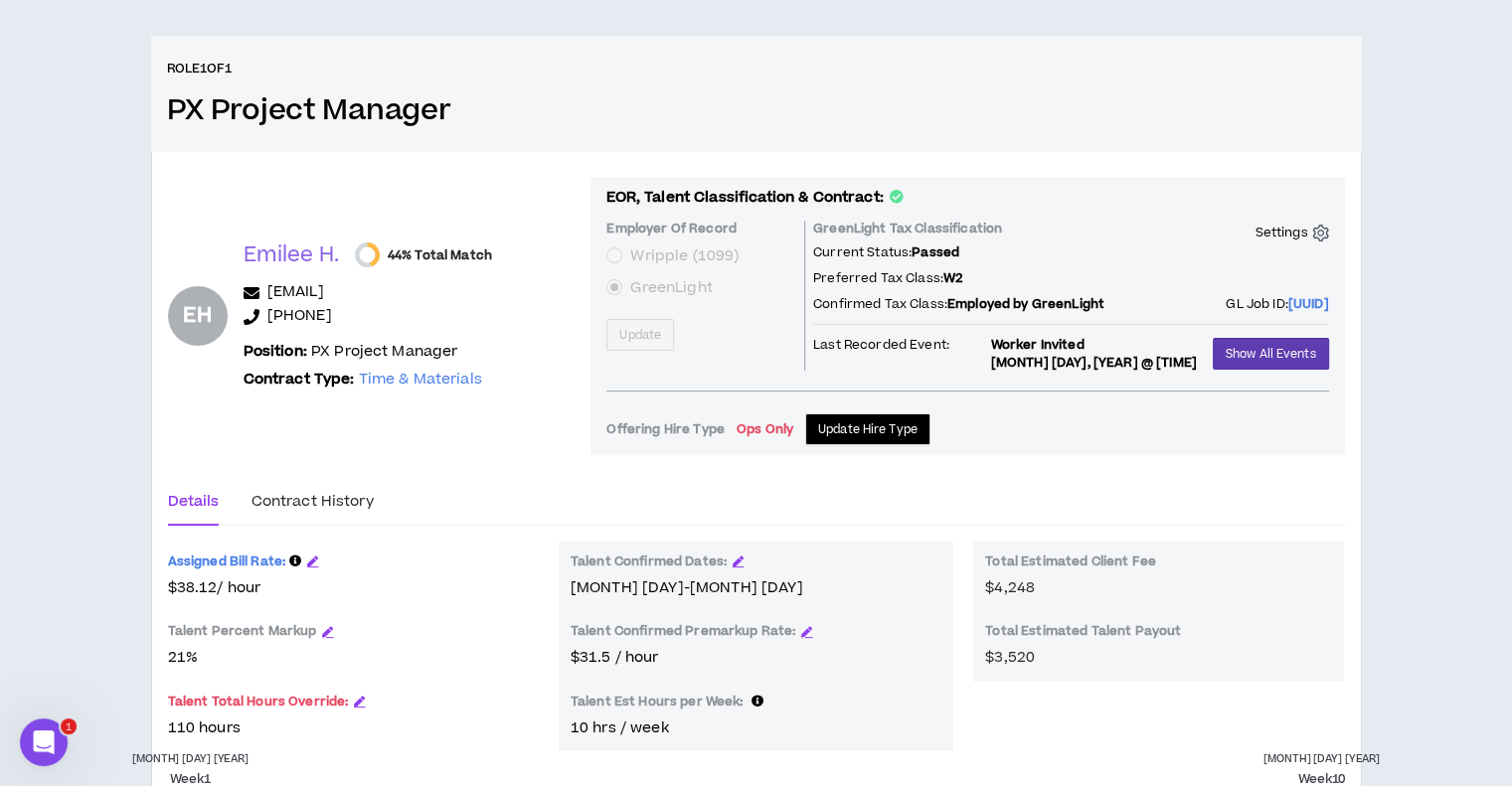 scroll, scrollTop: 0, scrollLeft: 0, axis: both 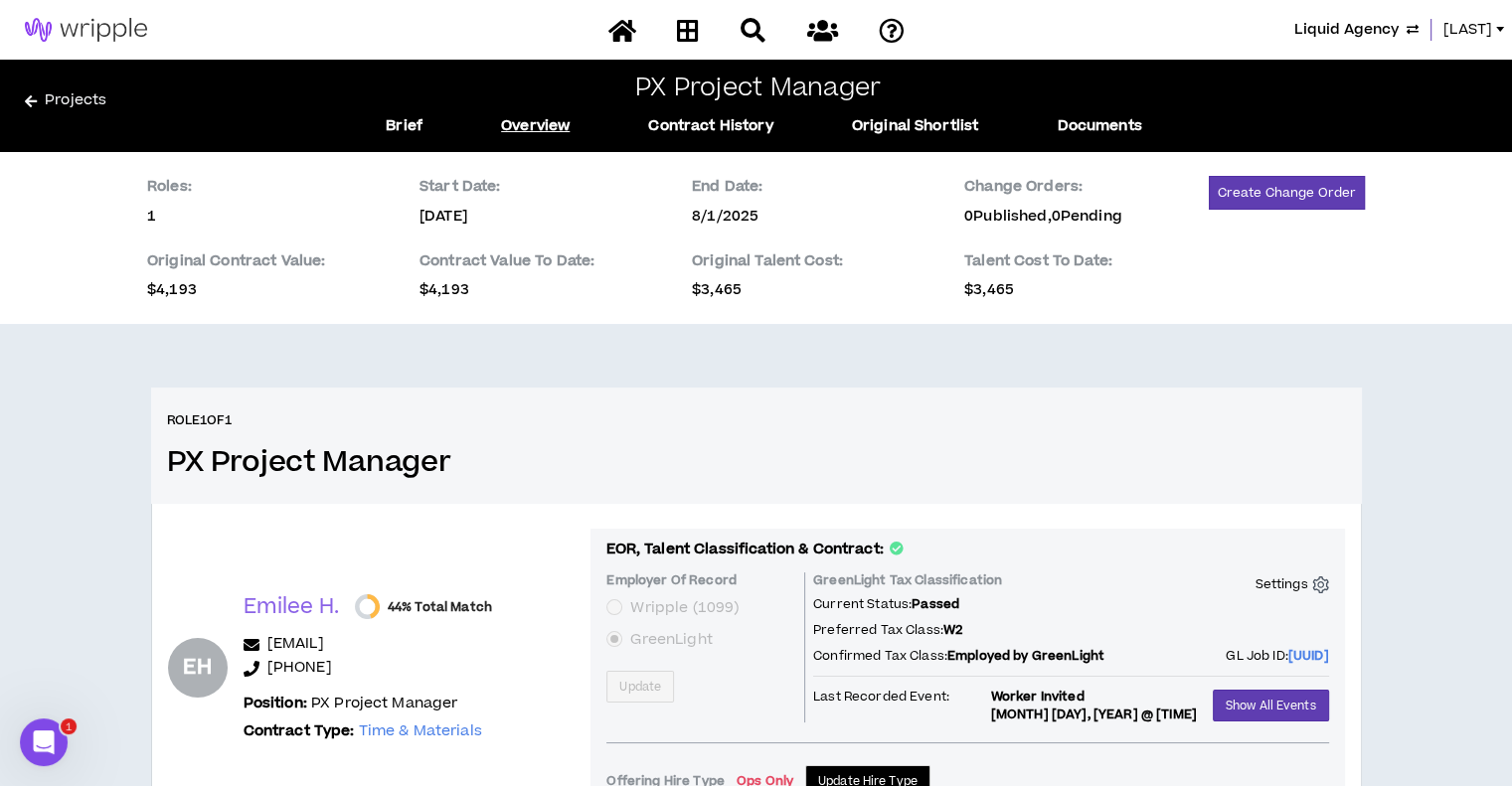 click on "PX Project Manager Brief Overview Contract History Original Shortlist Documents" at bounding box center [764, 105] 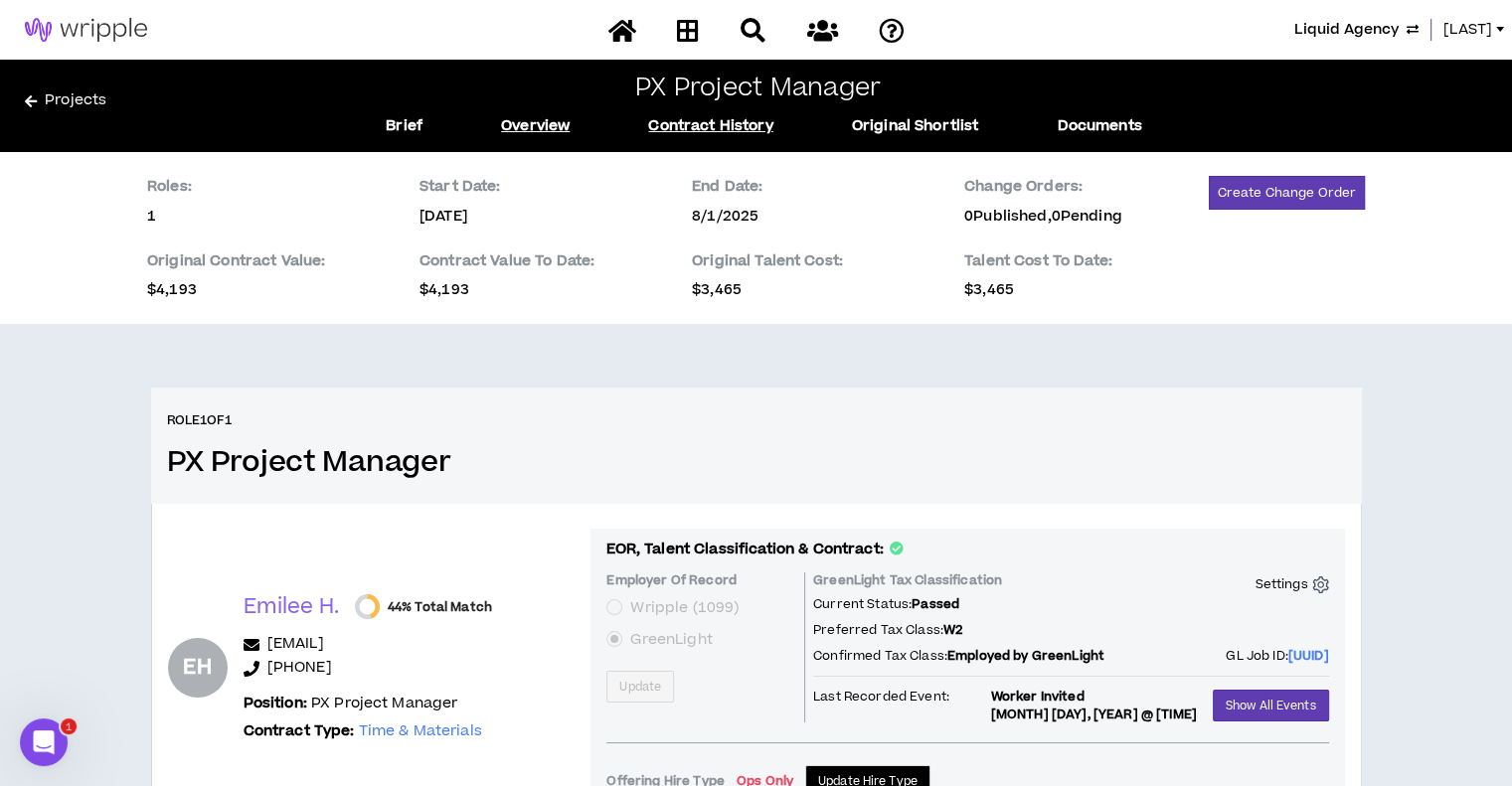 click on "Contract History" at bounding box center (710, 126) 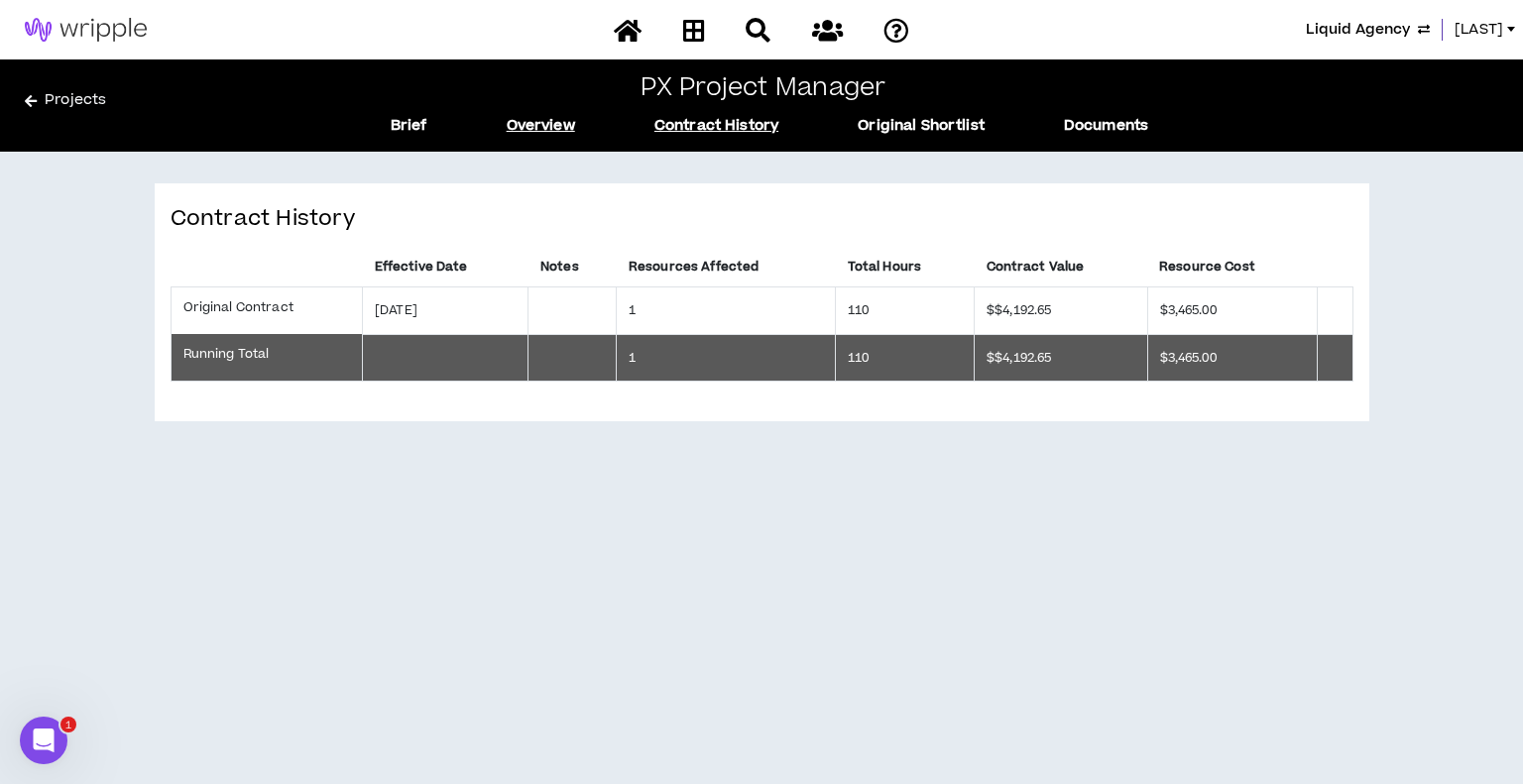 click on "Overview" at bounding box center (540, 126) 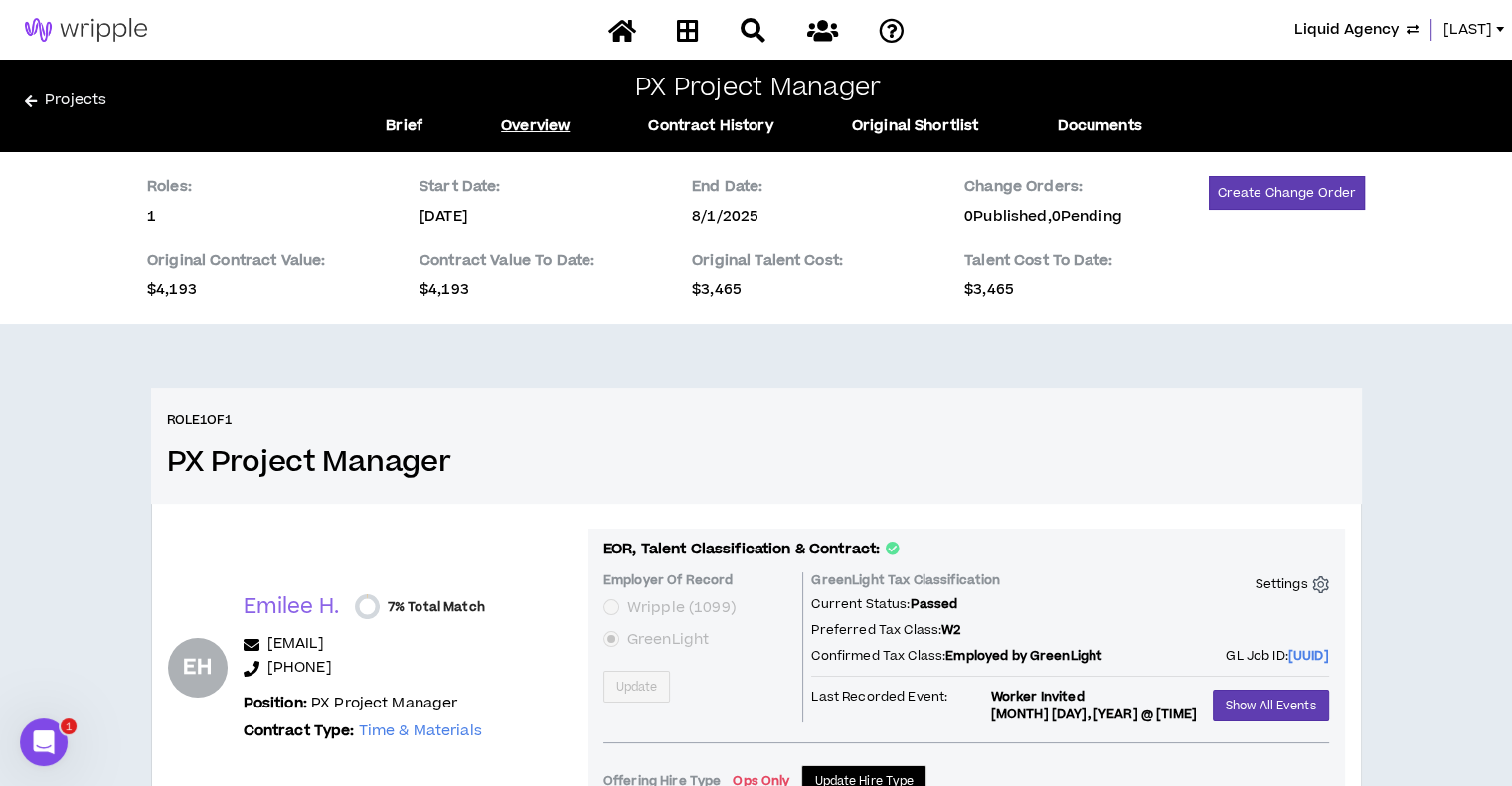 scroll, scrollTop: 487, scrollLeft: 0, axis: vertical 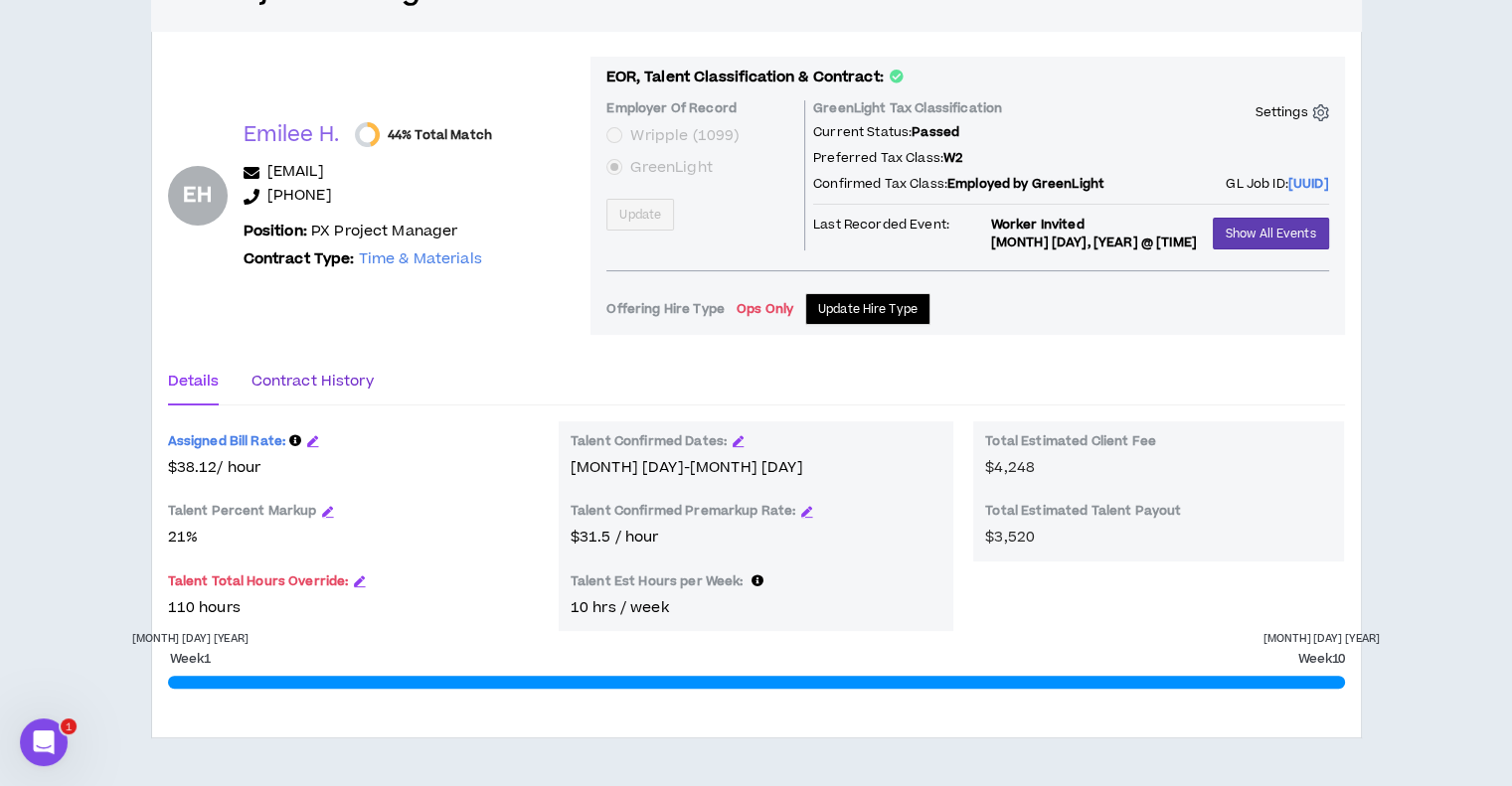 click on "Contract History" at bounding box center [311, 382] 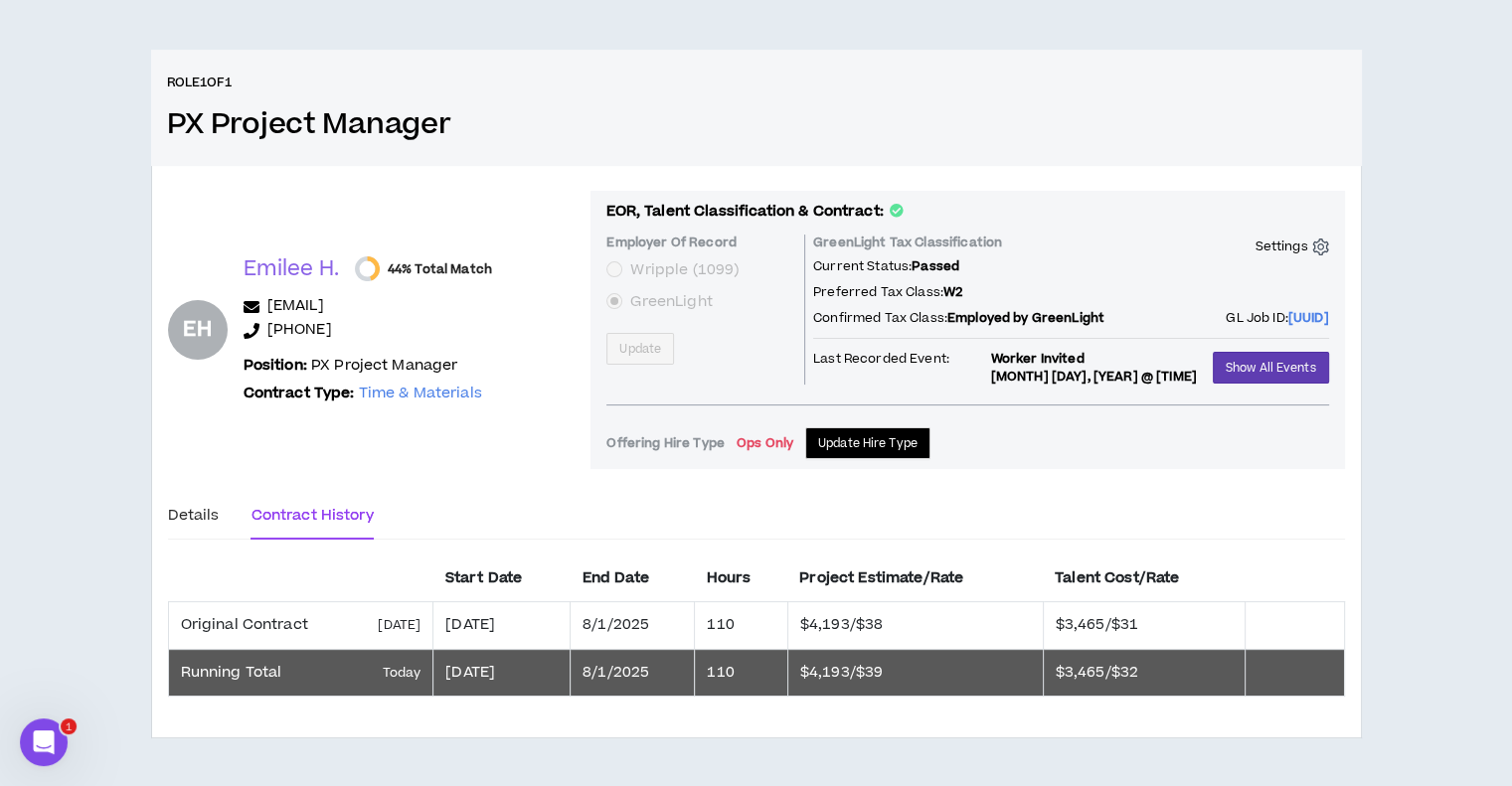scroll, scrollTop: 7, scrollLeft: 0, axis: vertical 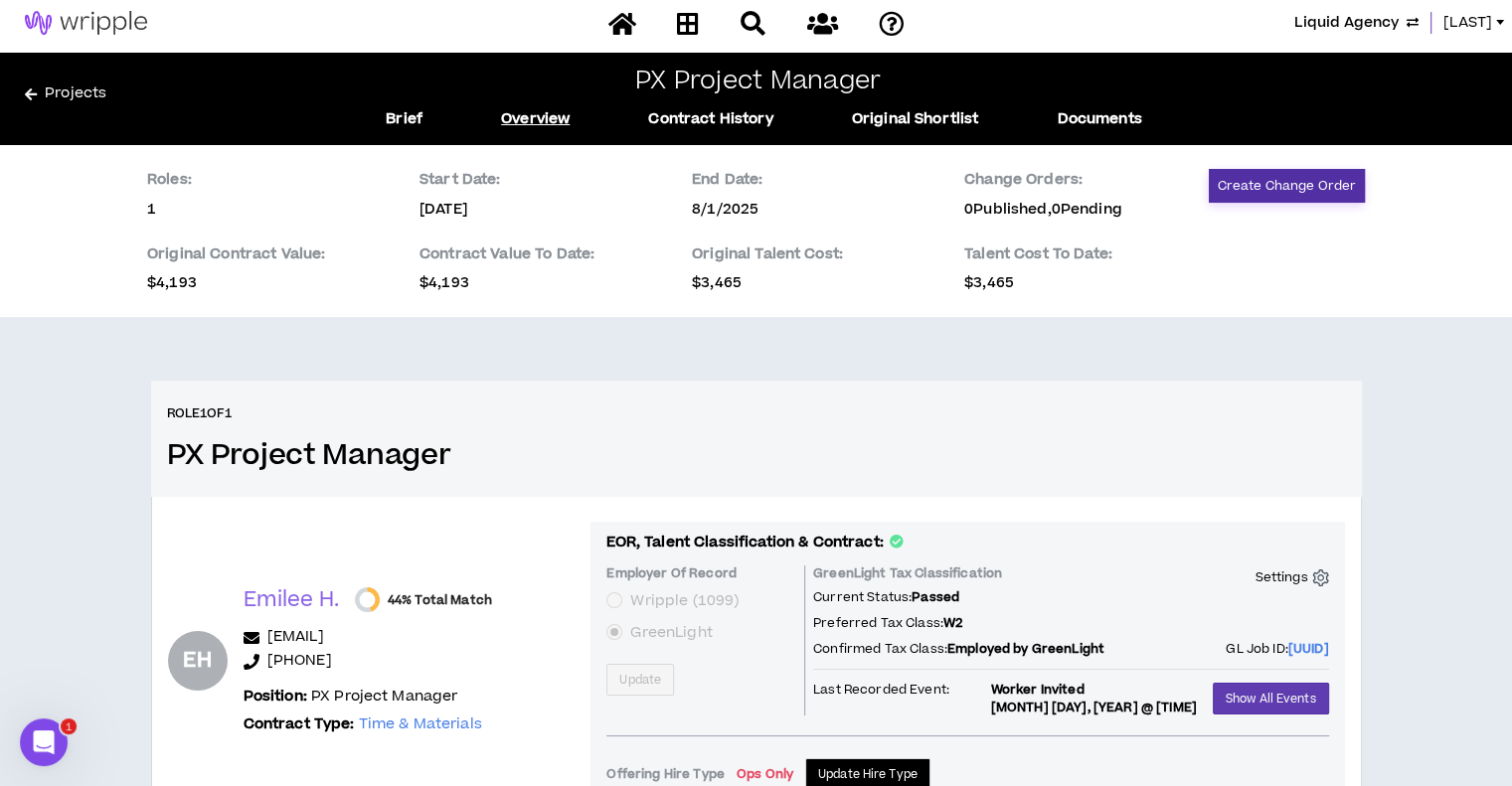 click on "Create Change Order" at bounding box center [1286, 186] 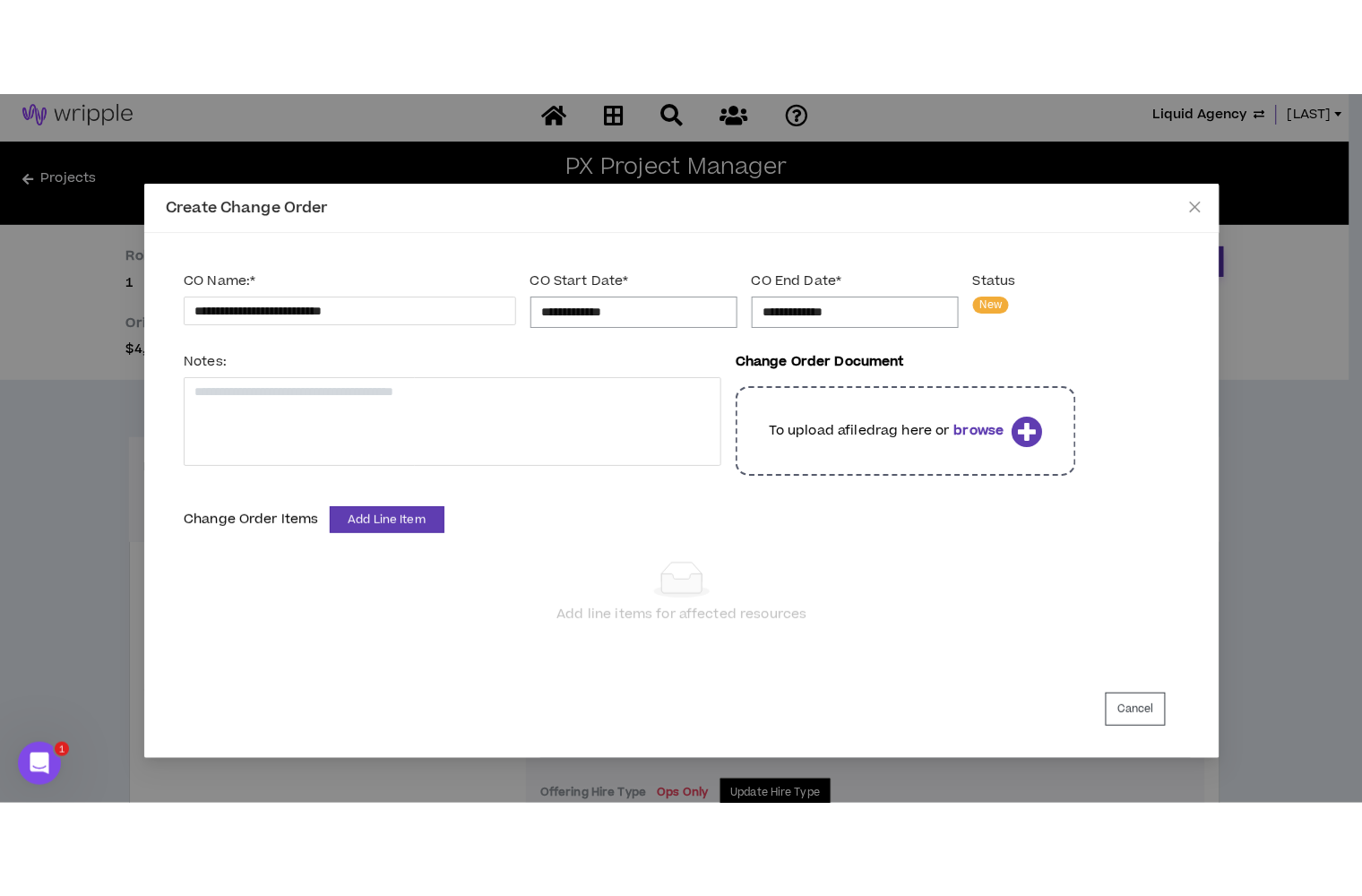 scroll, scrollTop: 0, scrollLeft: 0, axis: both 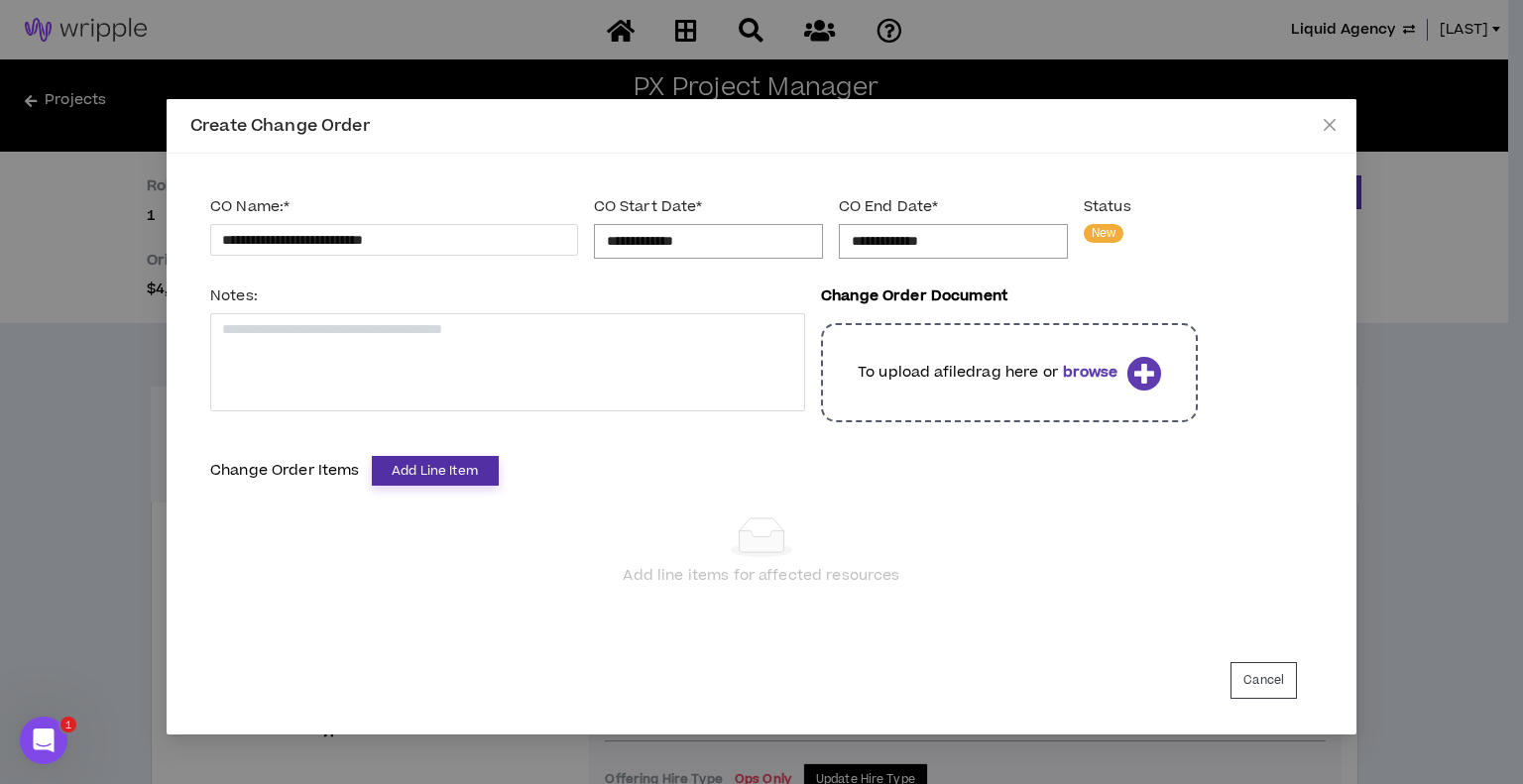 click on "Add Line Item" at bounding box center (435, 471) 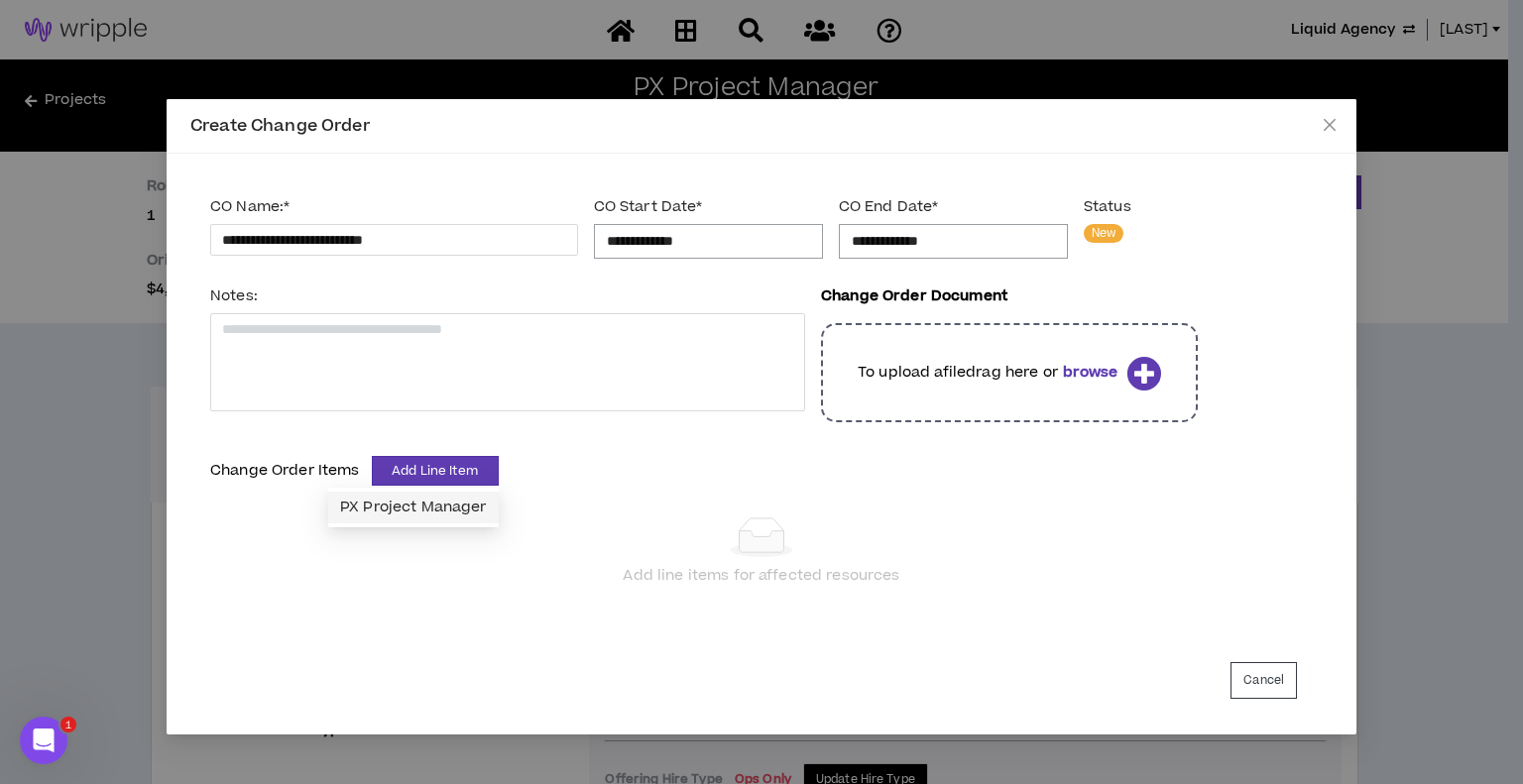 click on "PX Project Manager" at bounding box center (413, 507) 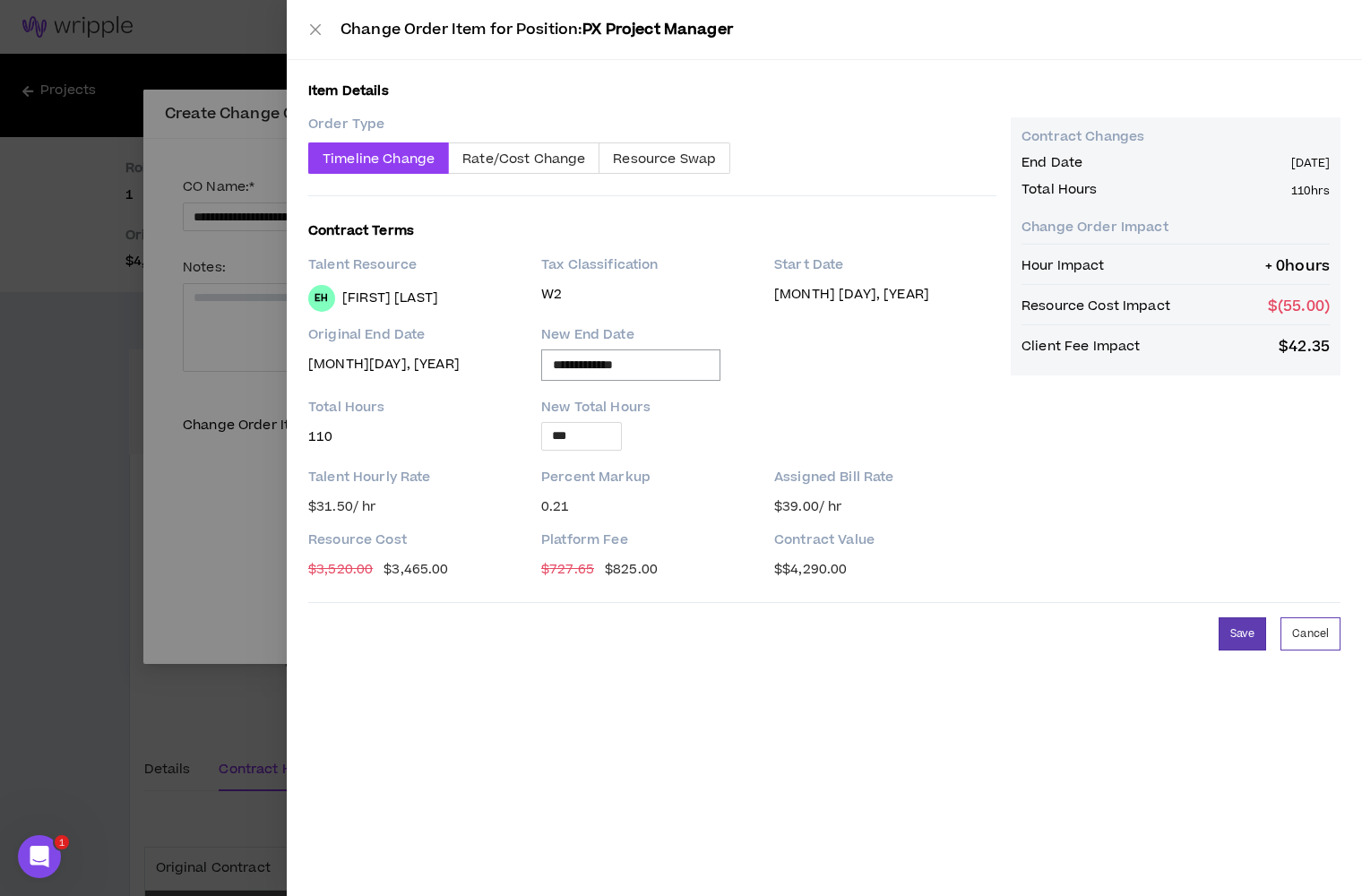 type 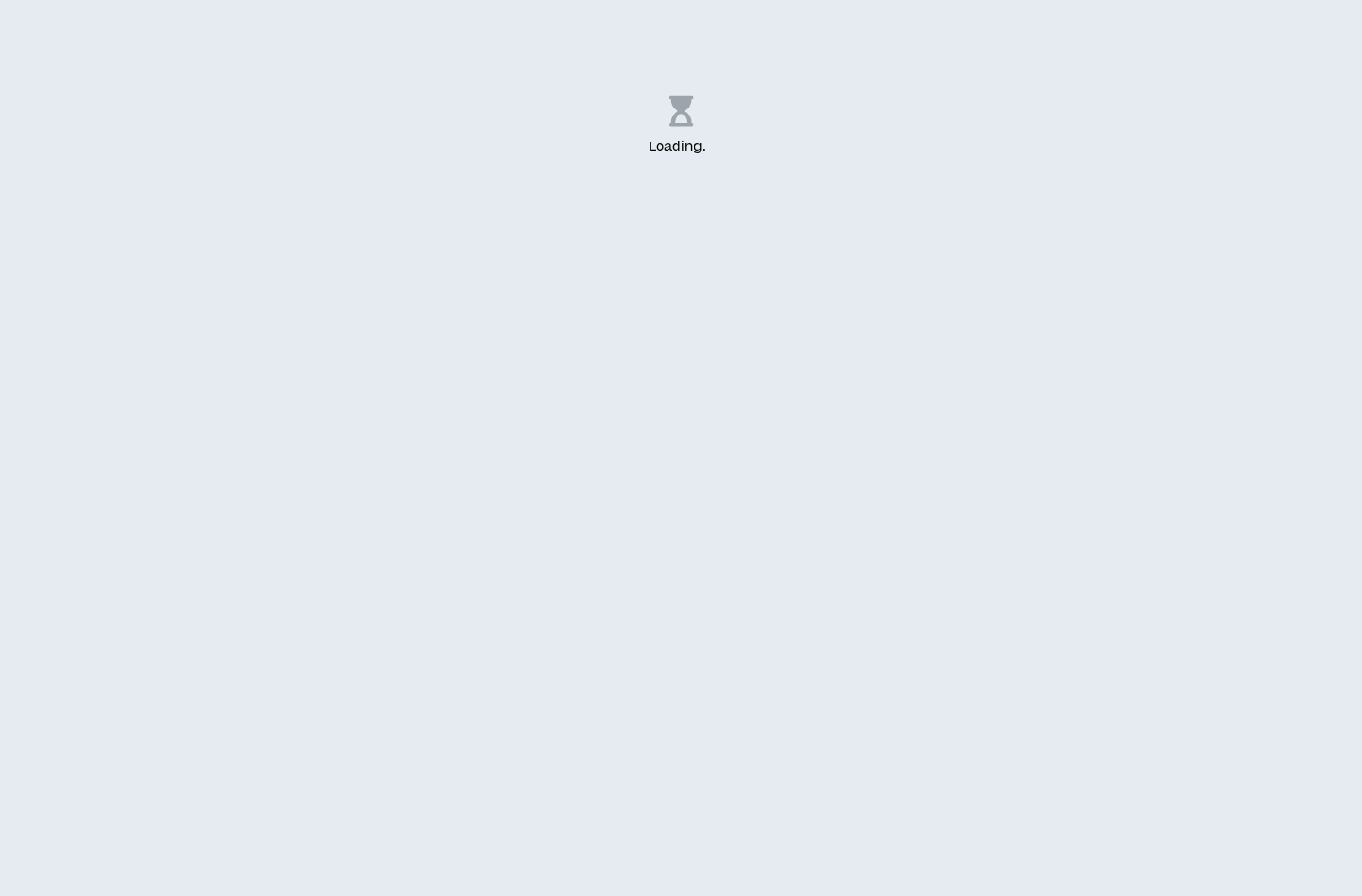scroll, scrollTop: 0, scrollLeft: 0, axis: both 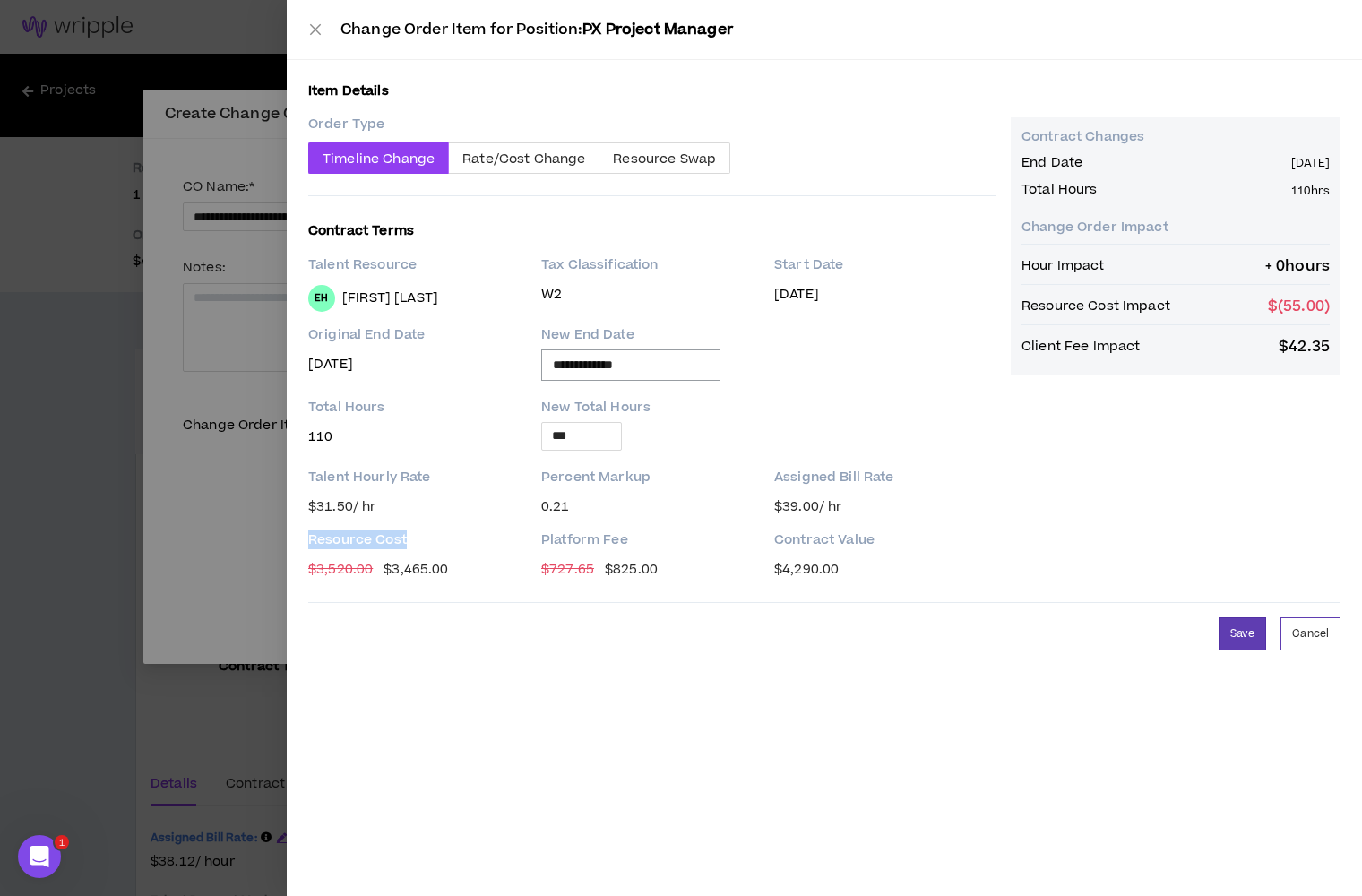 drag, startPoint x: 430, startPoint y: 537, endPoint x: 295, endPoint y: 534, distance: 135.0333 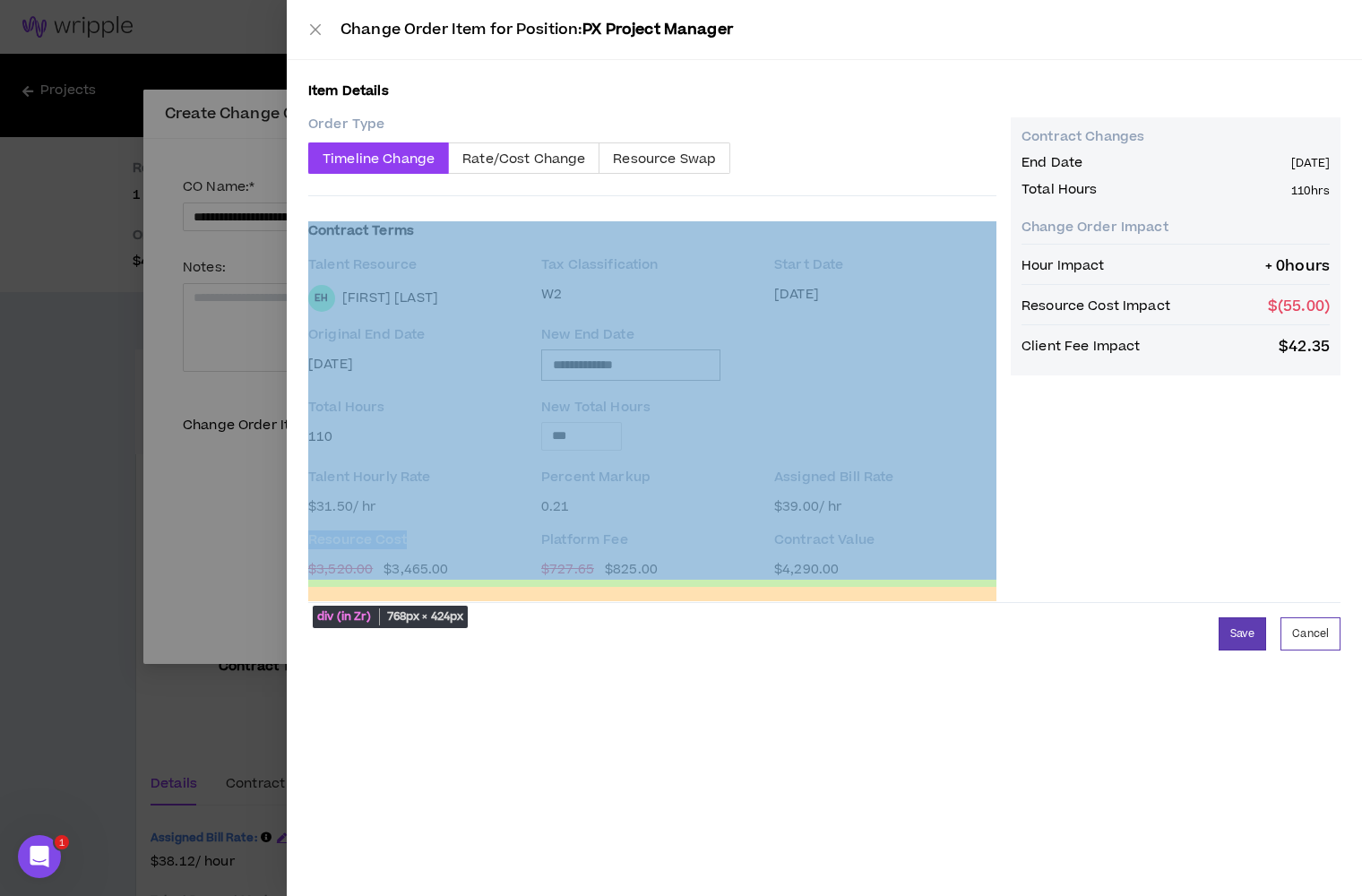 click on "**********" at bounding box center [652, 404] 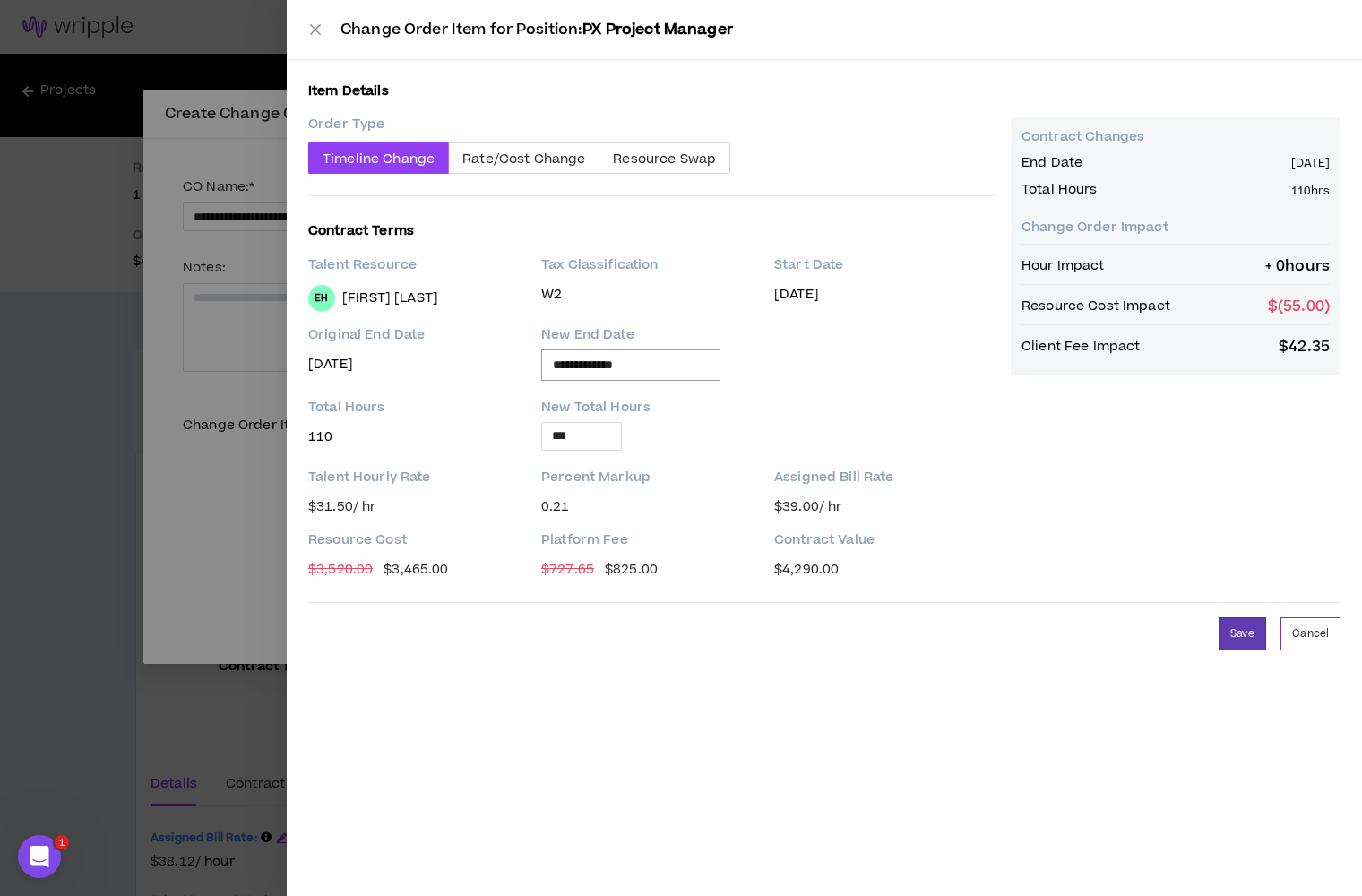 click on "Change Order Item for Position:   PX Project Manager" at bounding box center [824, 30] 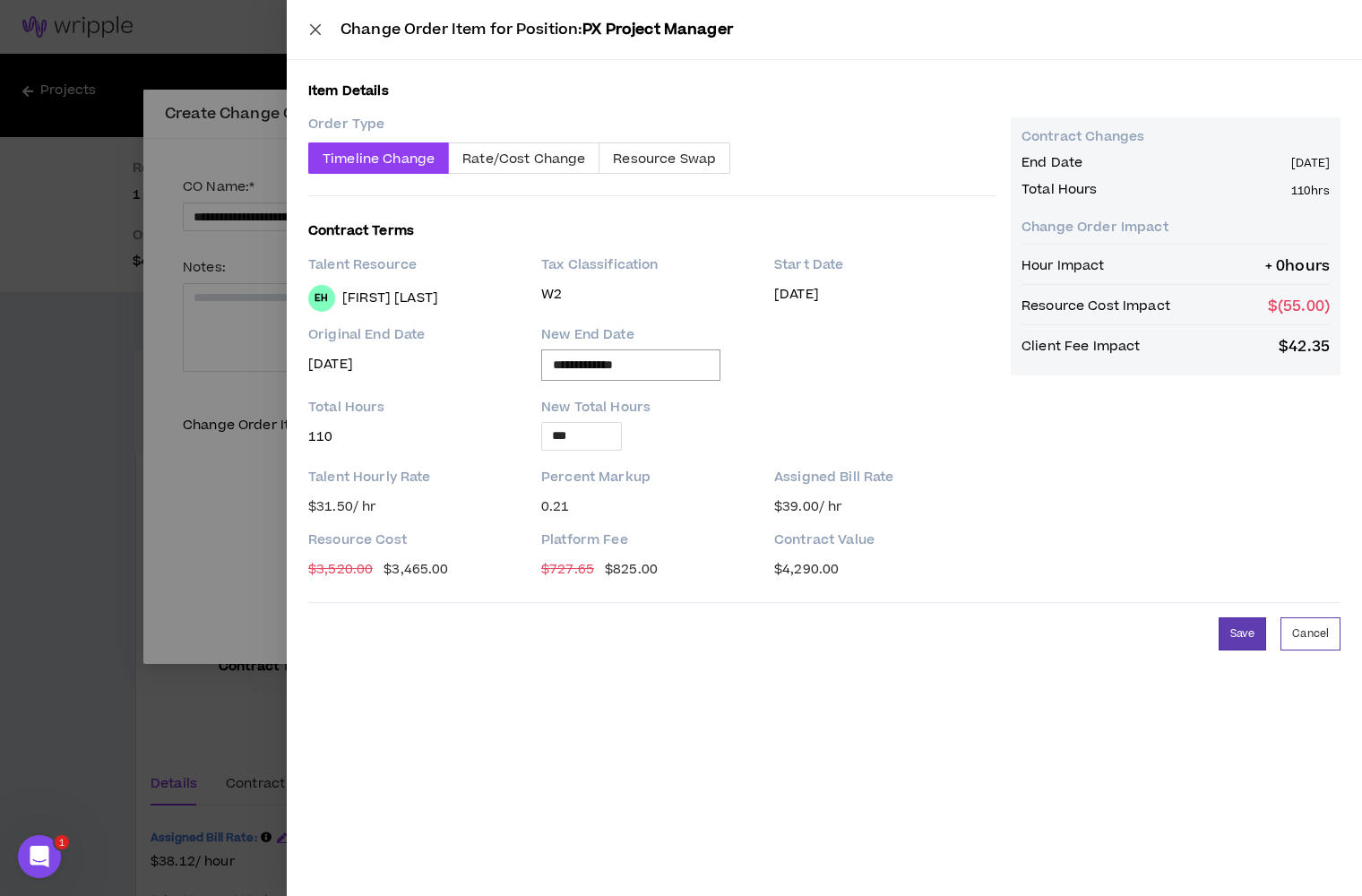 click 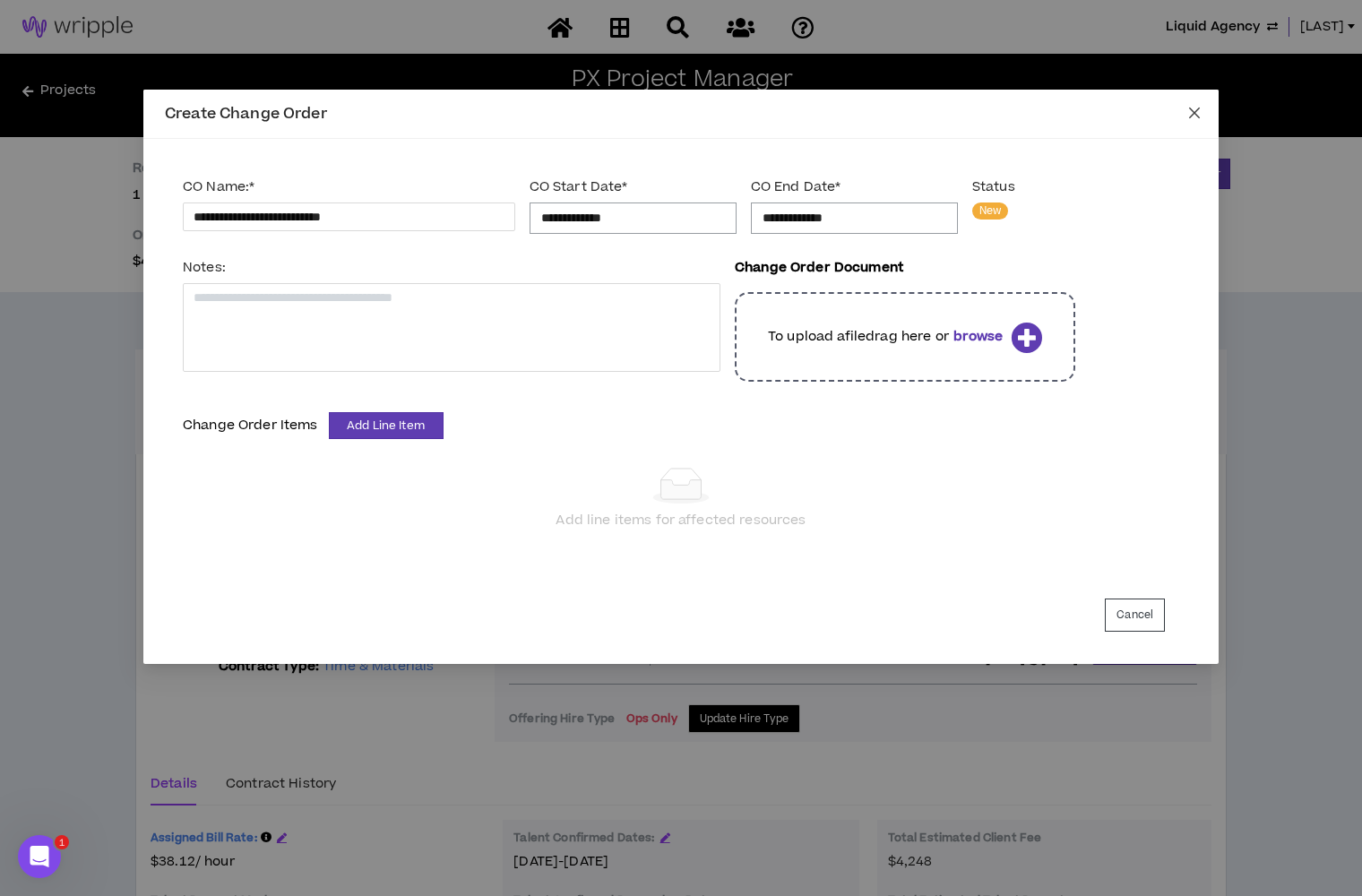 click 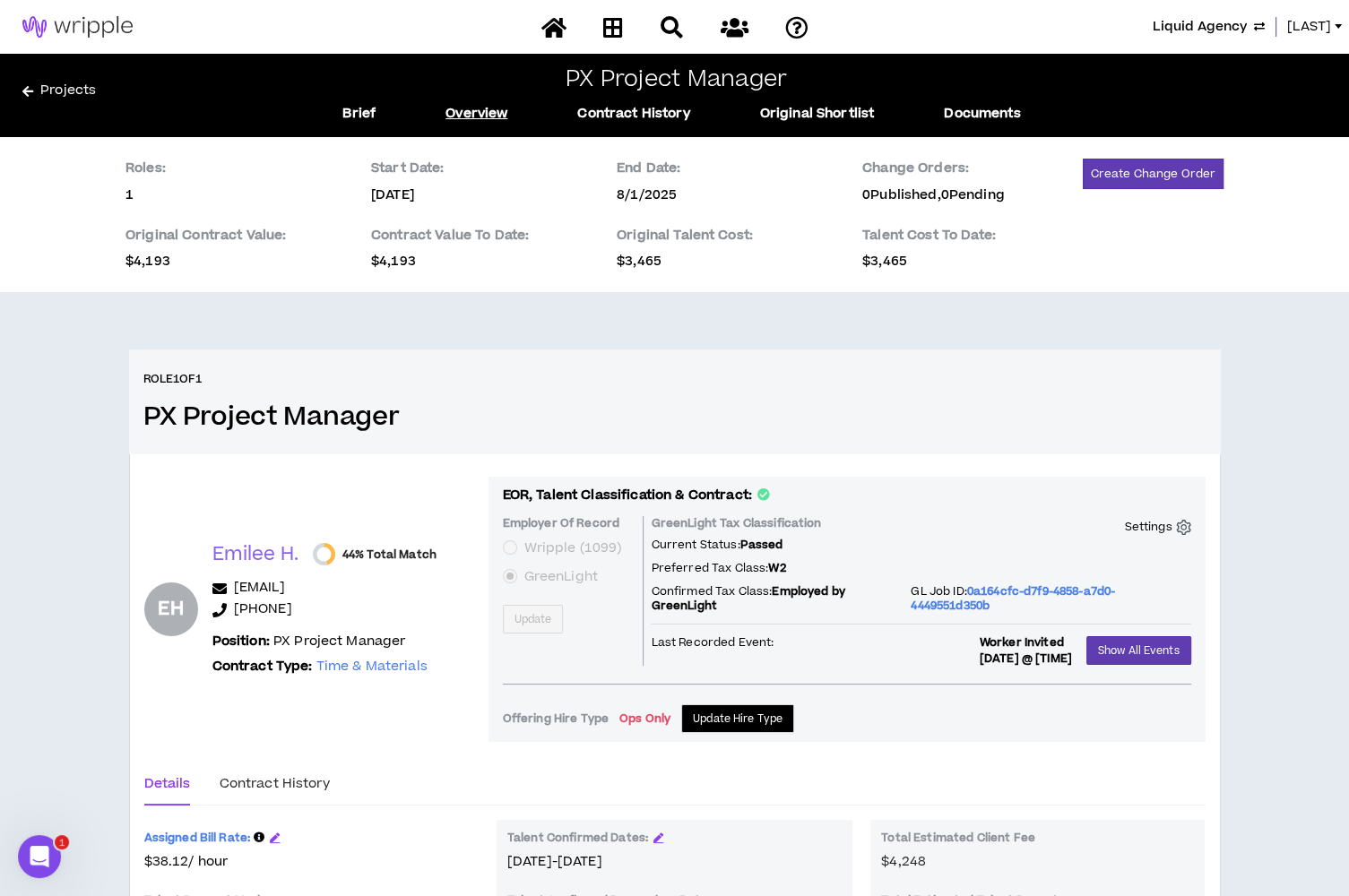 scroll, scrollTop: 252, scrollLeft: 0, axis: vertical 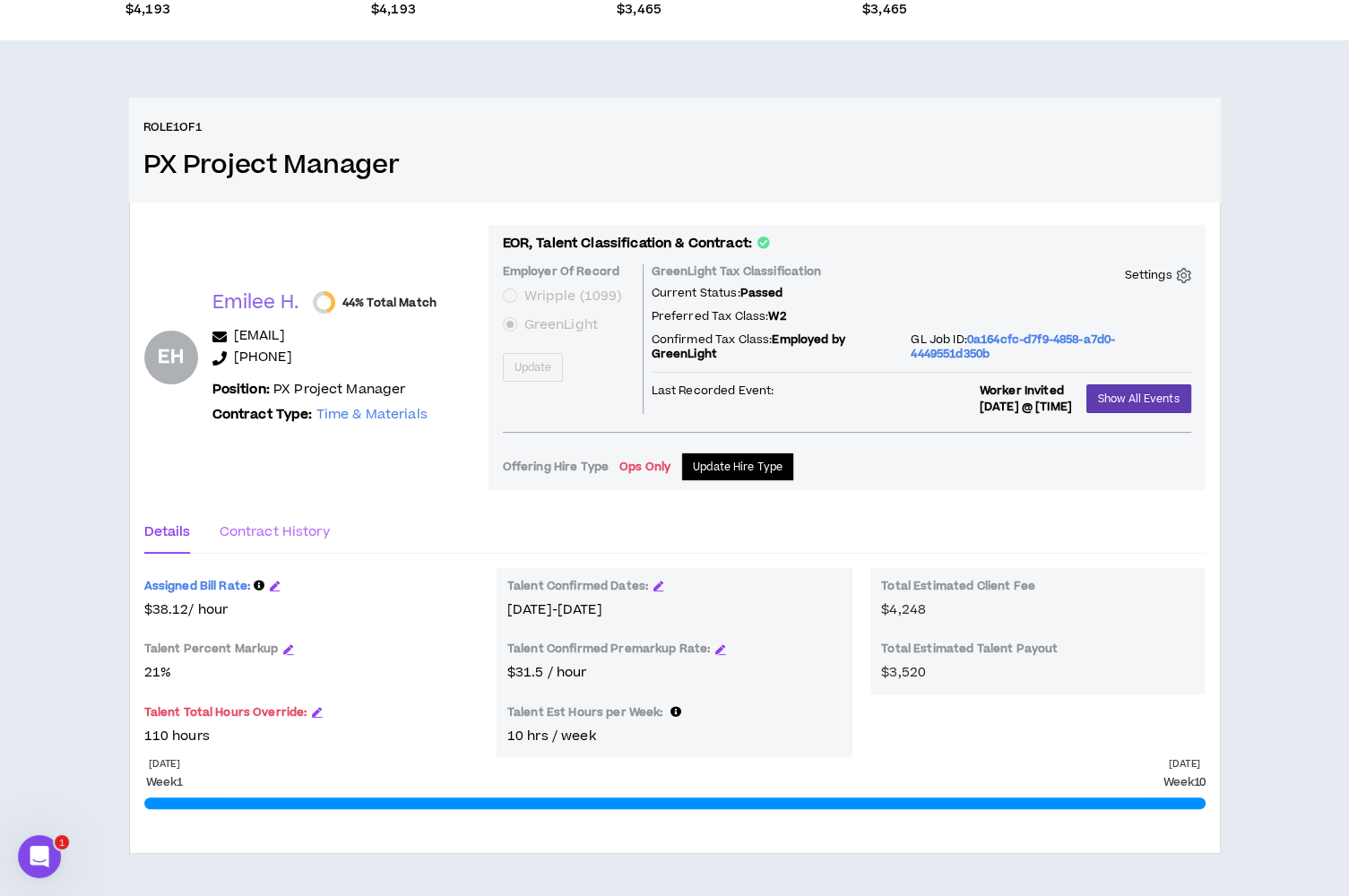 click on "Contract History" at bounding box center (273, 532) 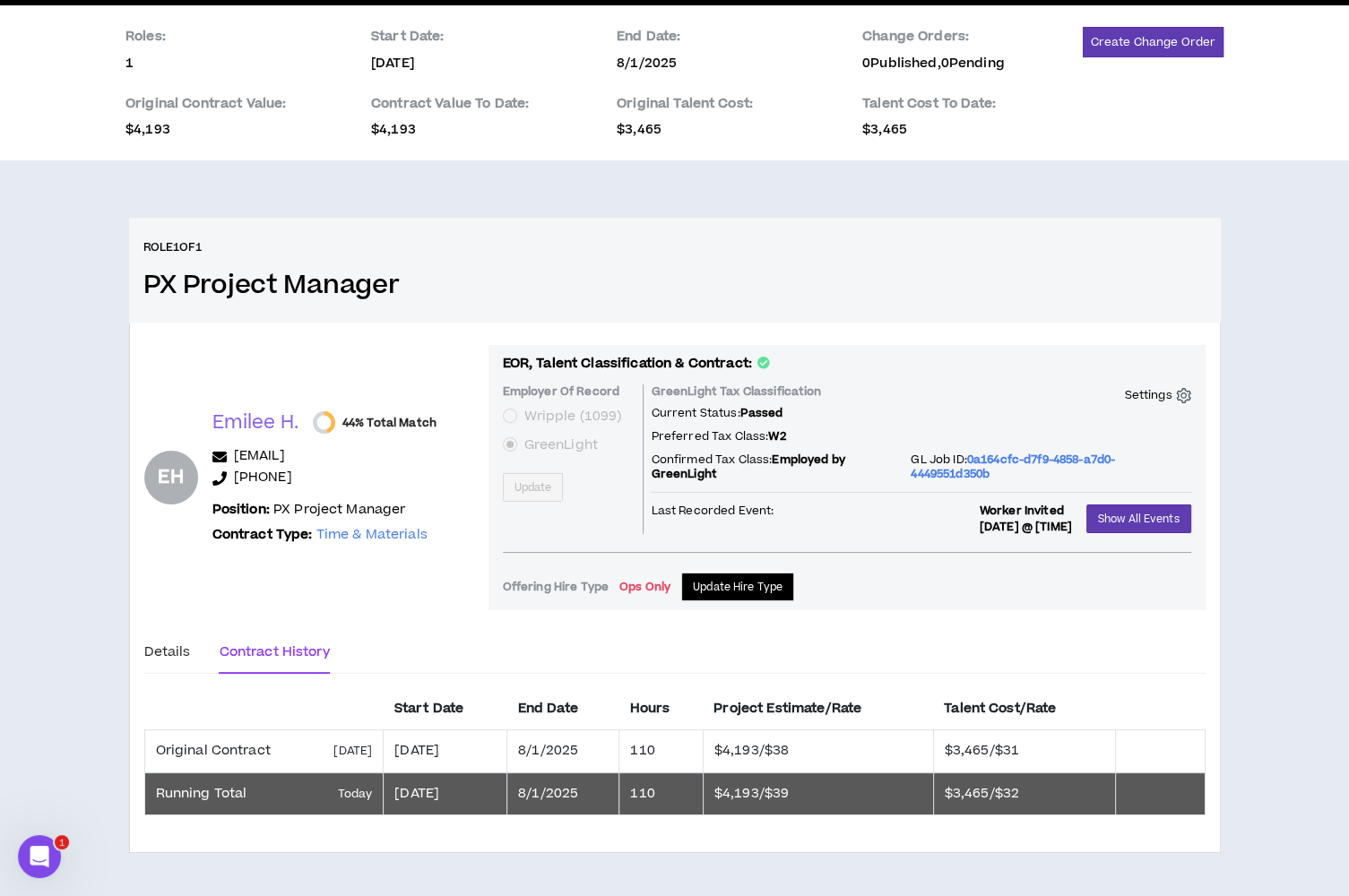 scroll, scrollTop: 131, scrollLeft: 0, axis: vertical 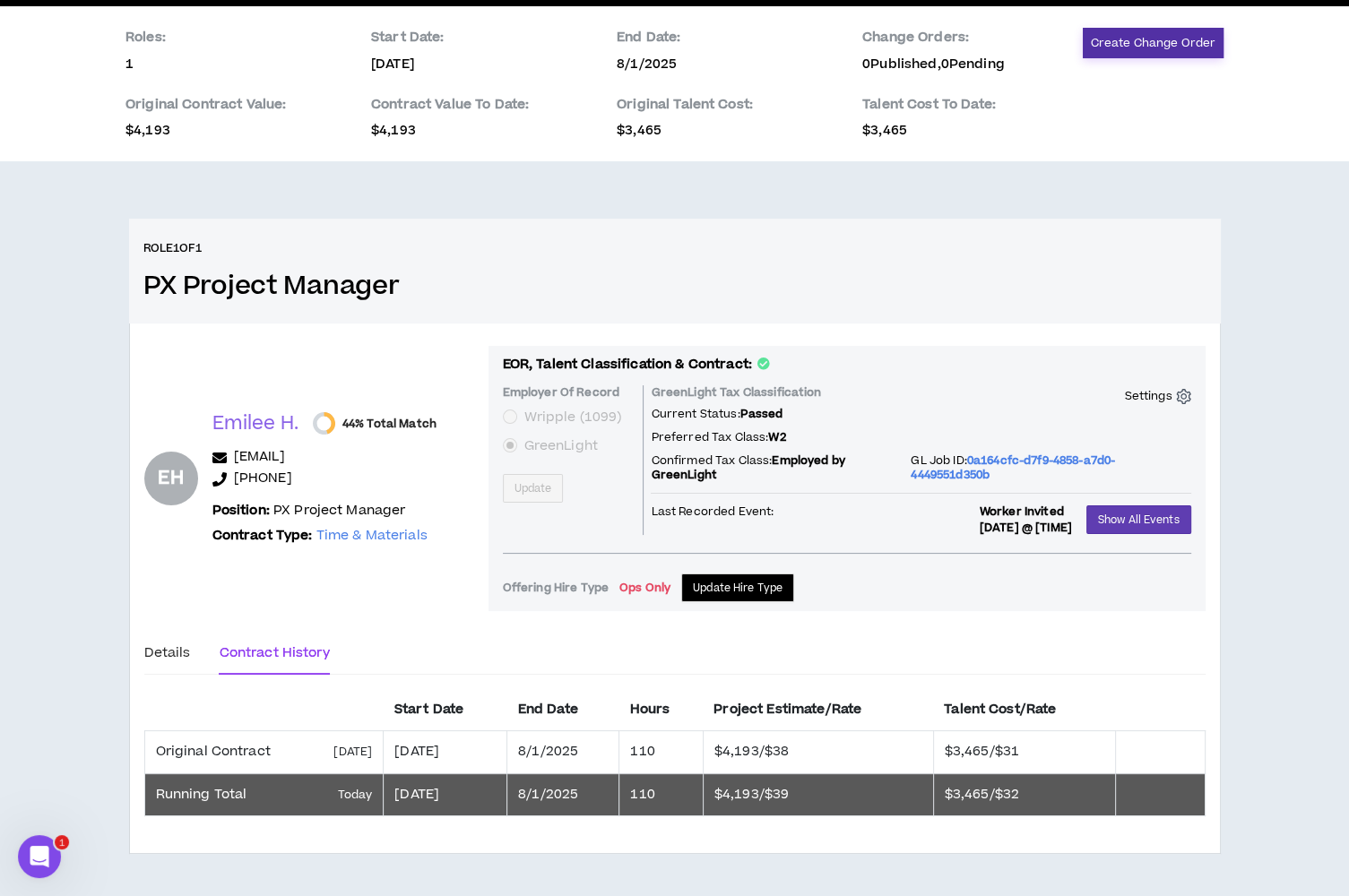 click on "Create Change Order" at bounding box center (1153, 43) 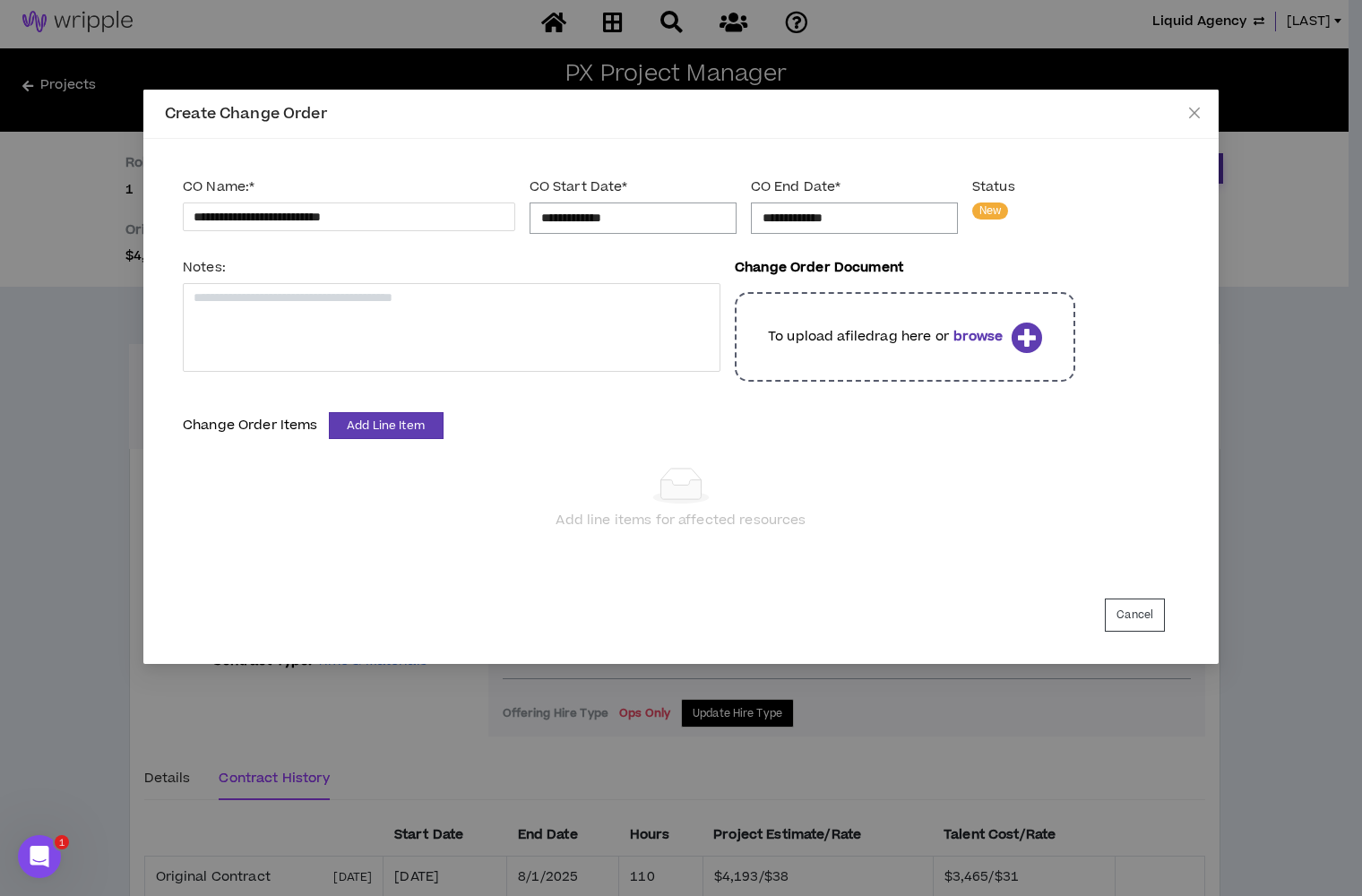 scroll, scrollTop: 0, scrollLeft: 0, axis: both 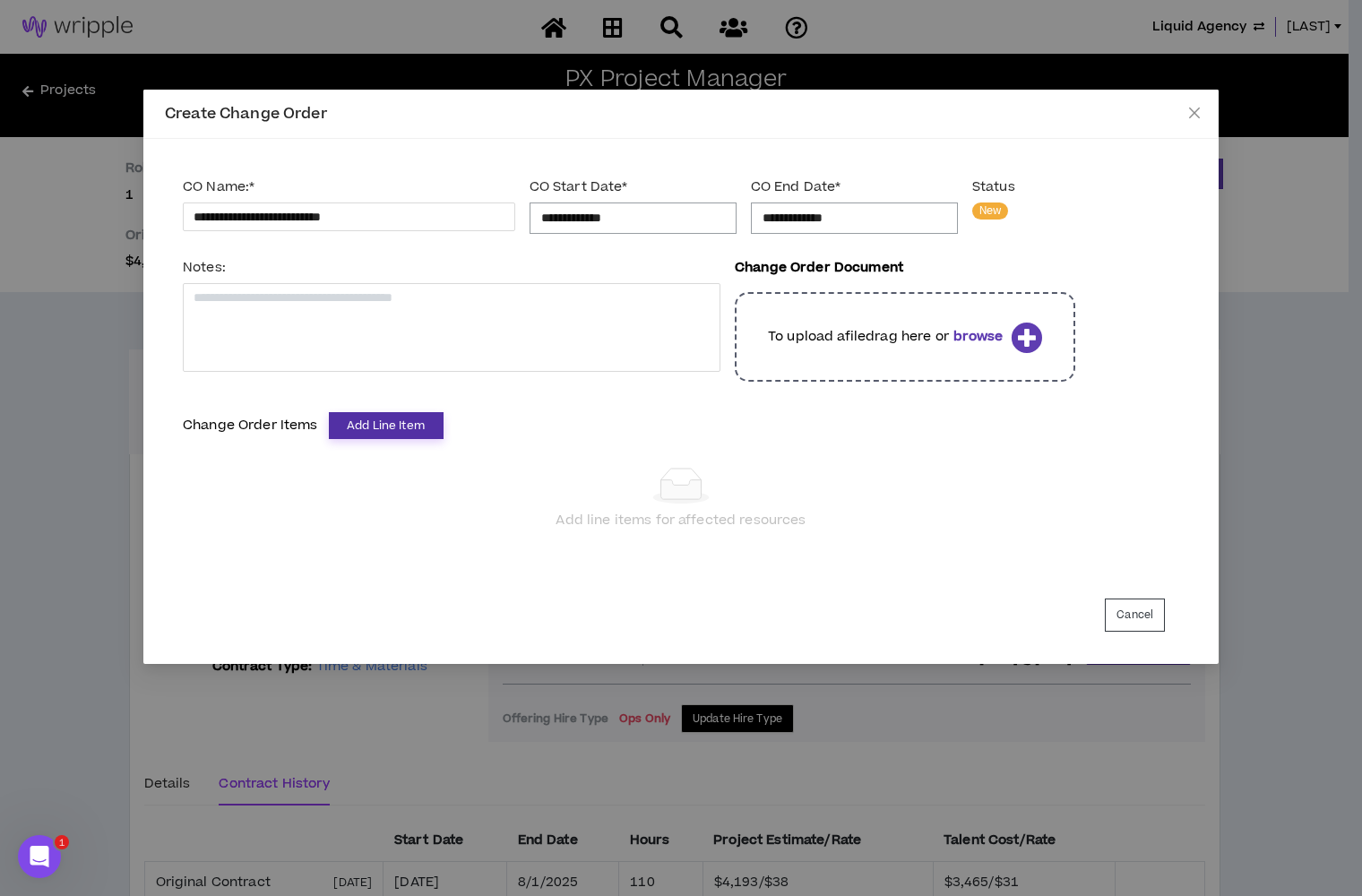 click on "Add Line Item" at bounding box center [386, 426] 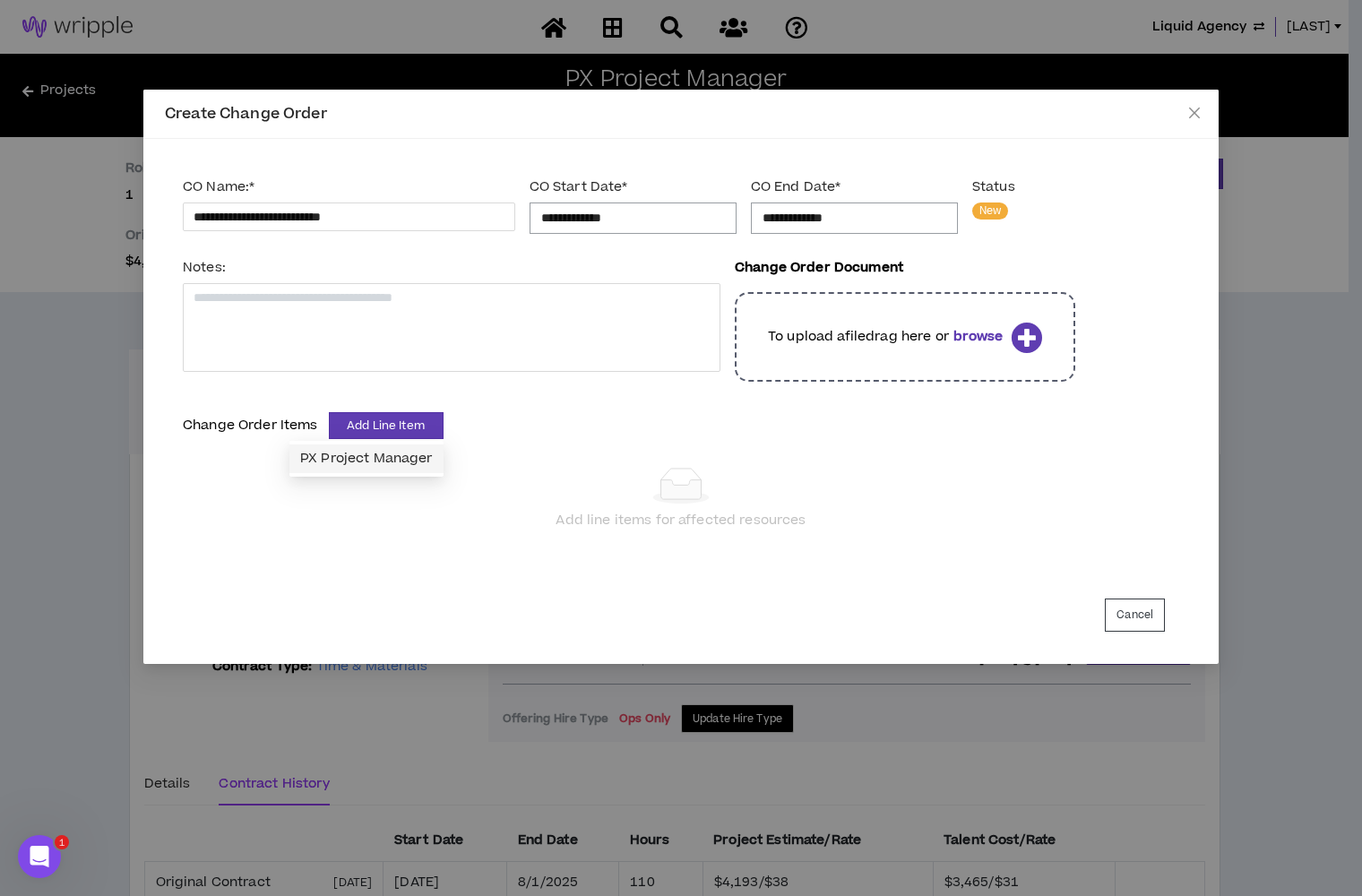 click on "PX Project Manager" at bounding box center (366, 459) 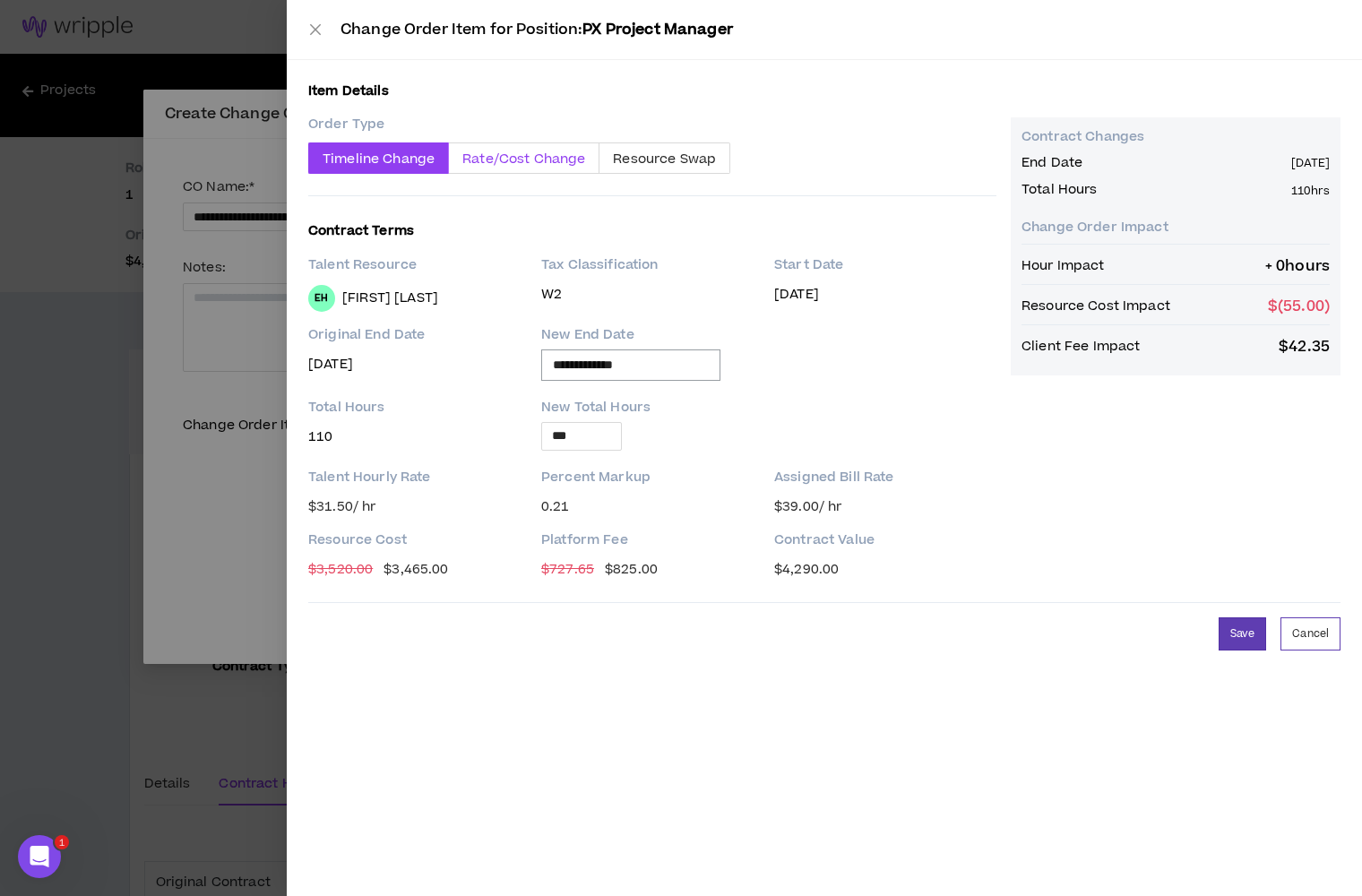 click on "Rate/Cost Change" at bounding box center [523, 159] 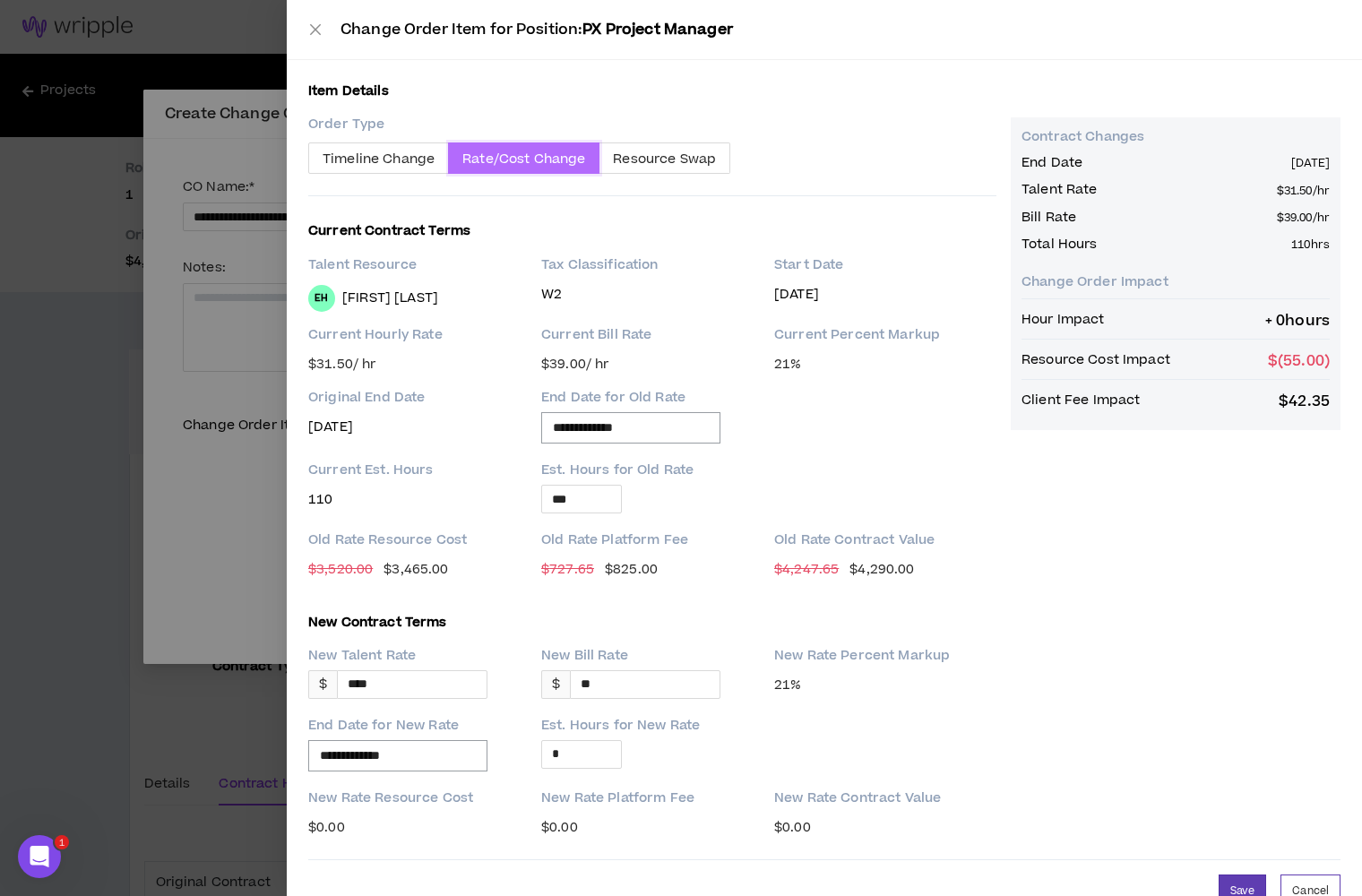 scroll, scrollTop: 32, scrollLeft: 0, axis: vertical 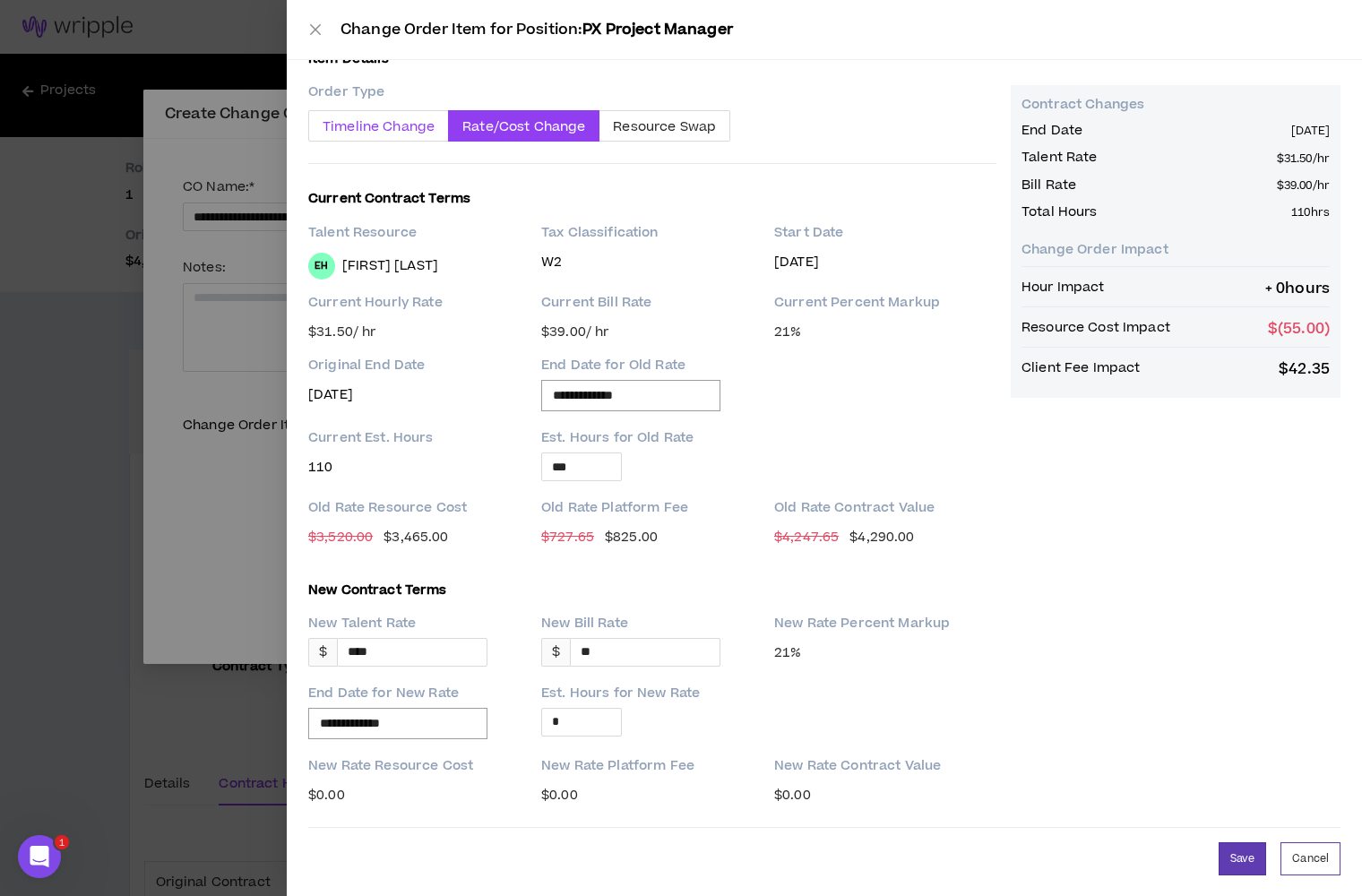 click on "Timeline Change" at bounding box center [378, 126] 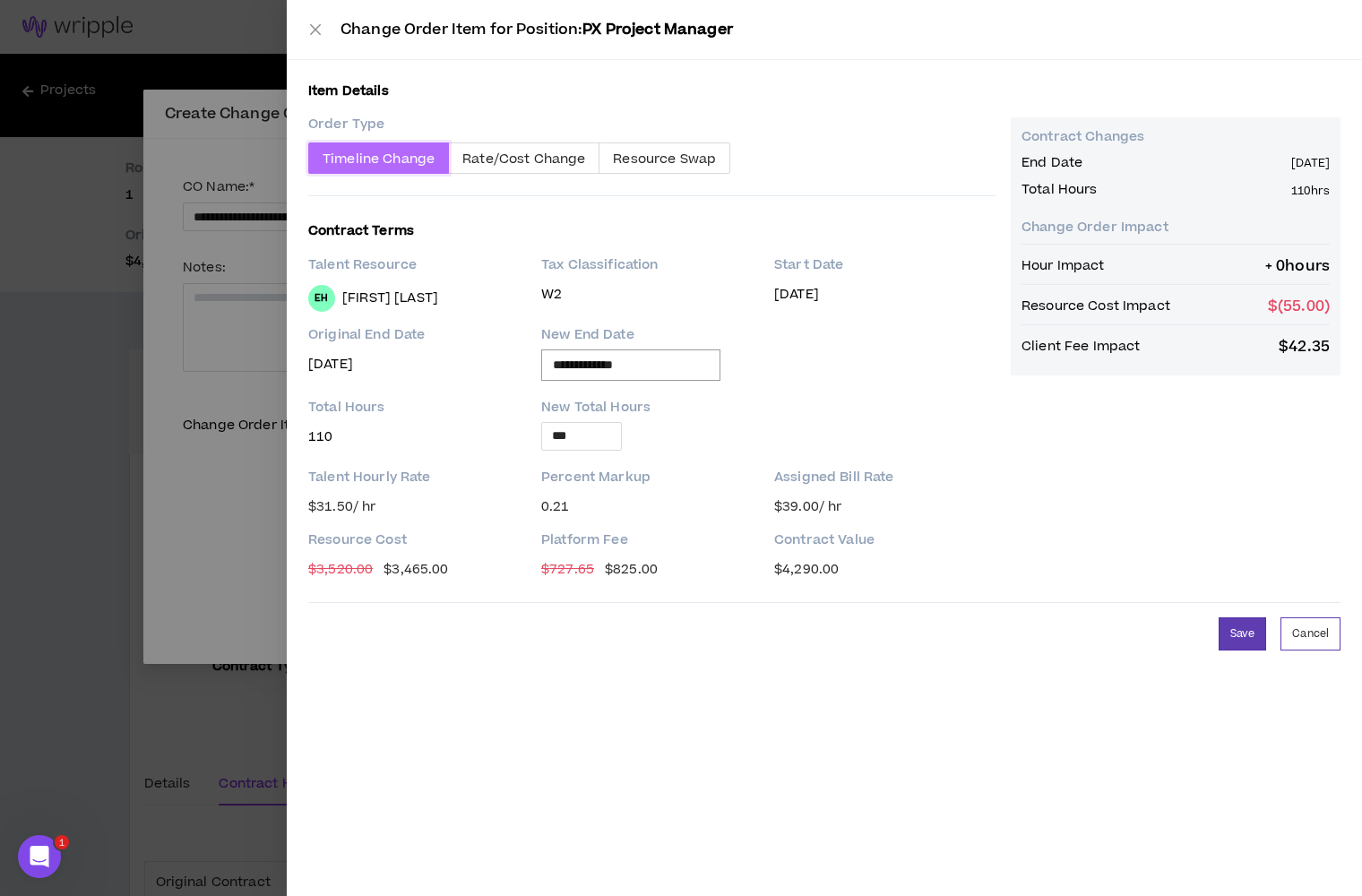 scroll, scrollTop: 0, scrollLeft: 0, axis: both 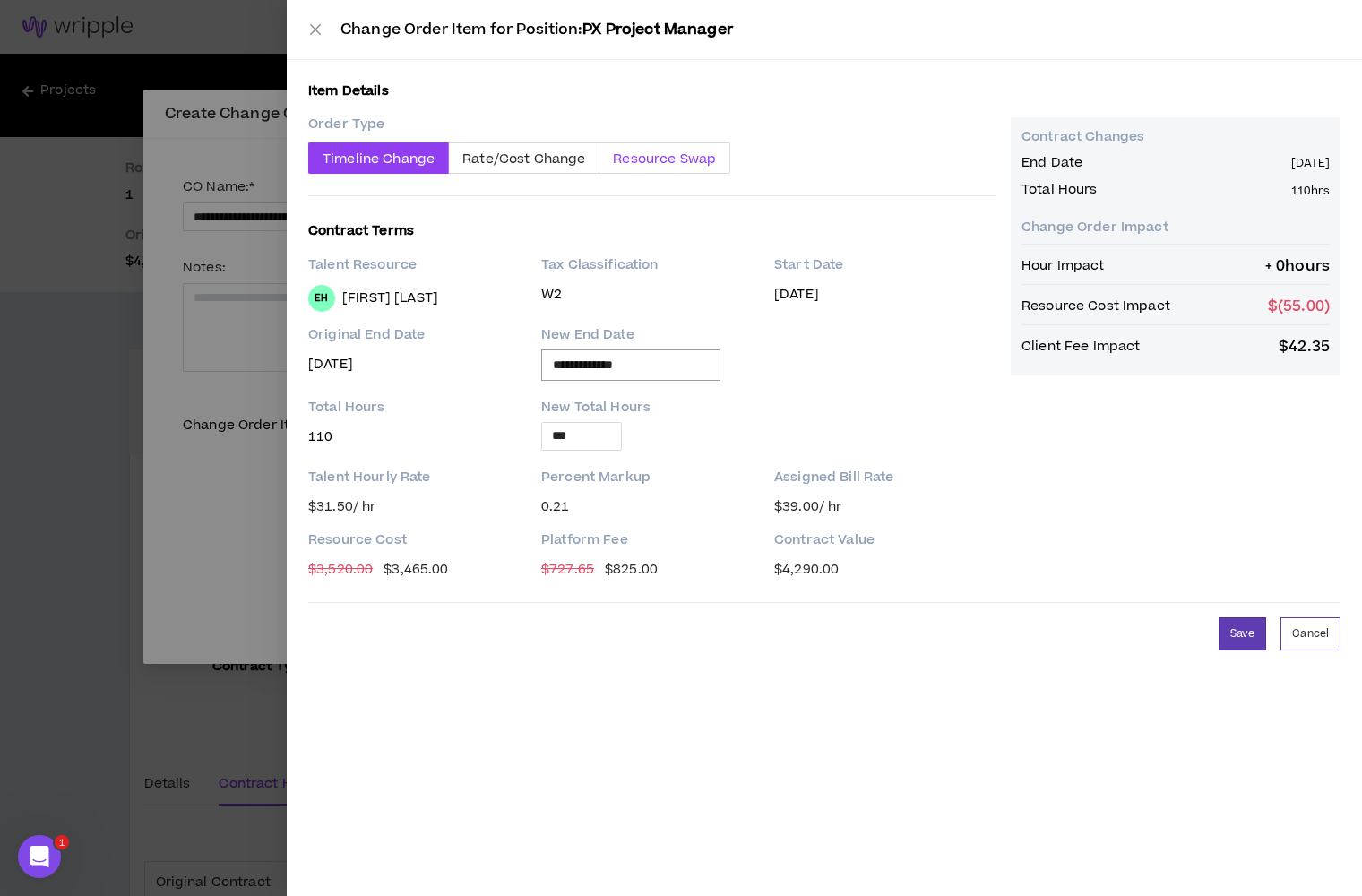 click on "Resource Swap" at bounding box center (664, 159) 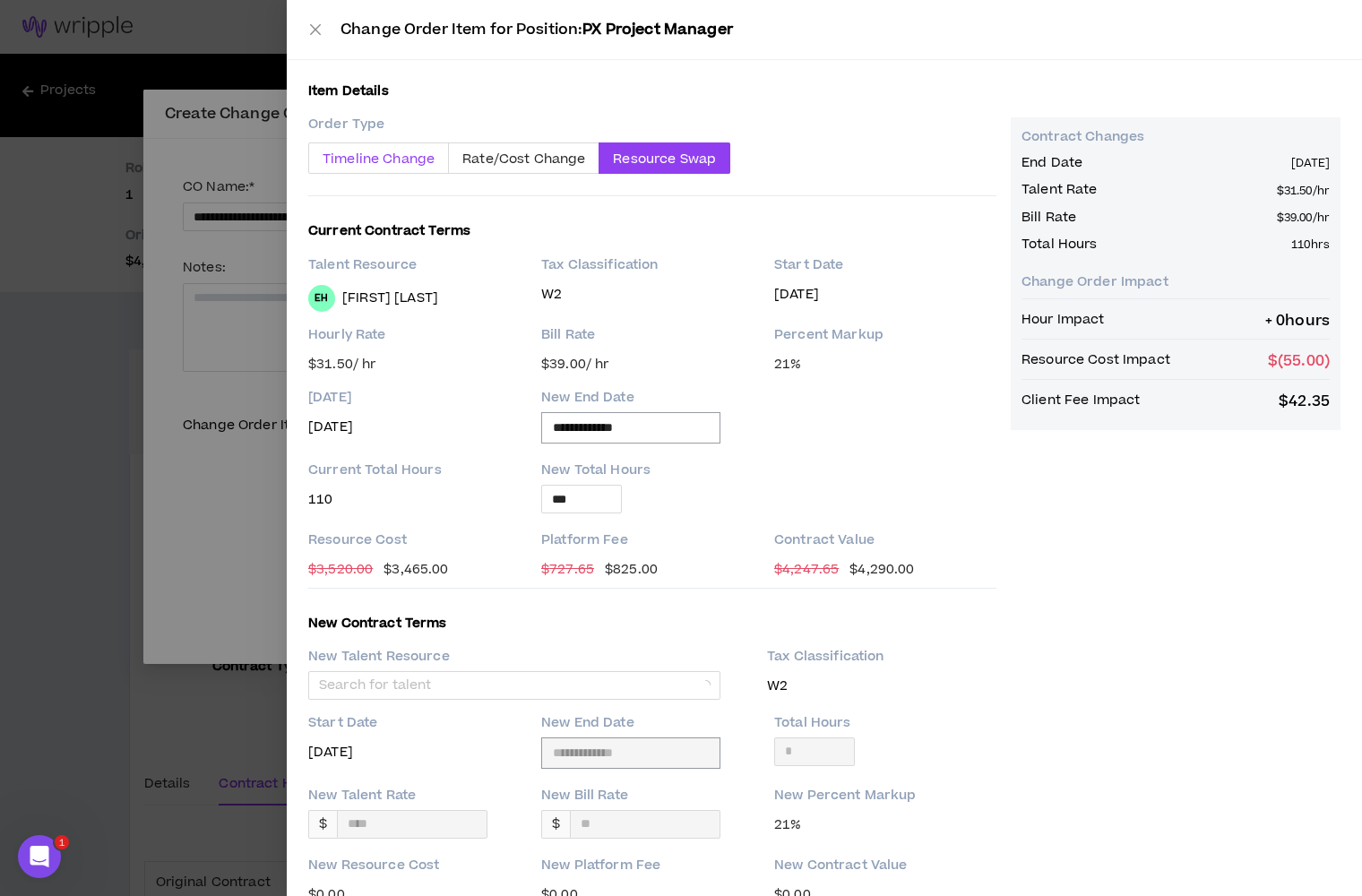 click on "Timeline Change" at bounding box center [378, 158] 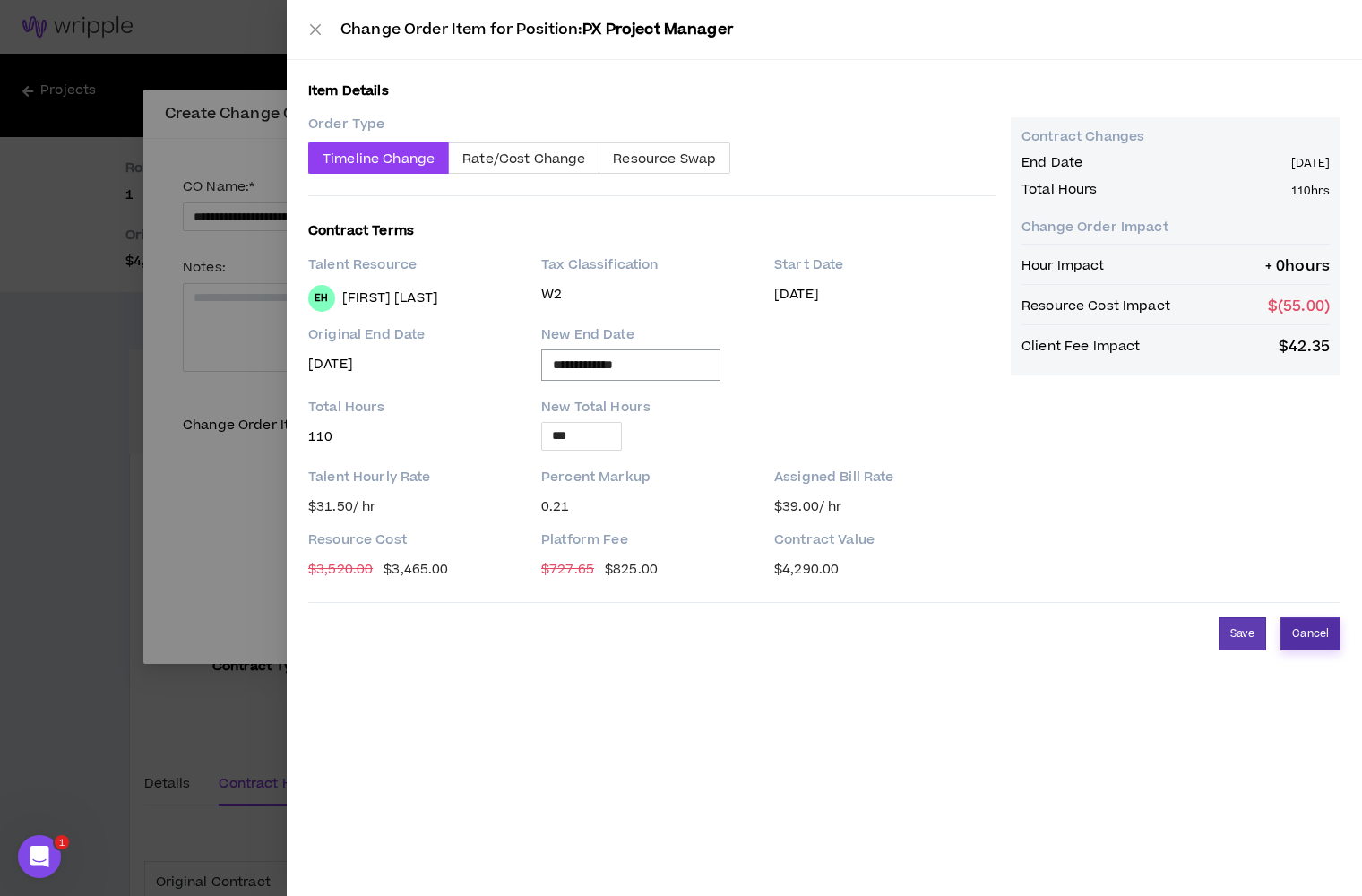 click on "Cancel" at bounding box center (1310, 633) 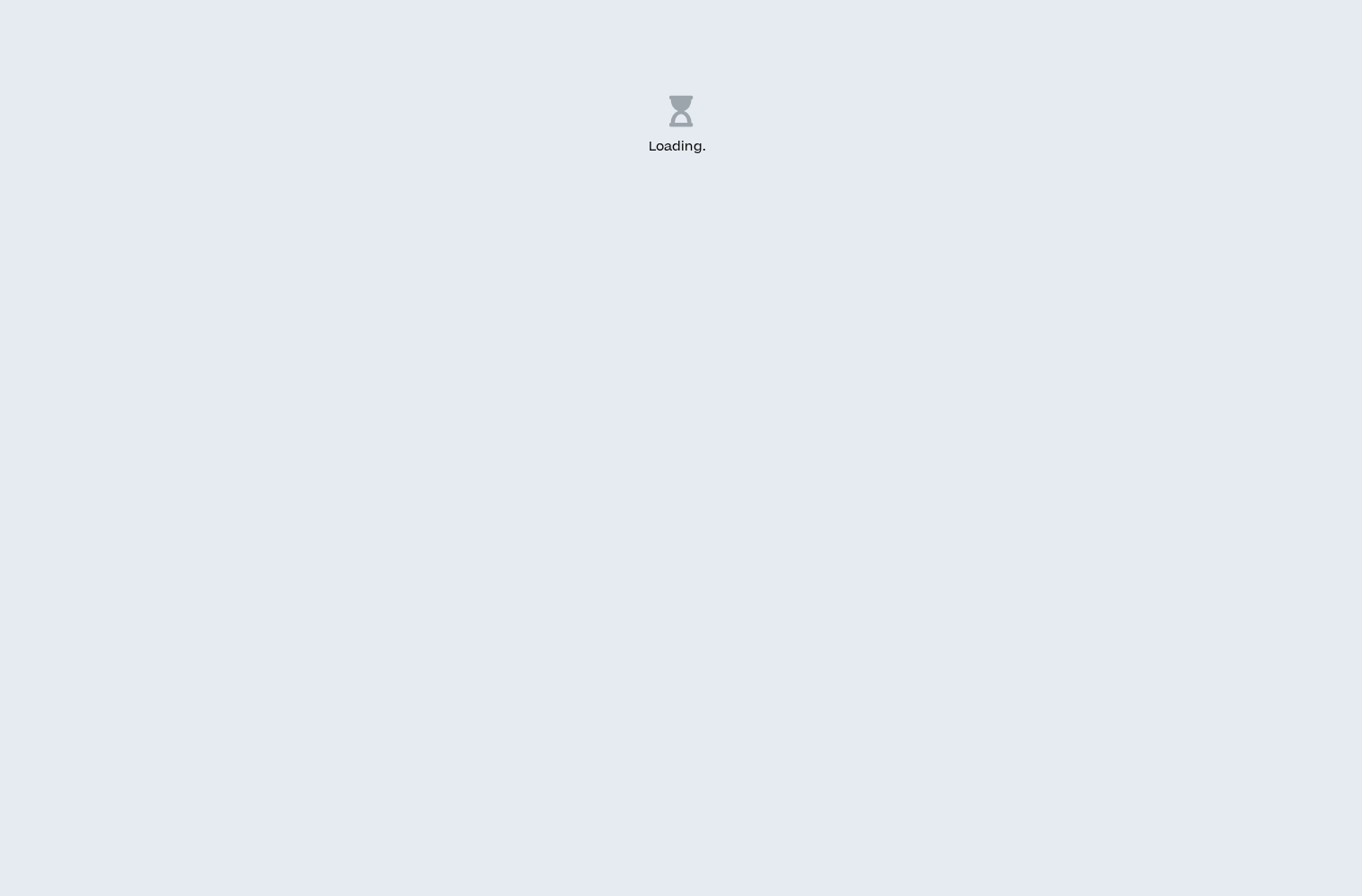 scroll, scrollTop: 0, scrollLeft: 0, axis: both 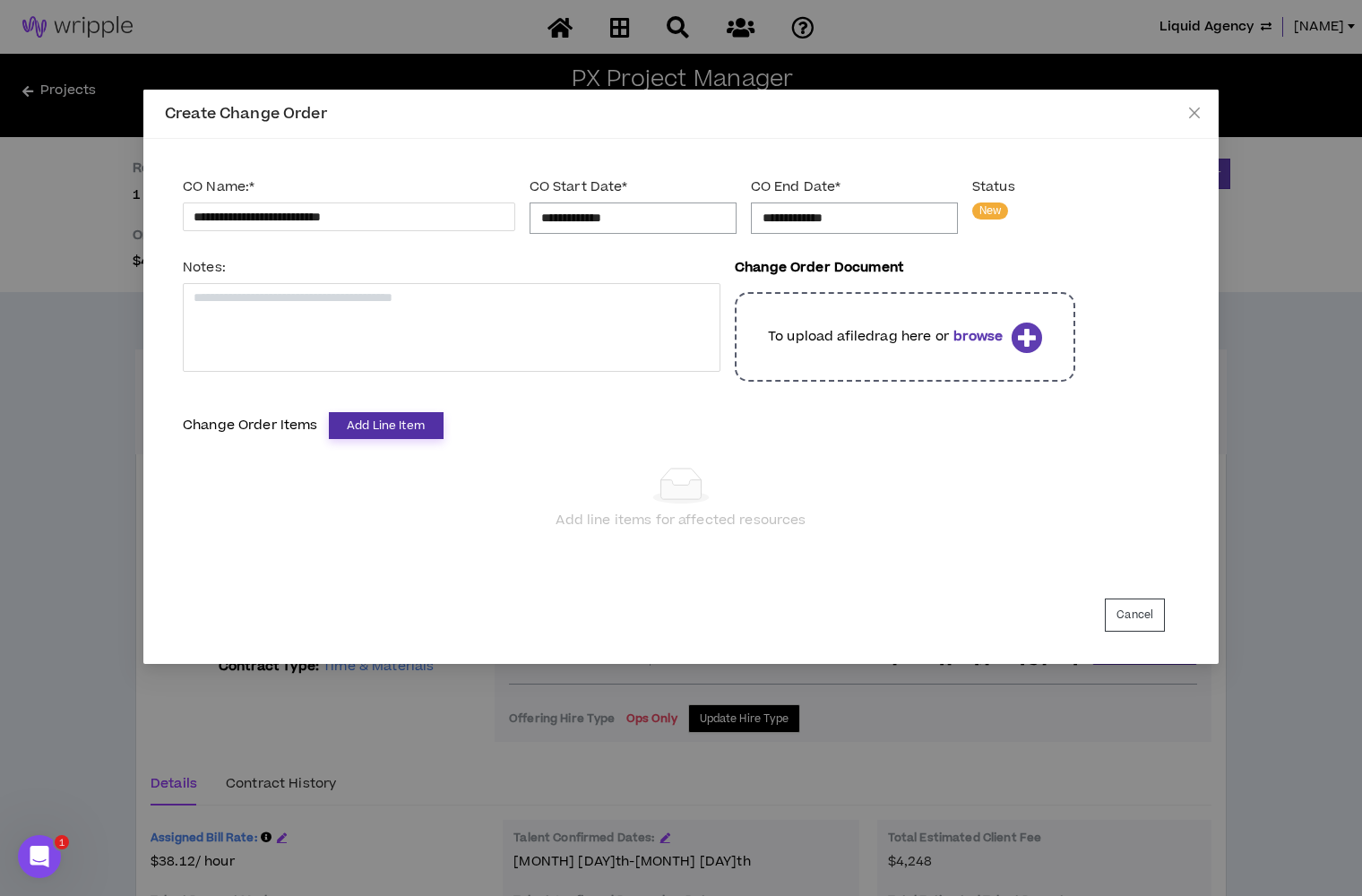 click on "Add Line Item" at bounding box center (386, 426) 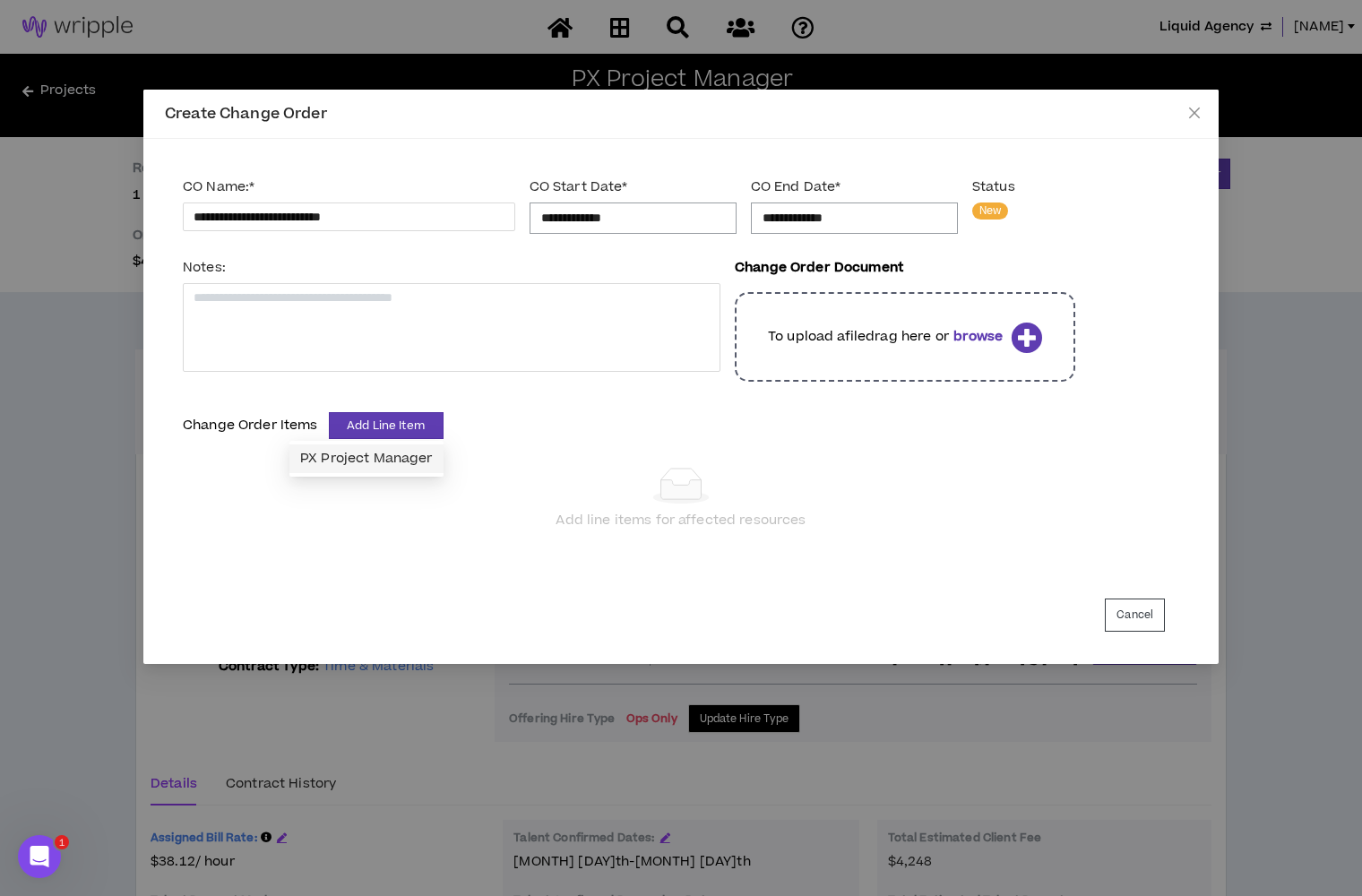 click on "PX Project Manager" at bounding box center [366, 459] 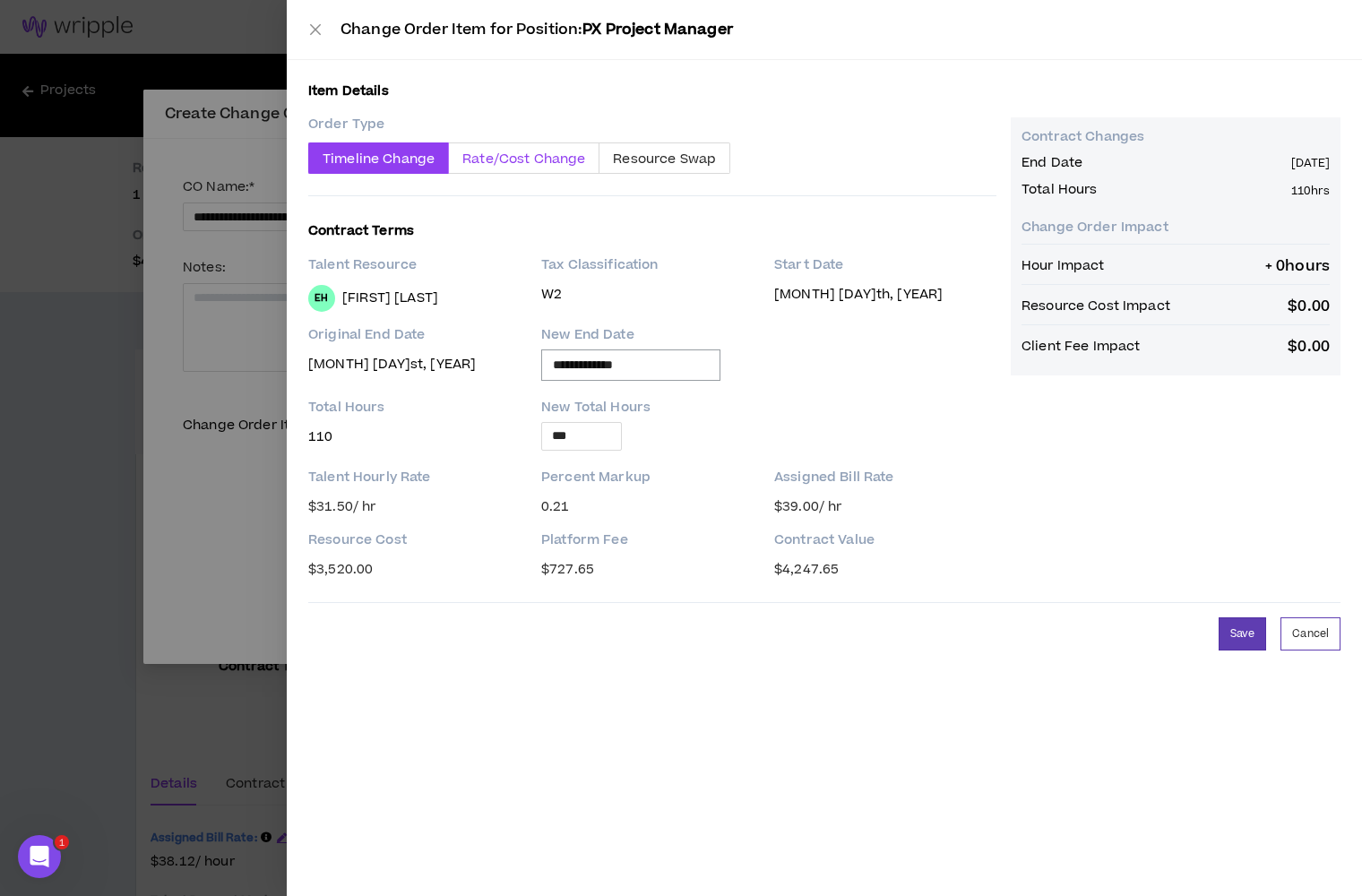 click on "Rate/Cost Change" at bounding box center [523, 159] 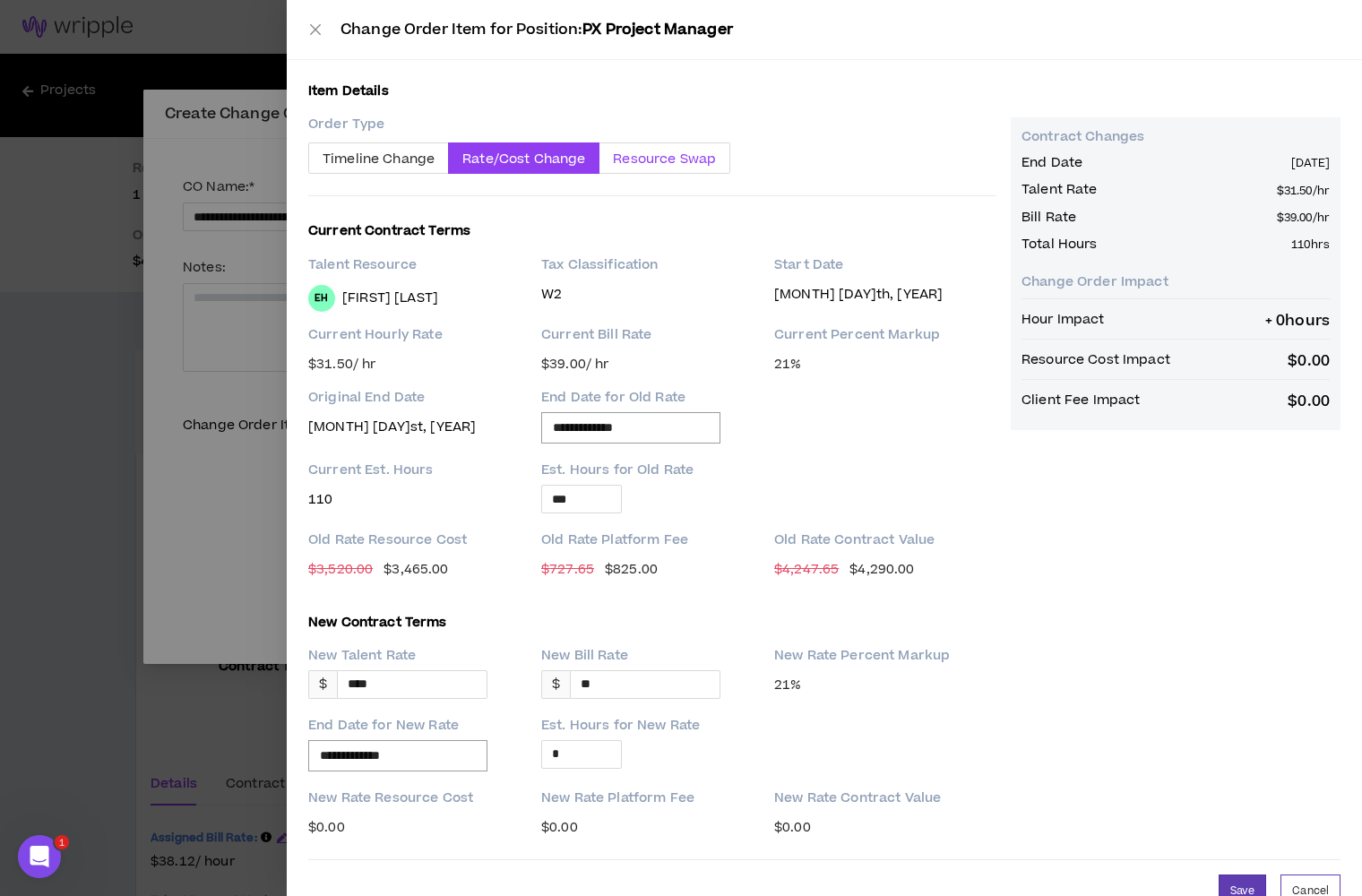 click on "Resource Swap" at bounding box center (665, 158) 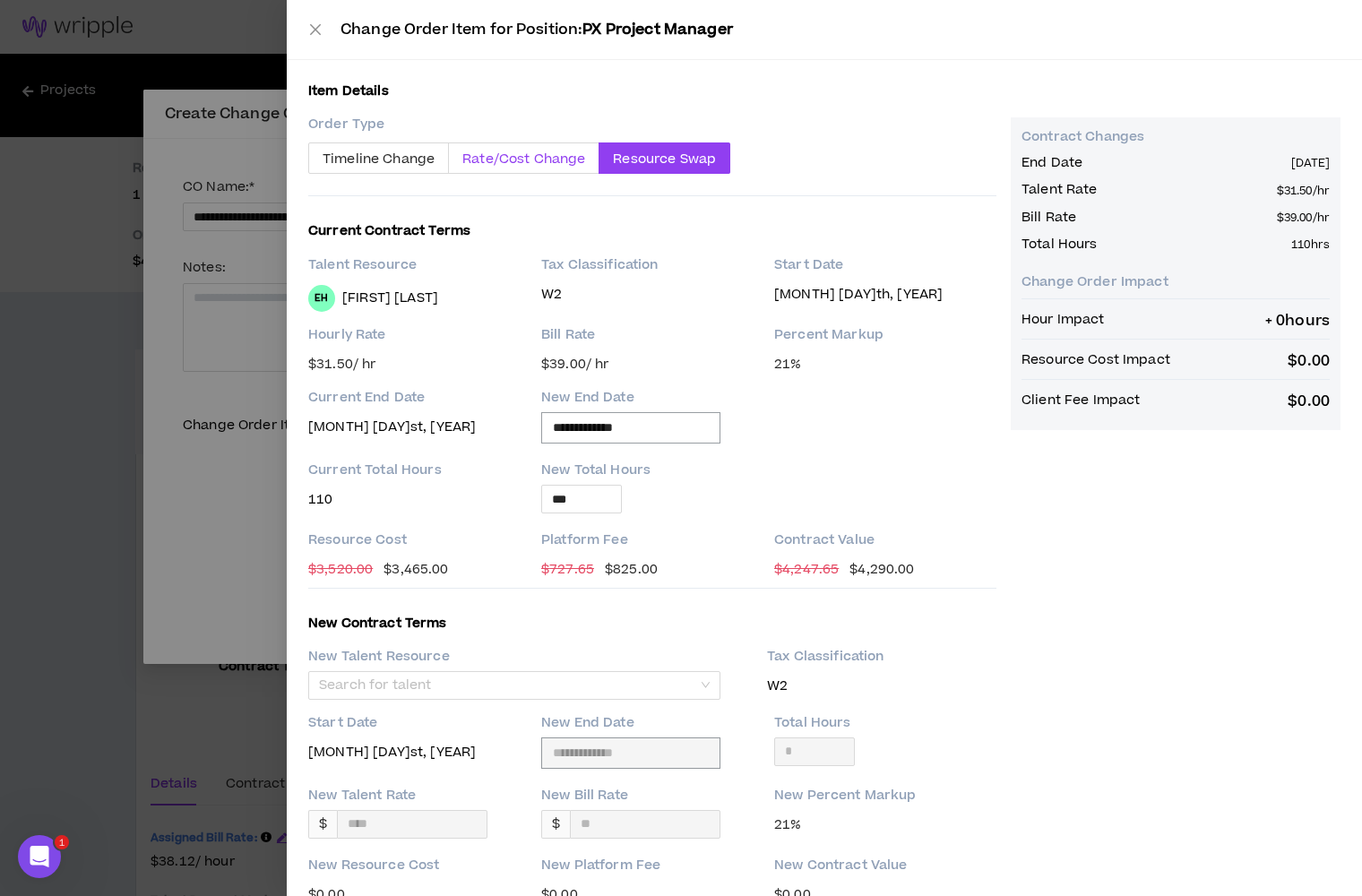 click on "Rate/Cost Change" at bounding box center (523, 159) 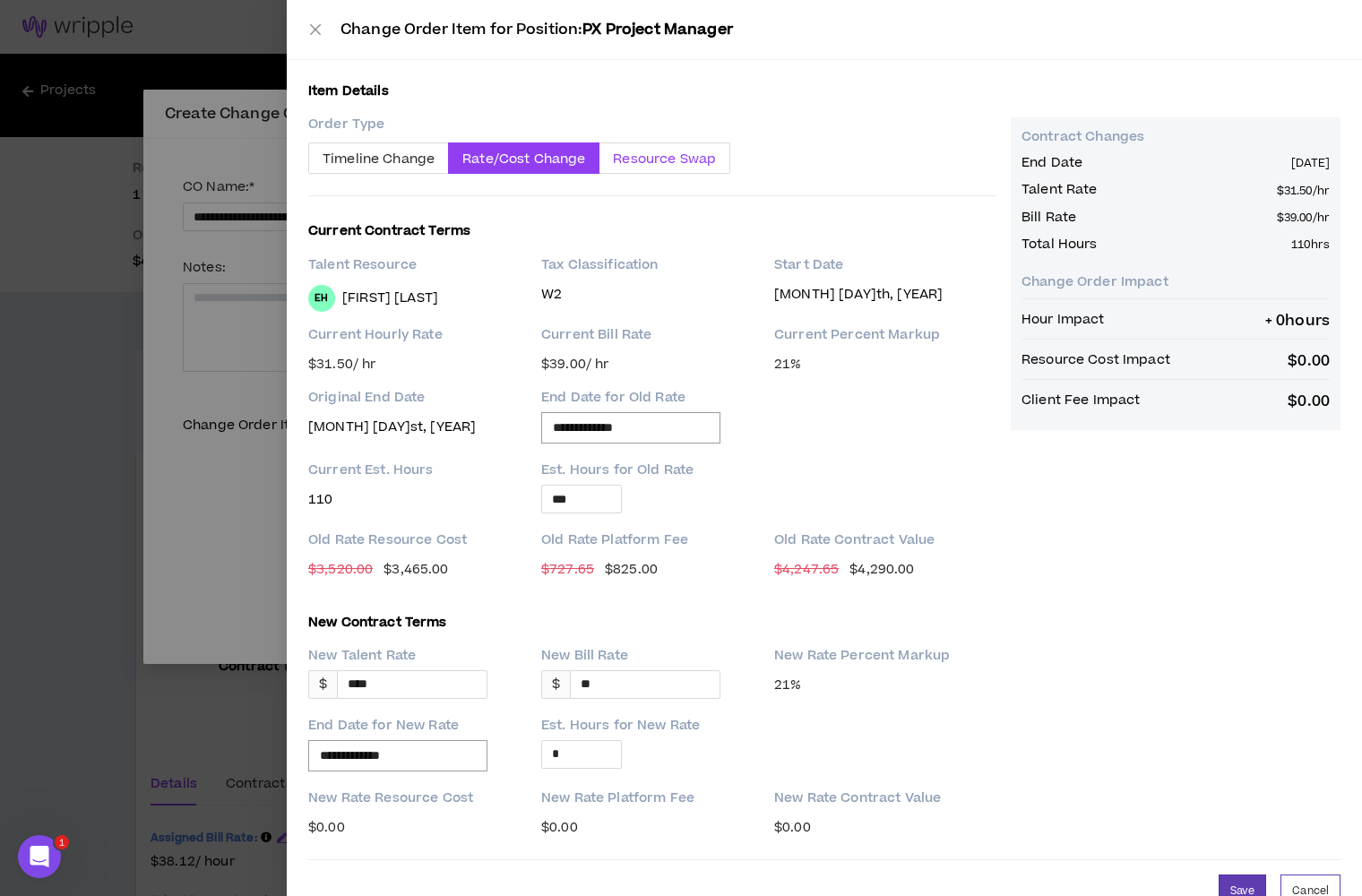 click on "Resource Swap" at bounding box center [664, 159] 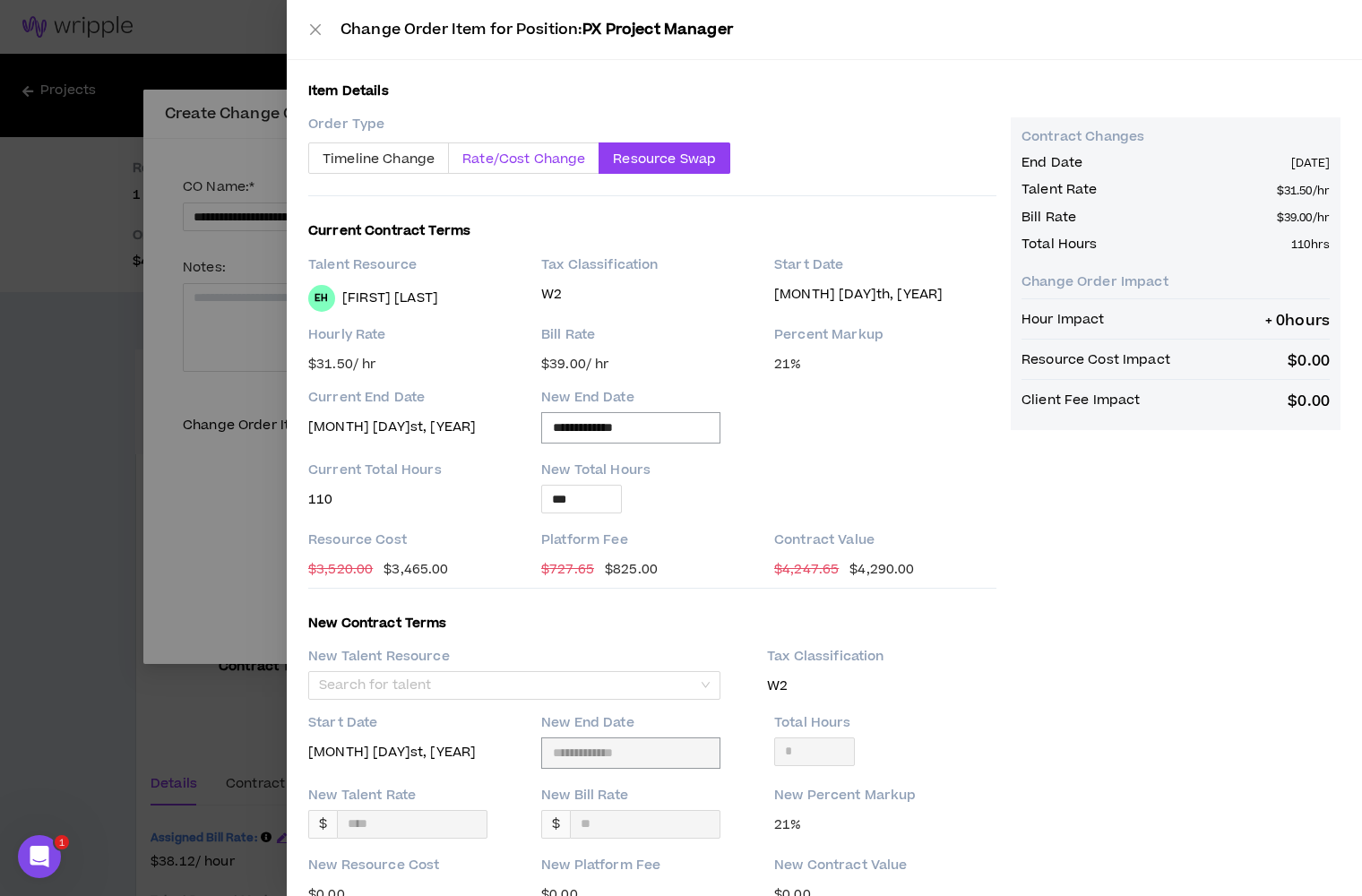 click on "Rate/Cost Change" at bounding box center [523, 159] 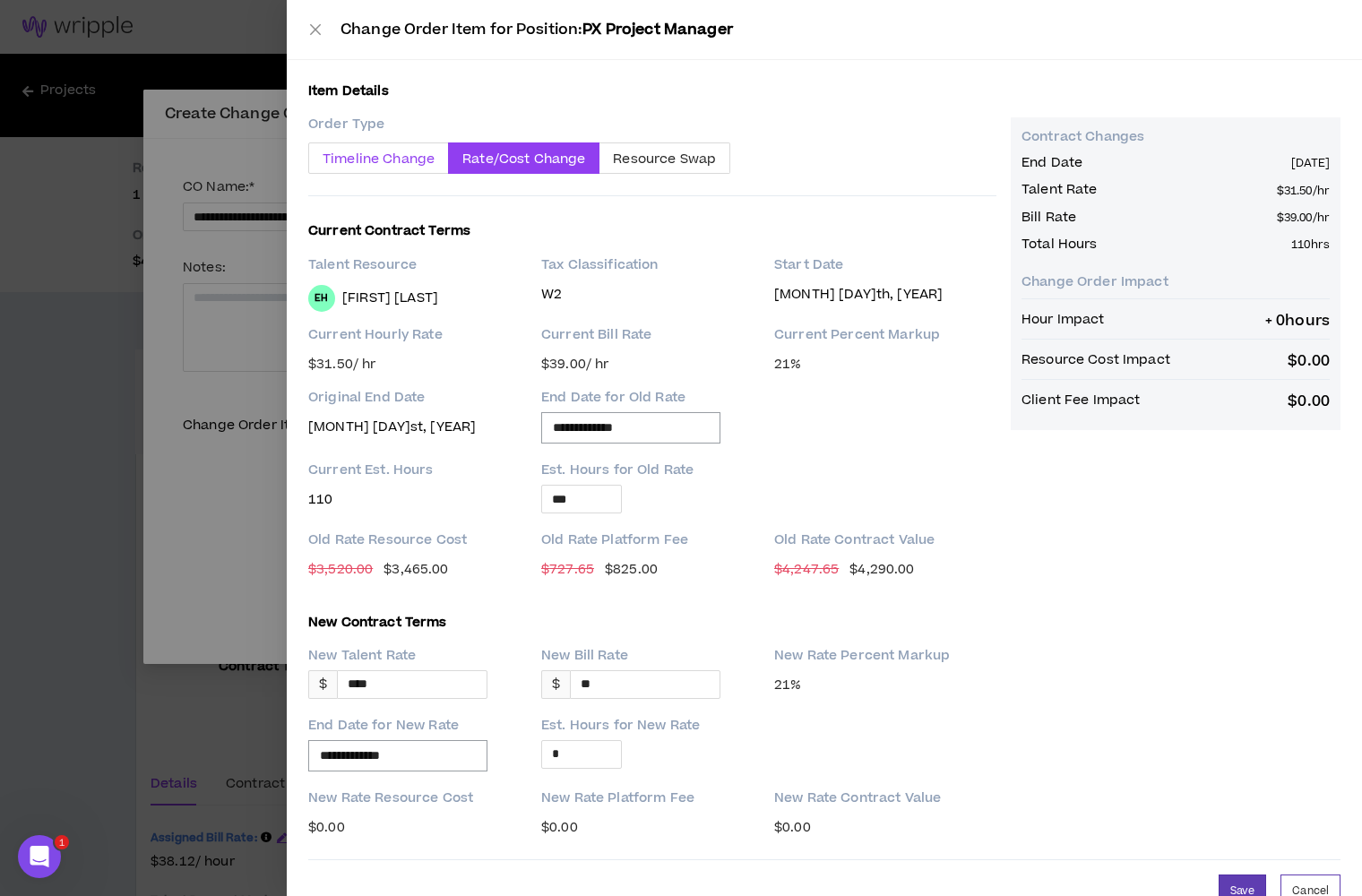 click on "Timeline Change" at bounding box center (378, 159) 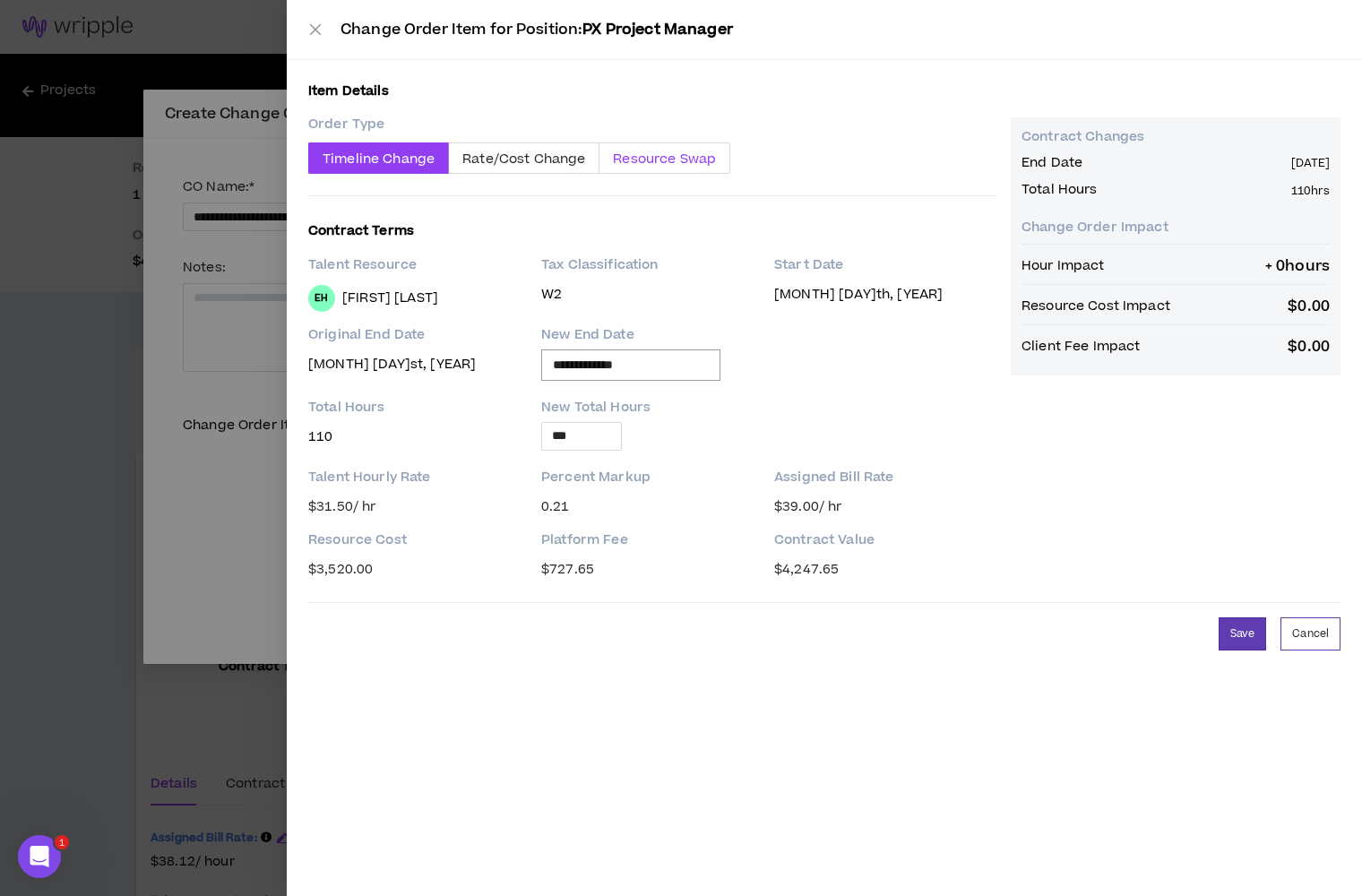 click on "Resource Swap" at bounding box center (664, 159) 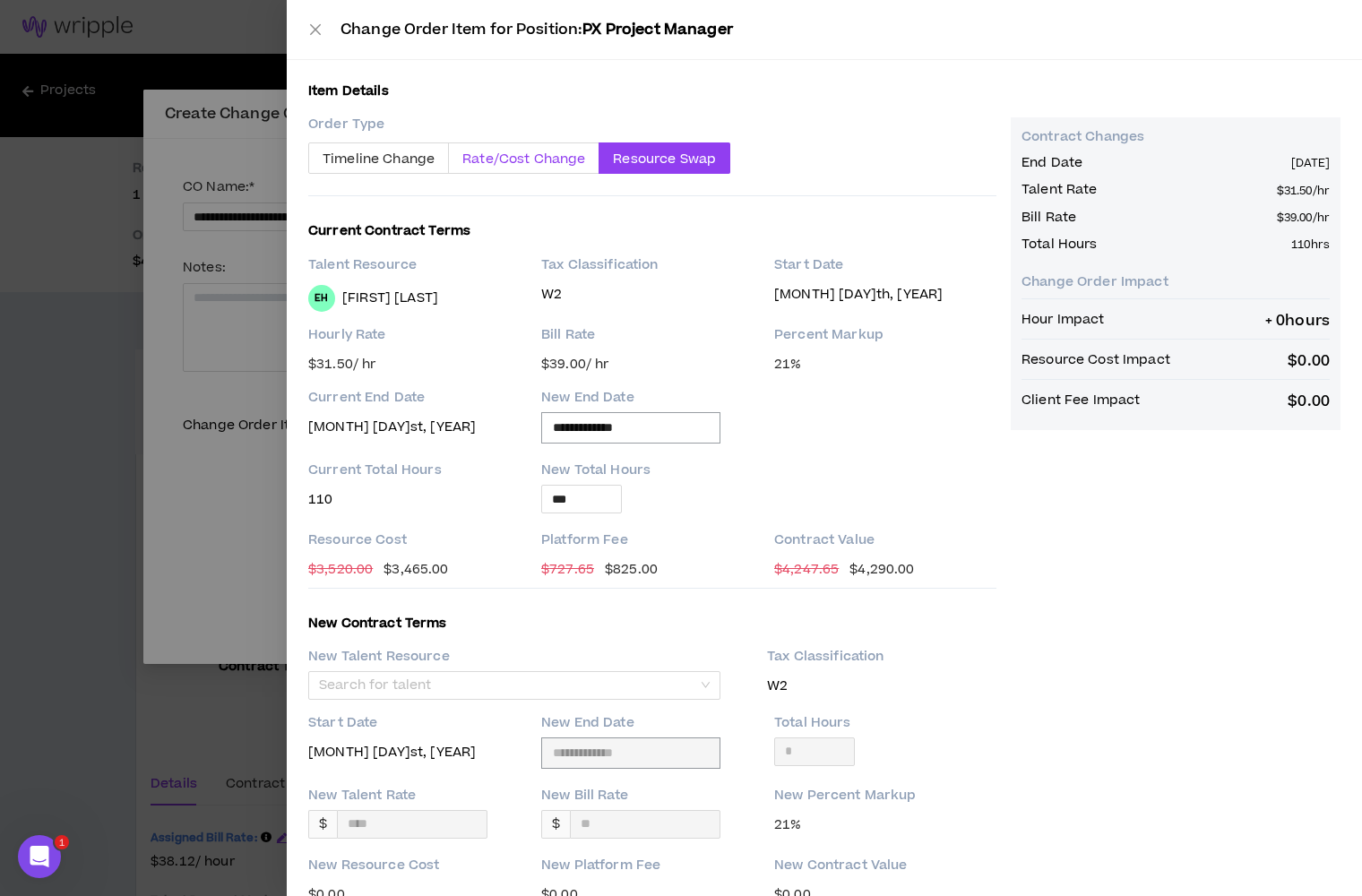 click on "Rate/Cost Change" at bounding box center [523, 159] 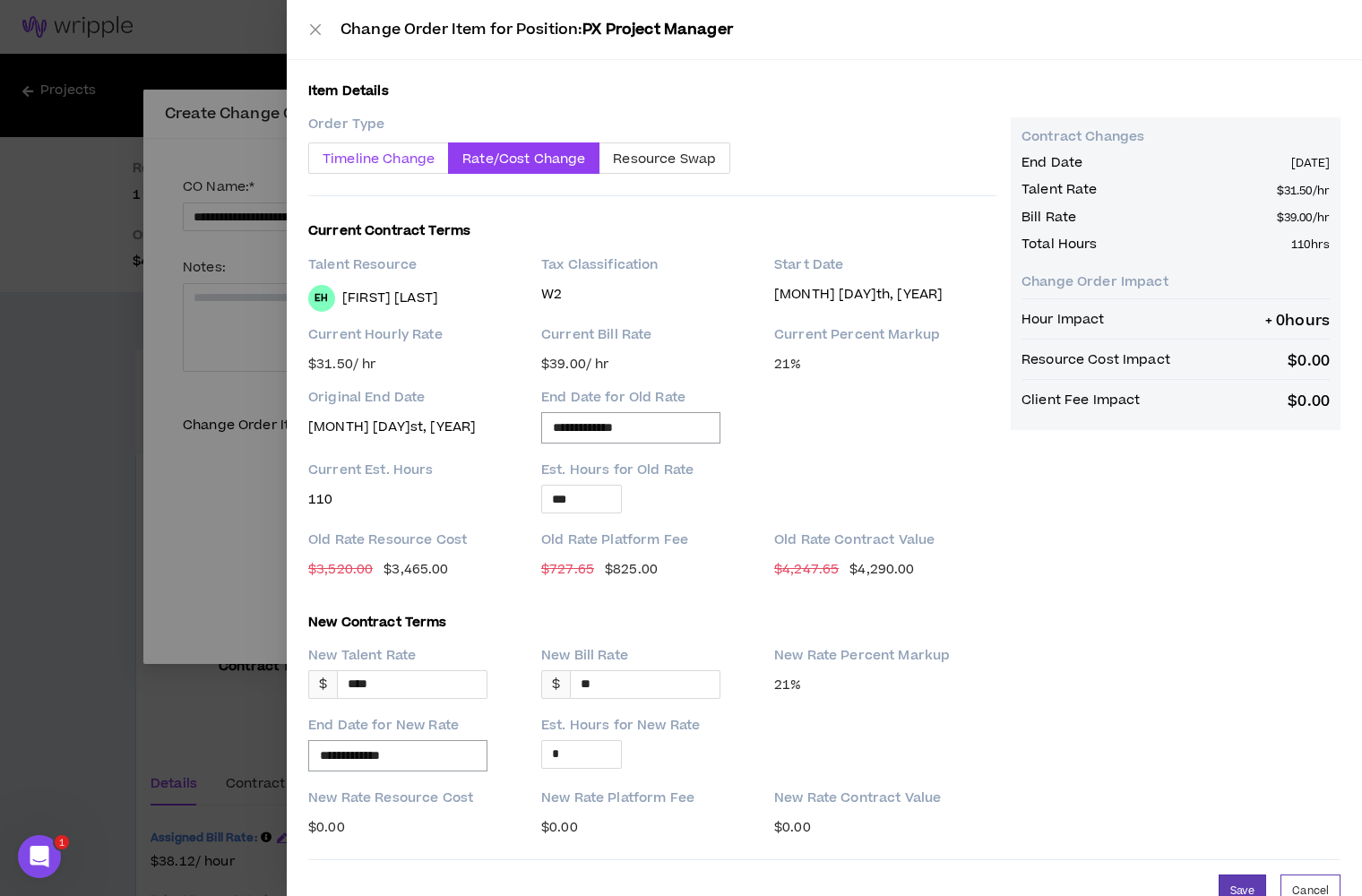 click on "Timeline Change" at bounding box center (378, 159) 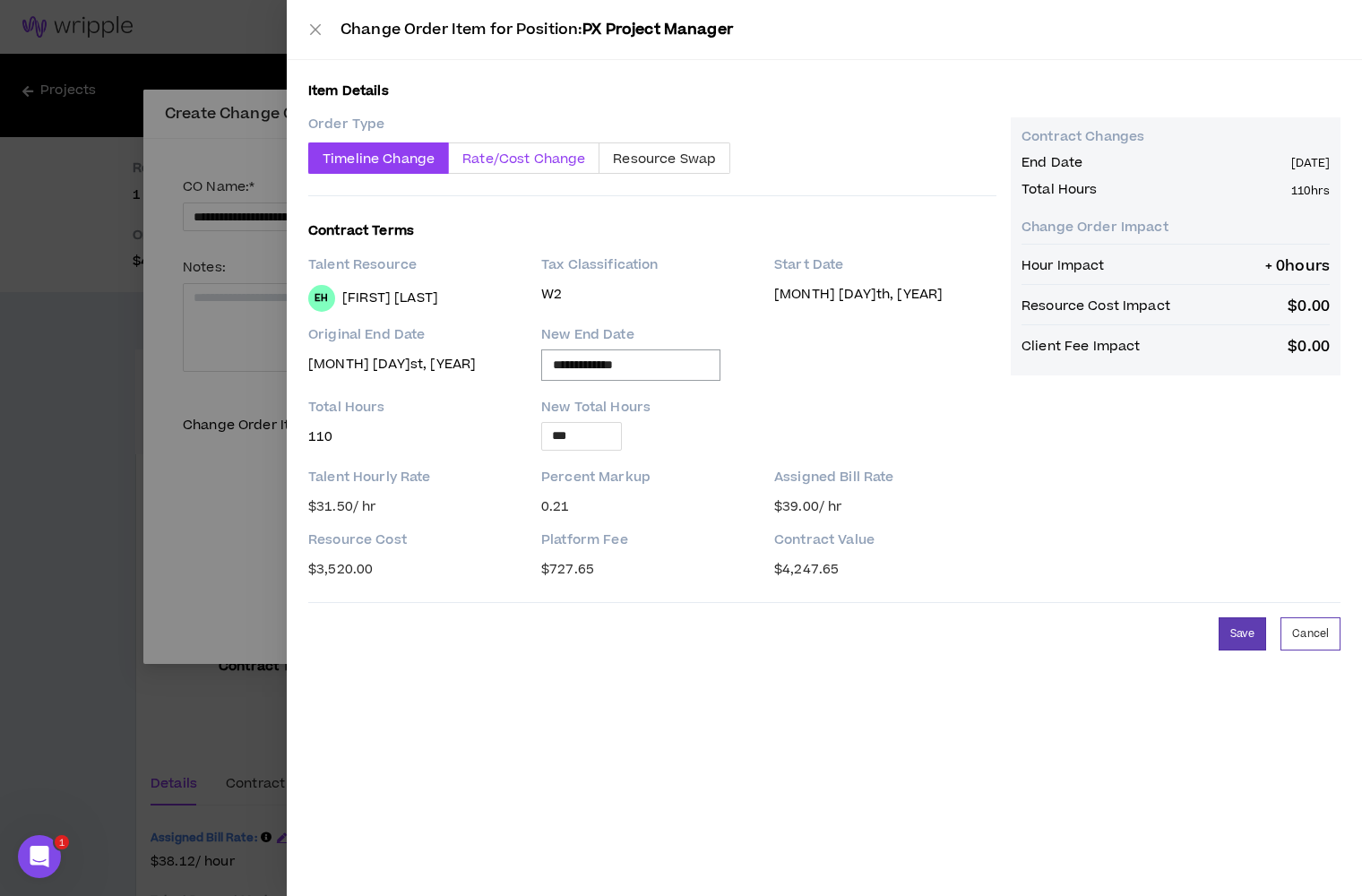 click on "Rate/Cost Change" at bounding box center (523, 159) 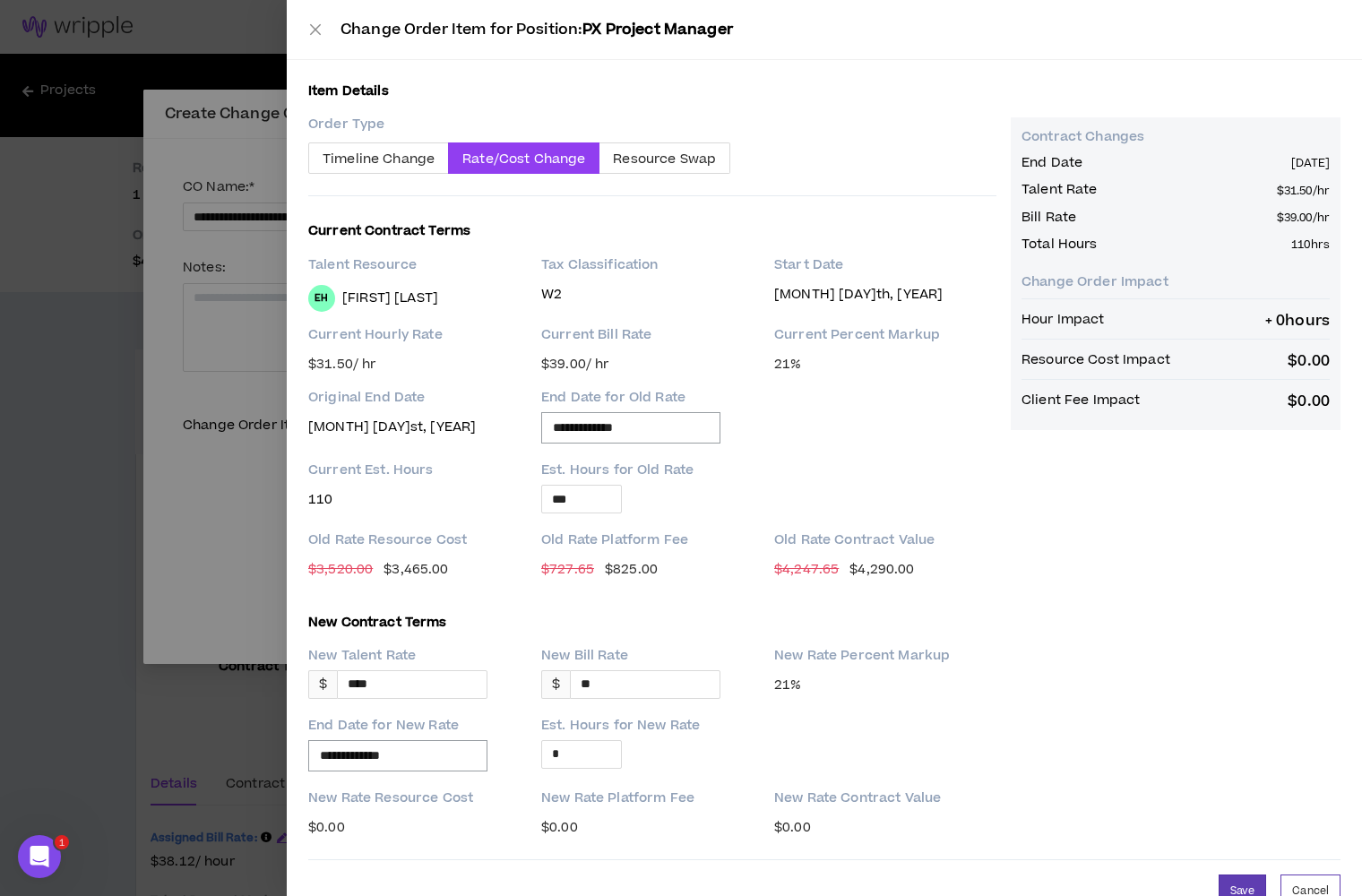 click on "$ 3,465.00" at bounding box center (416, 570) 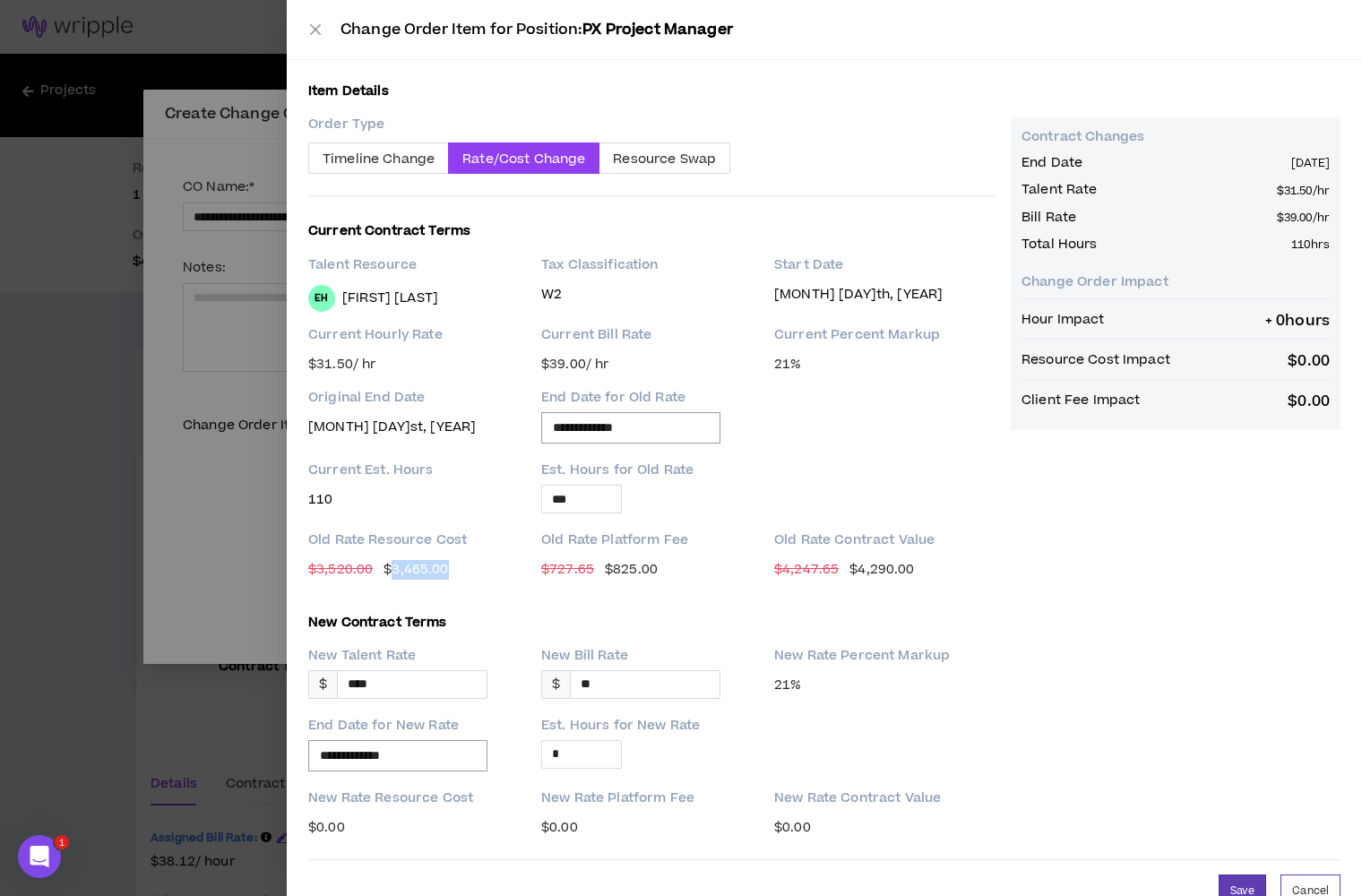 click on "$ 3,465.00" at bounding box center [416, 570] 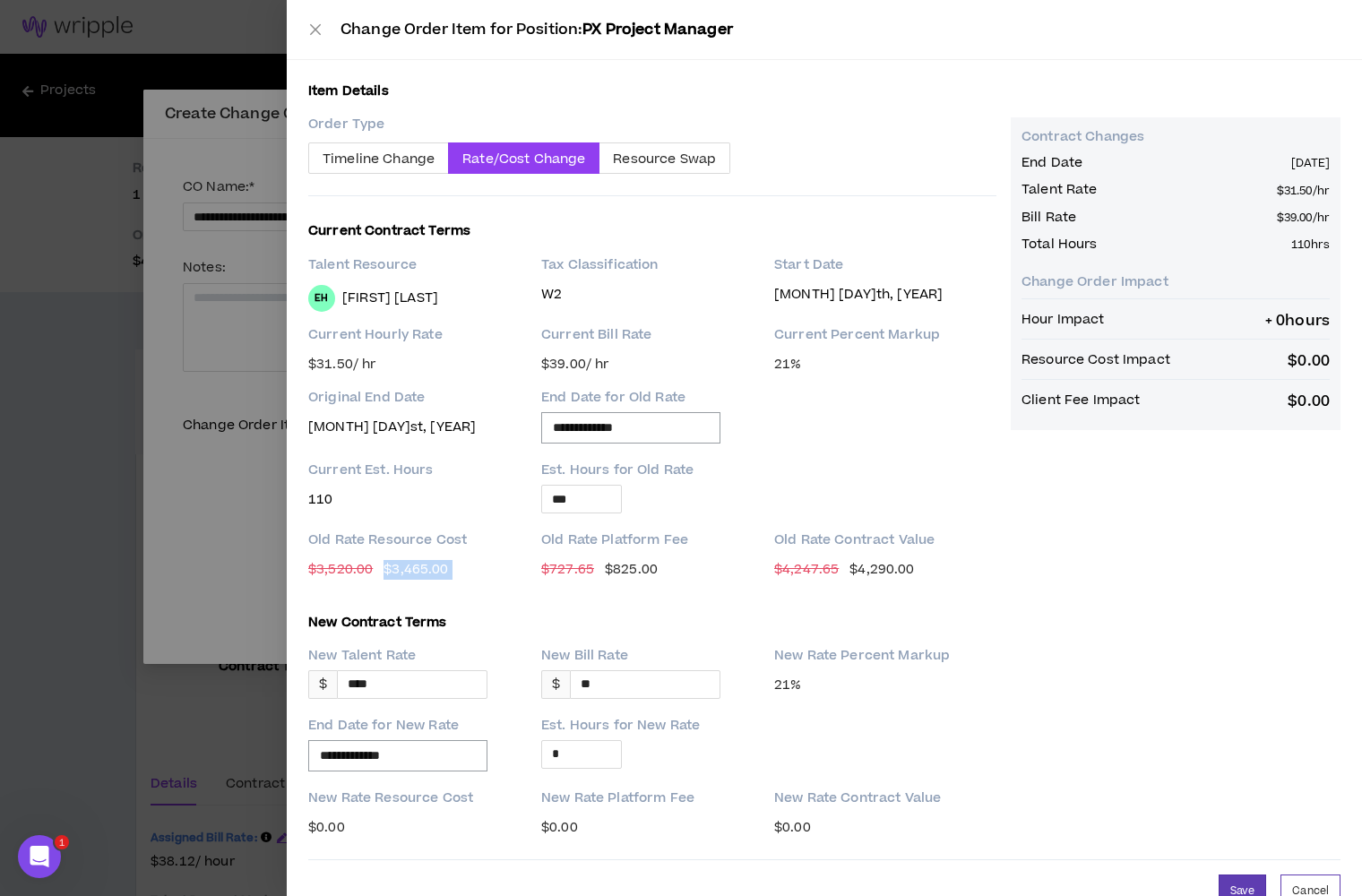 click on "$ 3,465.00" at bounding box center [416, 570] 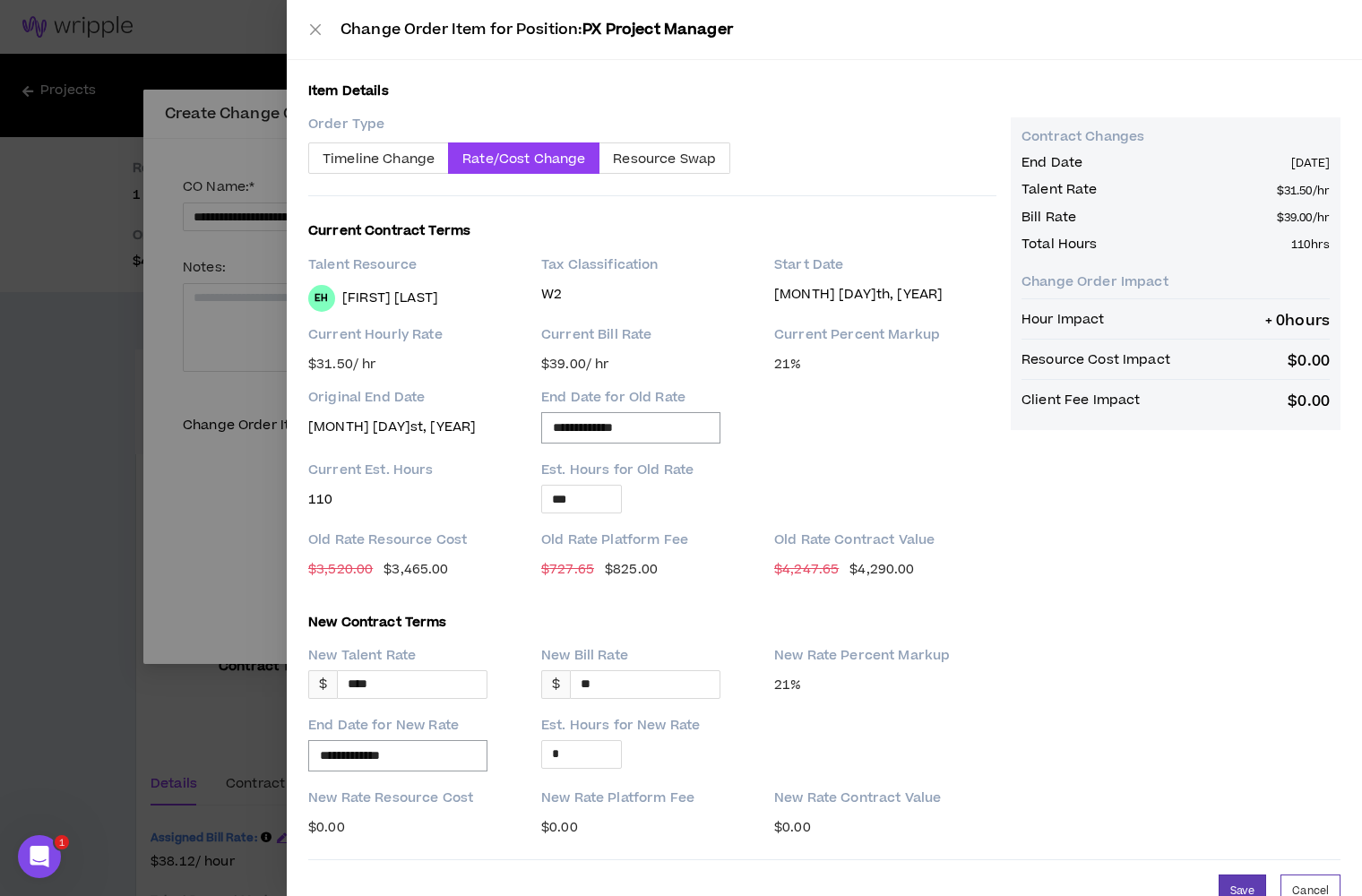 click on "Change Order Item for Position:   PX Project Manager" at bounding box center (824, 30) 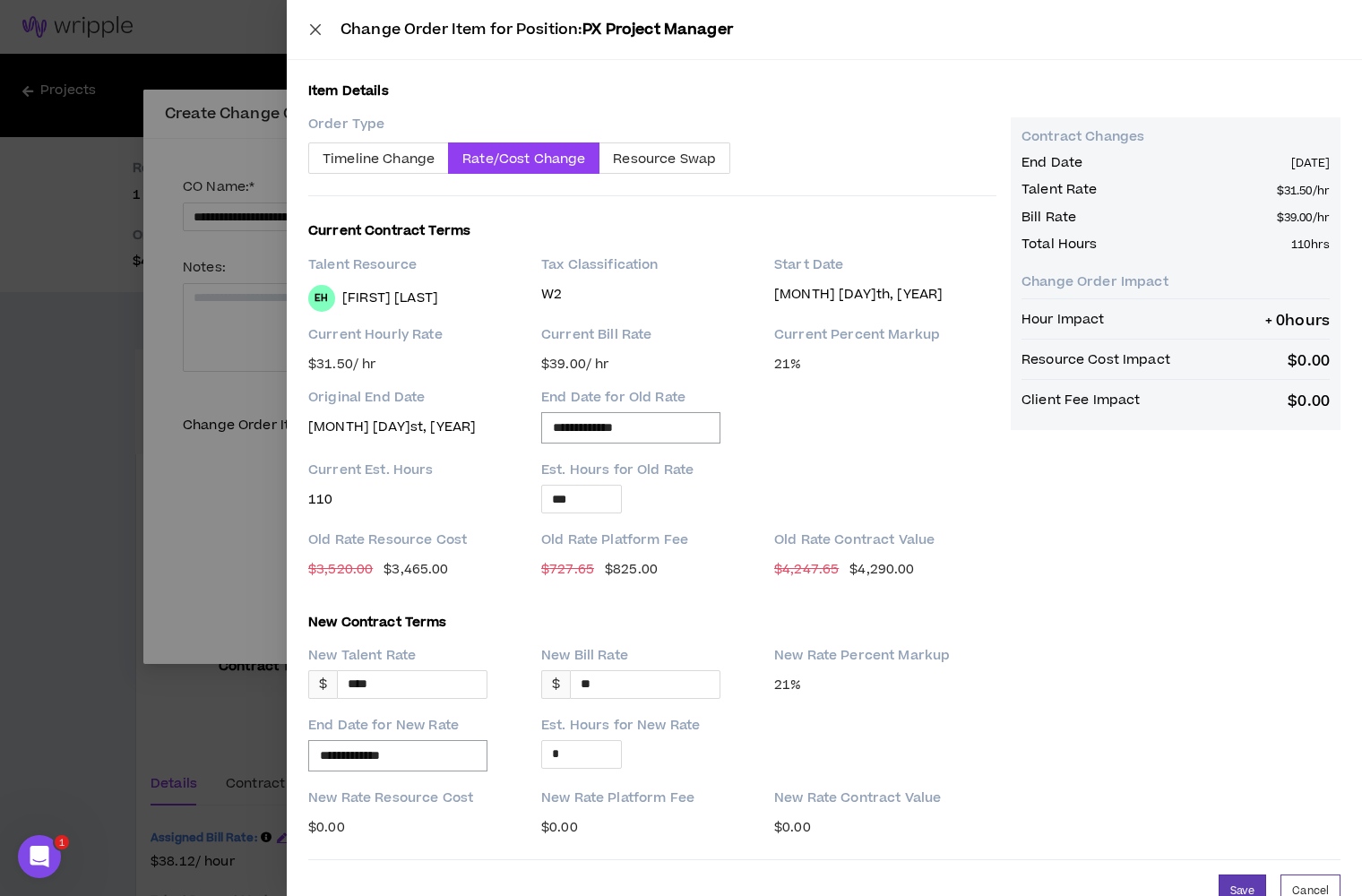 click 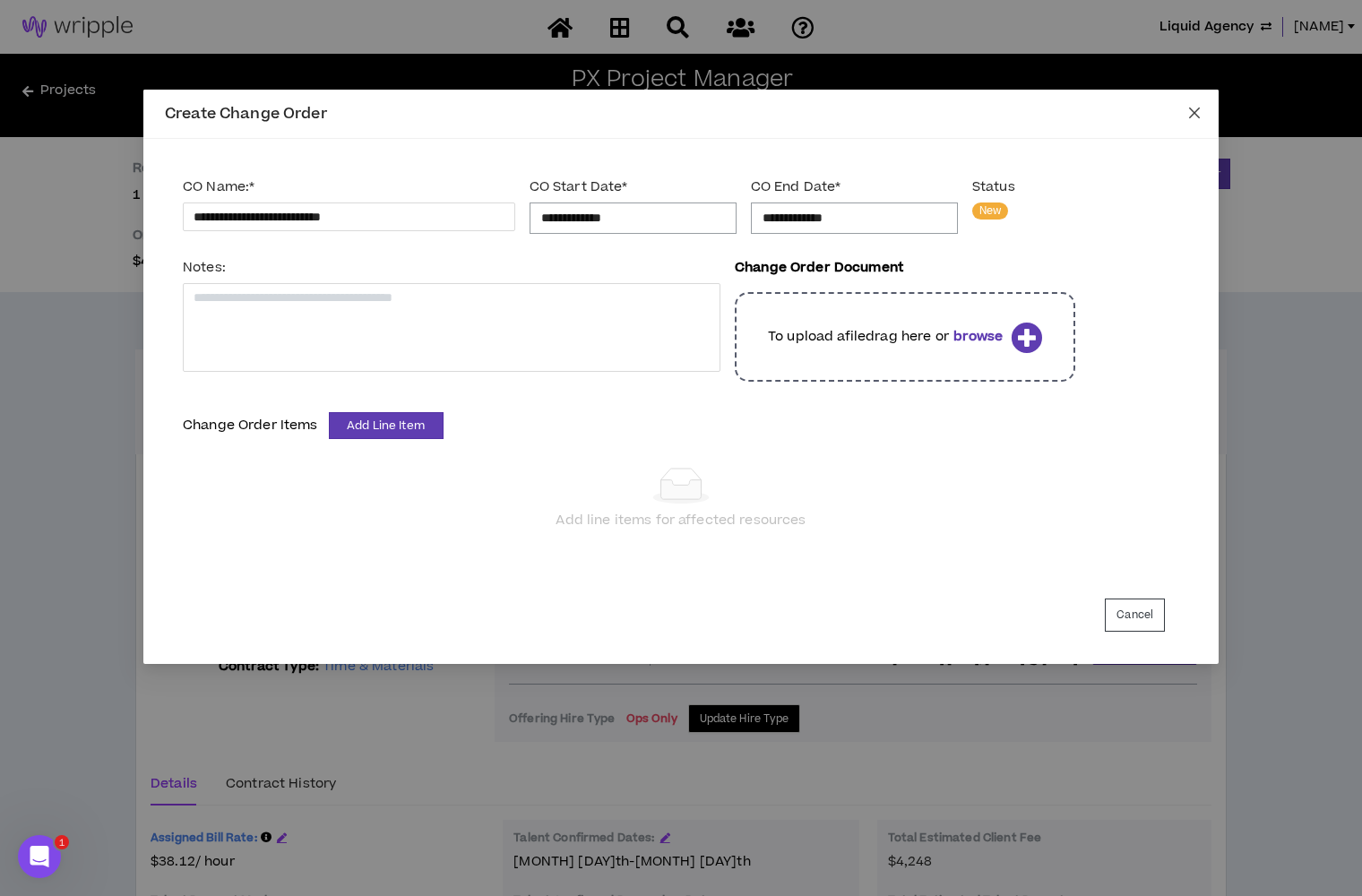 click 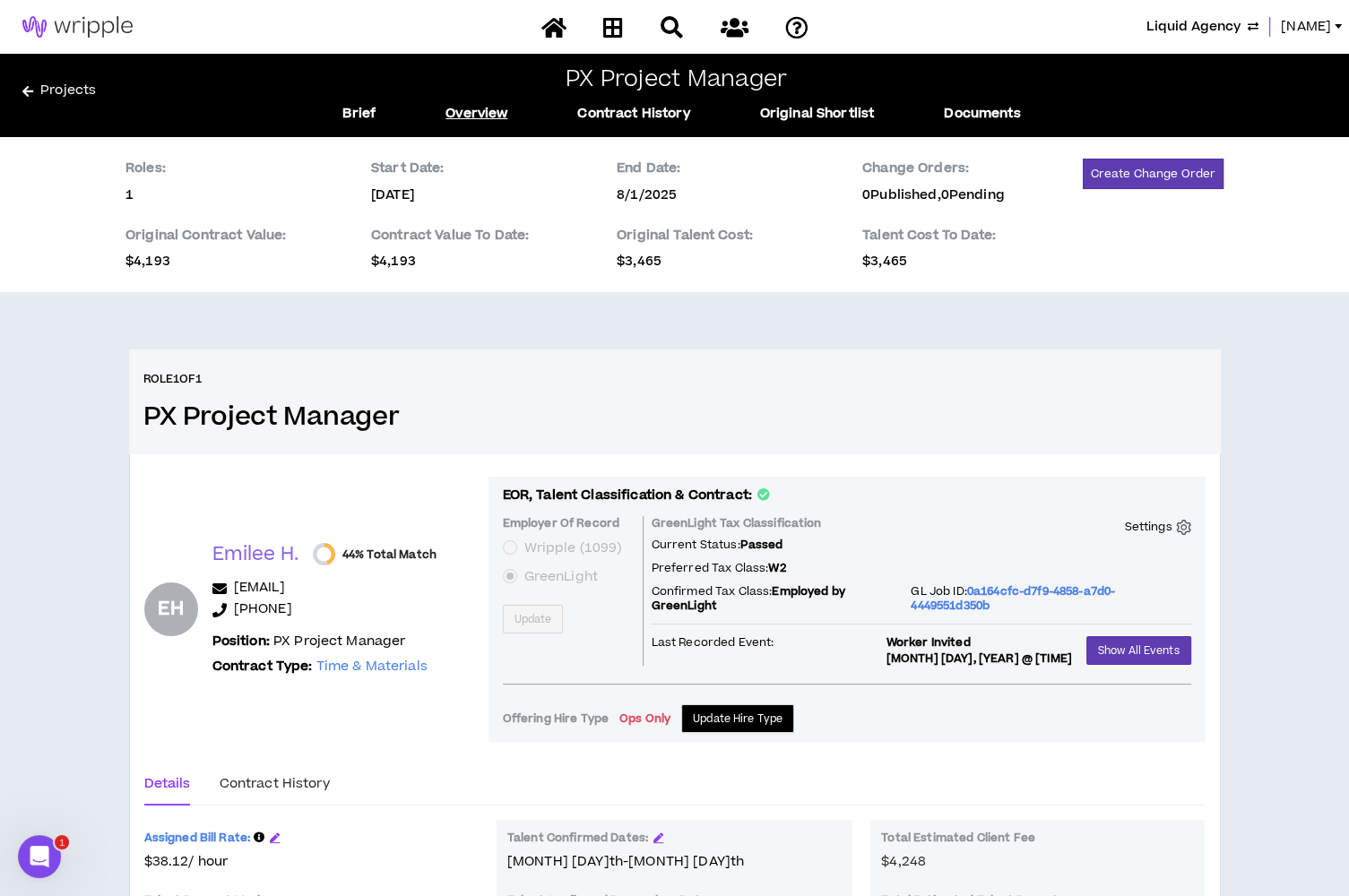 scroll, scrollTop: 252, scrollLeft: 0, axis: vertical 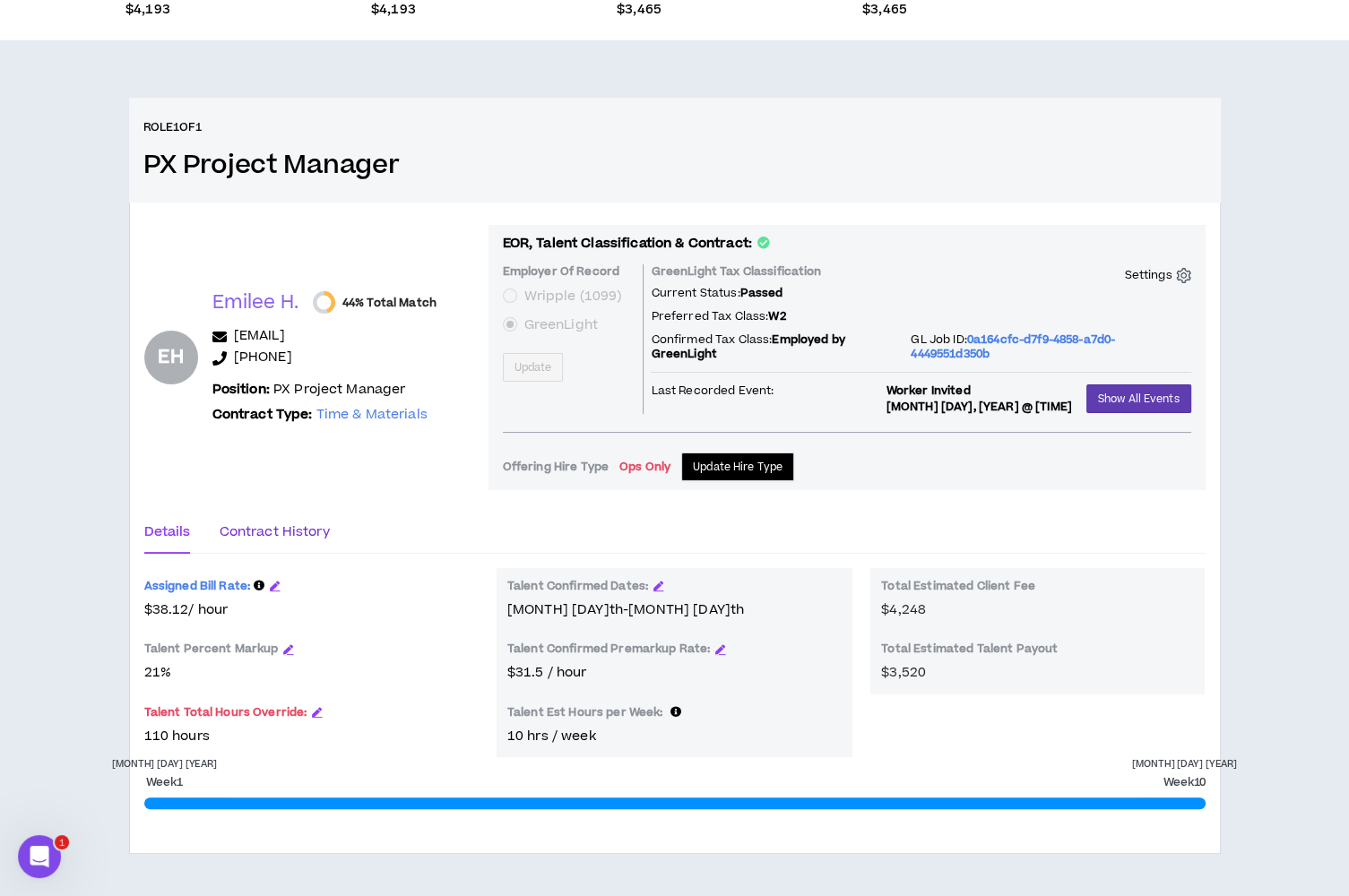 click on "Contract History" at bounding box center [273, 532] 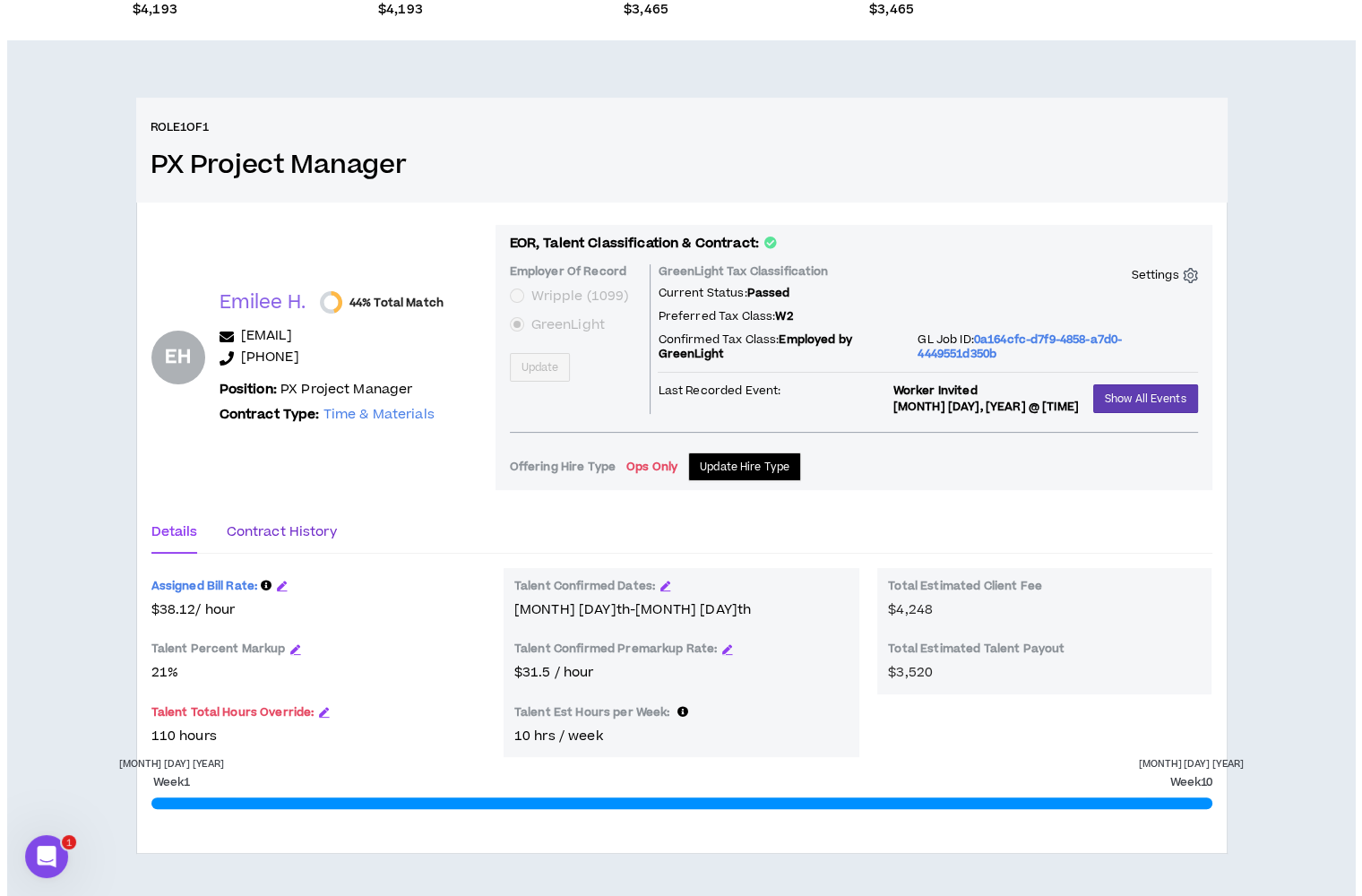 scroll, scrollTop: 131, scrollLeft: 0, axis: vertical 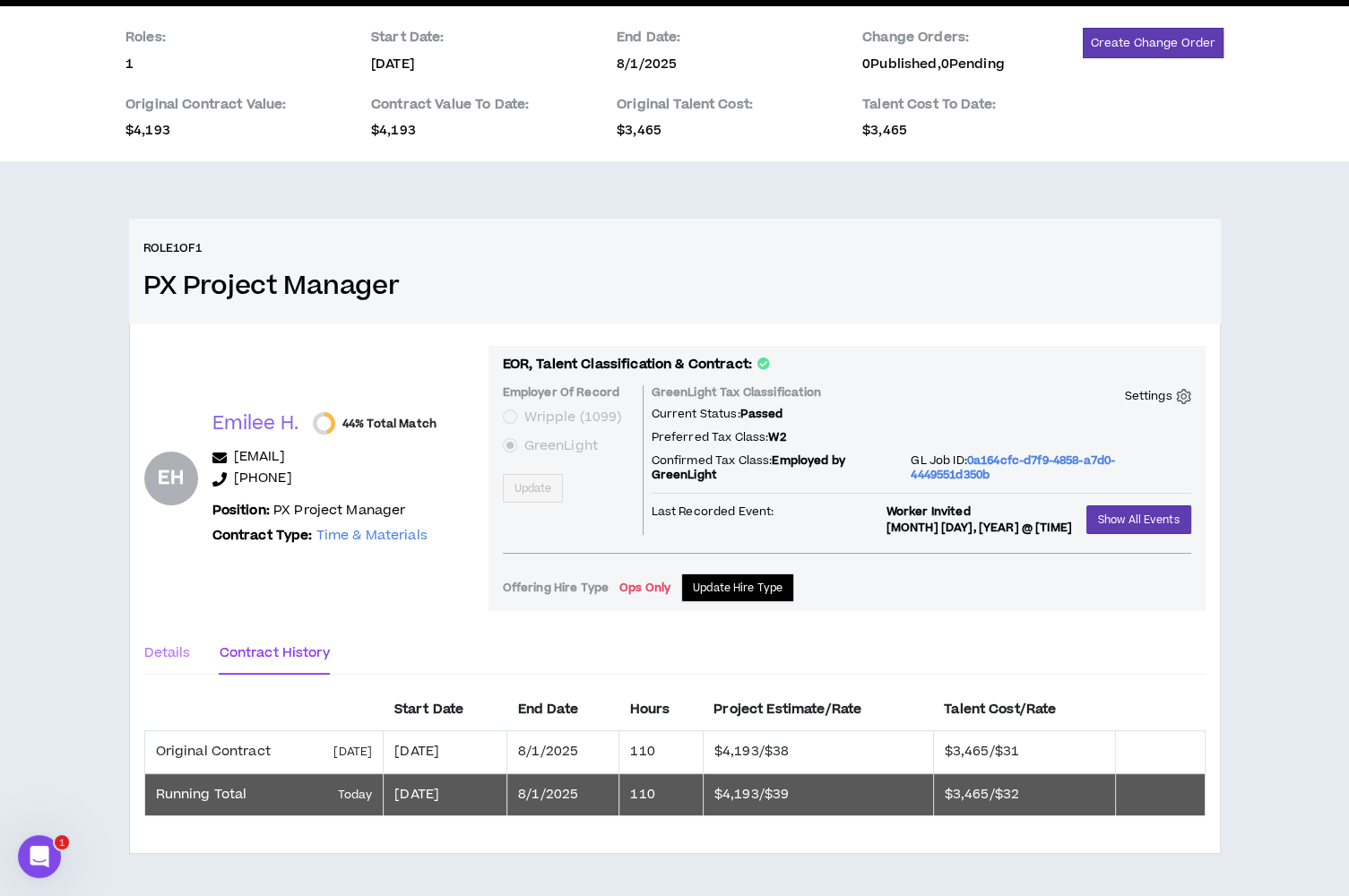 click on "Details" at bounding box center (168, 653) 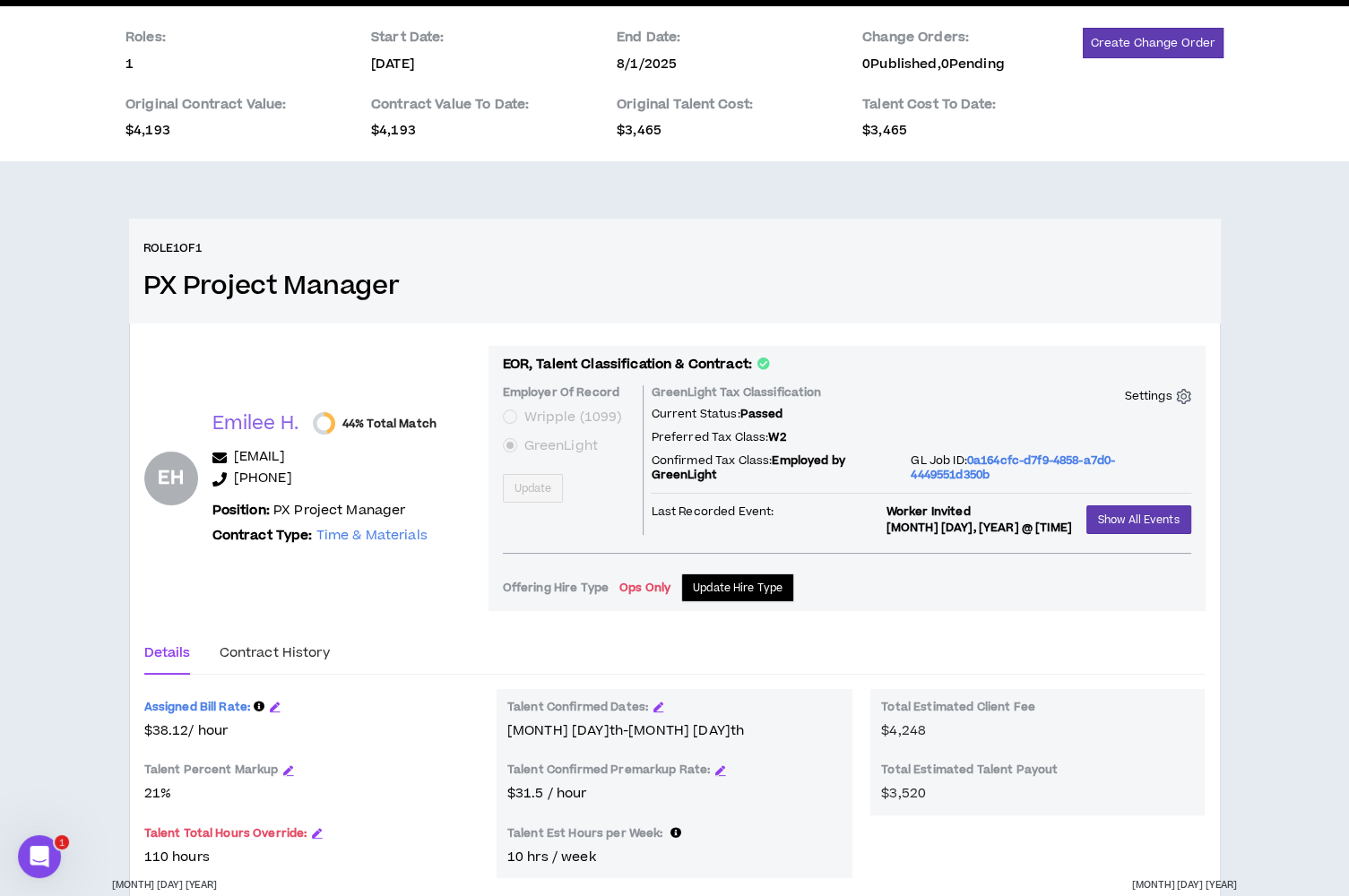 click on "Roles: 1 Start Date: [DATE] End Date: [DATE] Change Orders: 0  Published,  0  Pending Create Change Order Original Contract Value: $[PRICE] Contract Value To Date: $[PRICE] Original Talent Cost: $[PRICE] Talent Cost To Date: $[PRICE]" at bounding box center [674, 83] 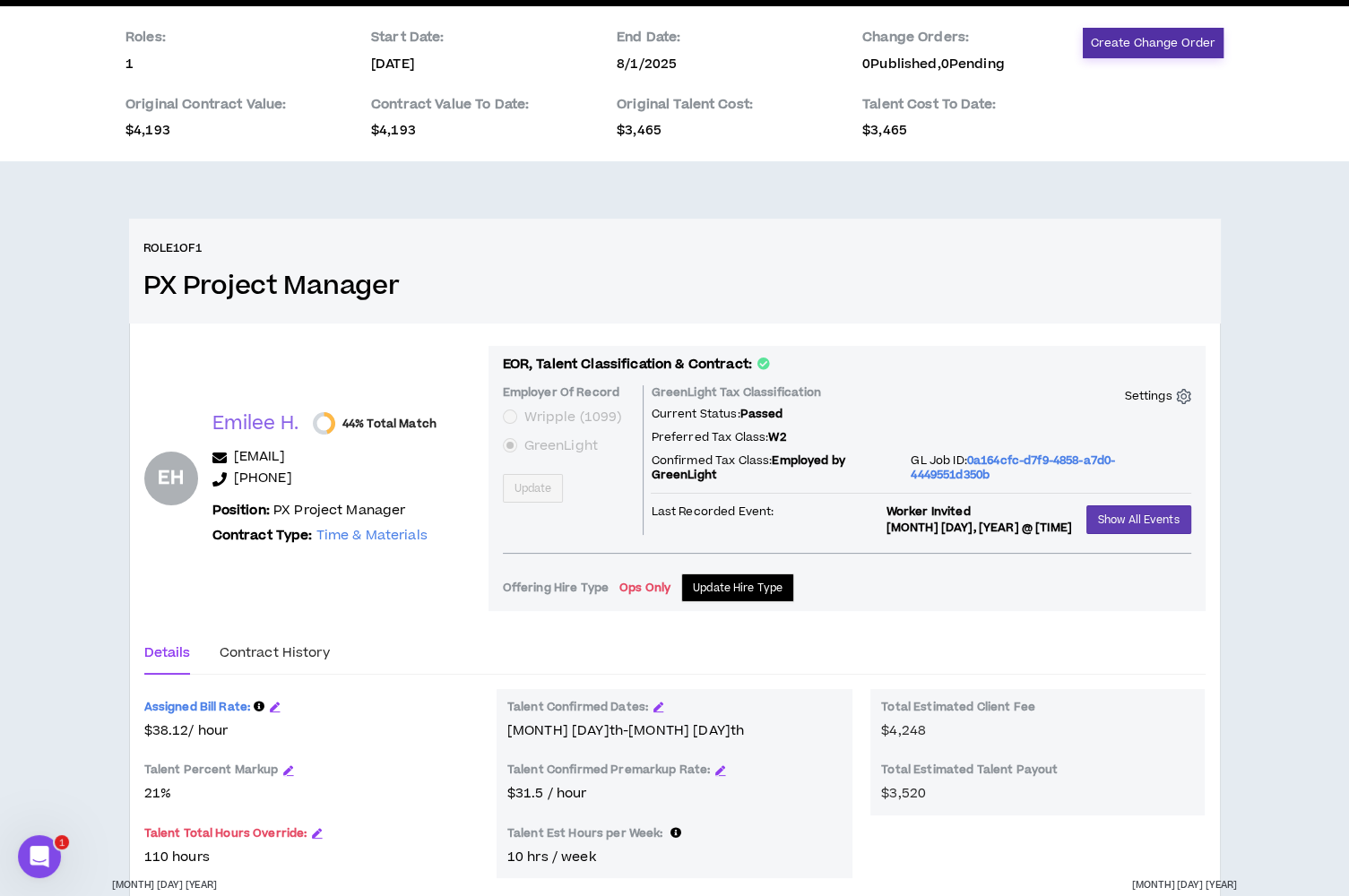 click on "Create Change Order" at bounding box center (1153, 43) 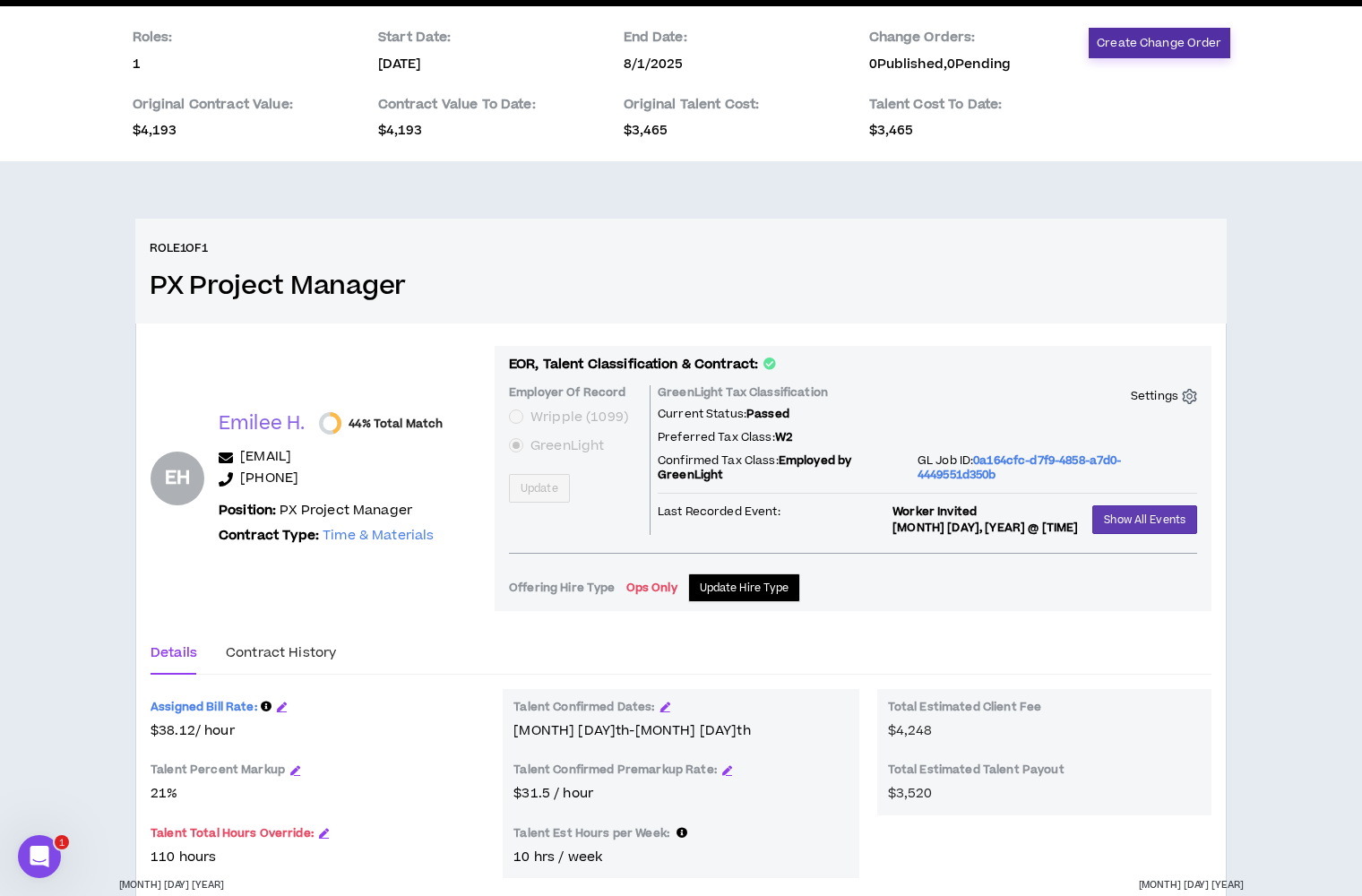 type 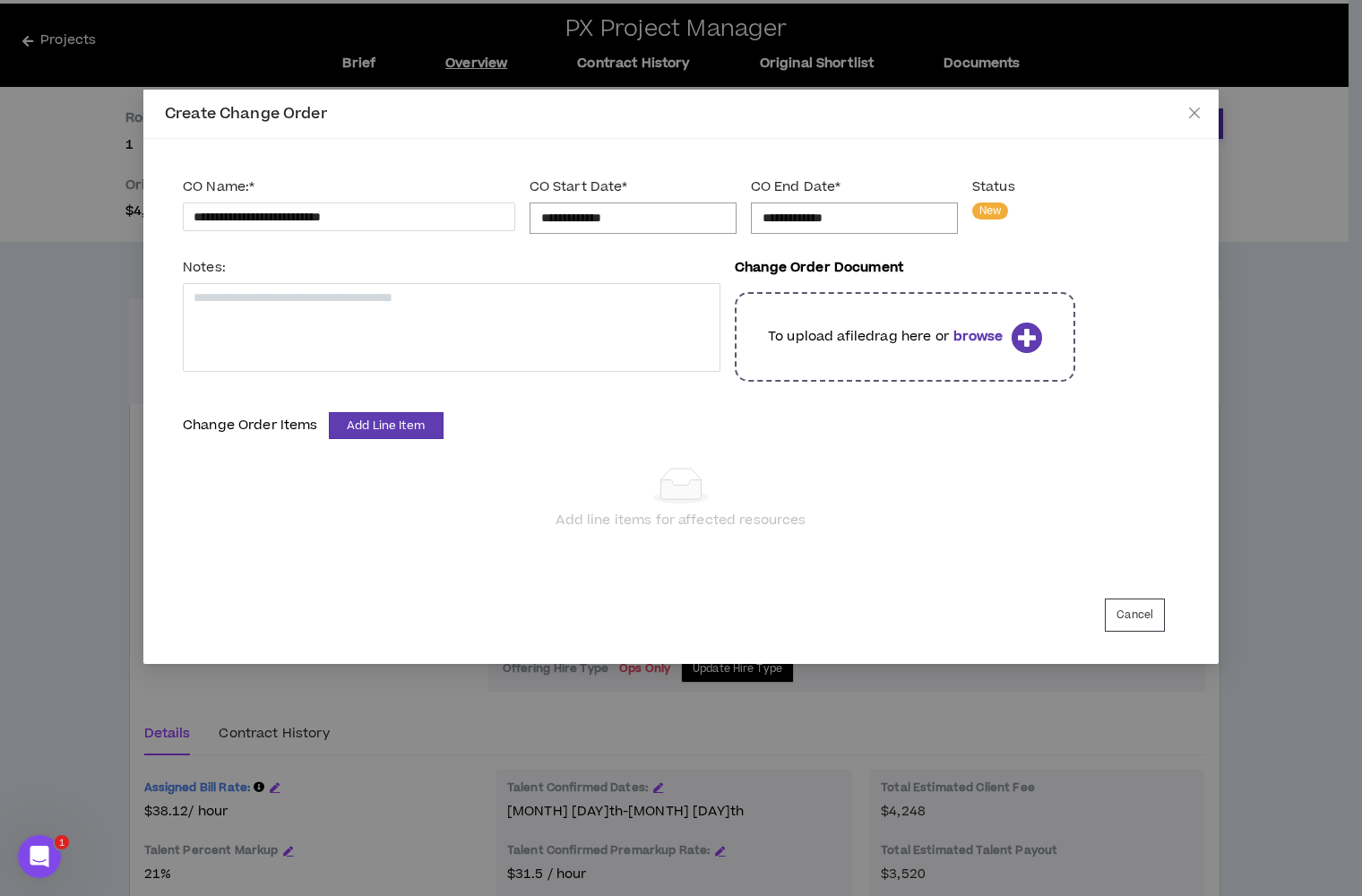 scroll, scrollTop: 0, scrollLeft: 0, axis: both 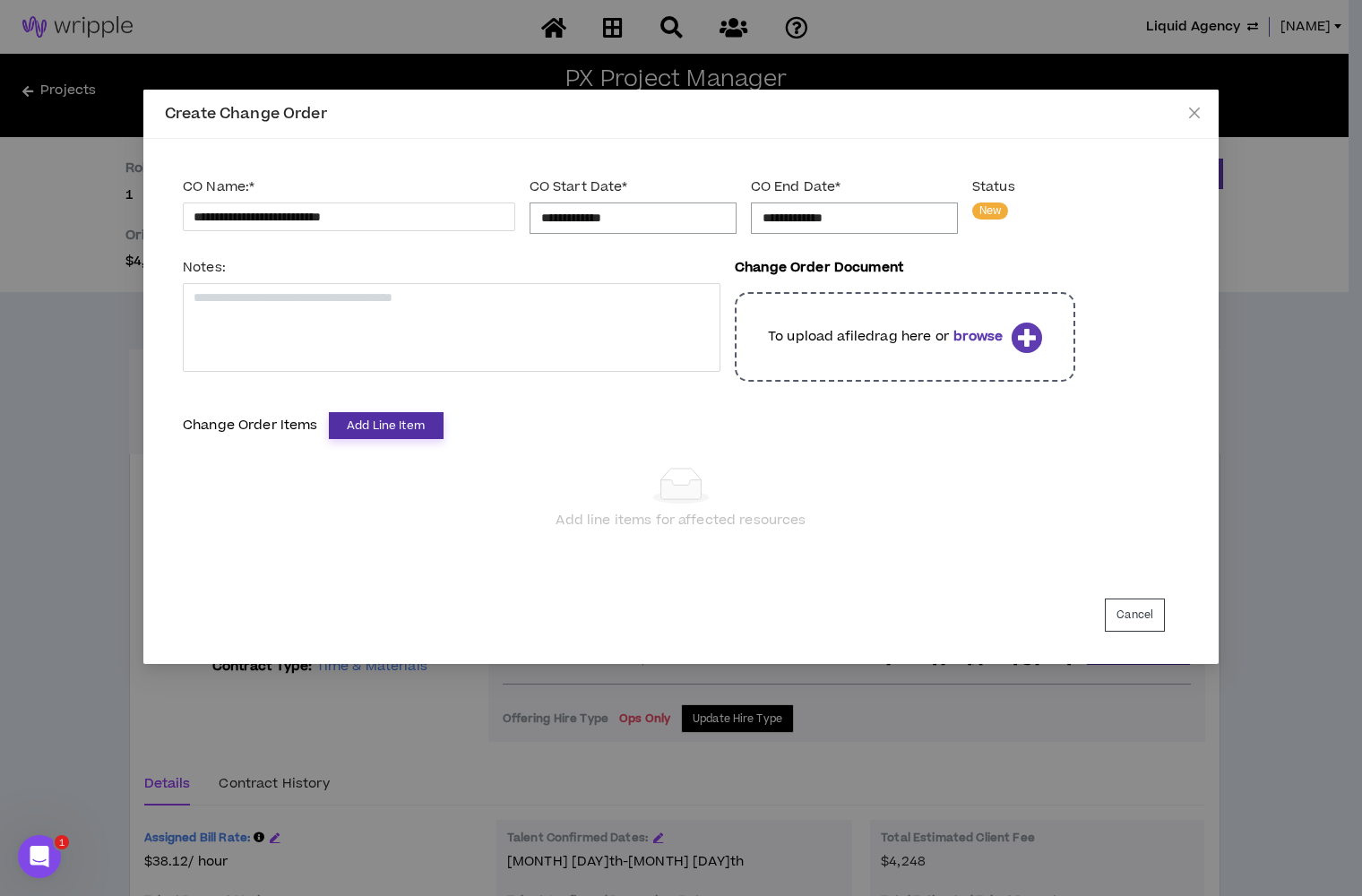 click on "Add Line Item" at bounding box center (386, 426) 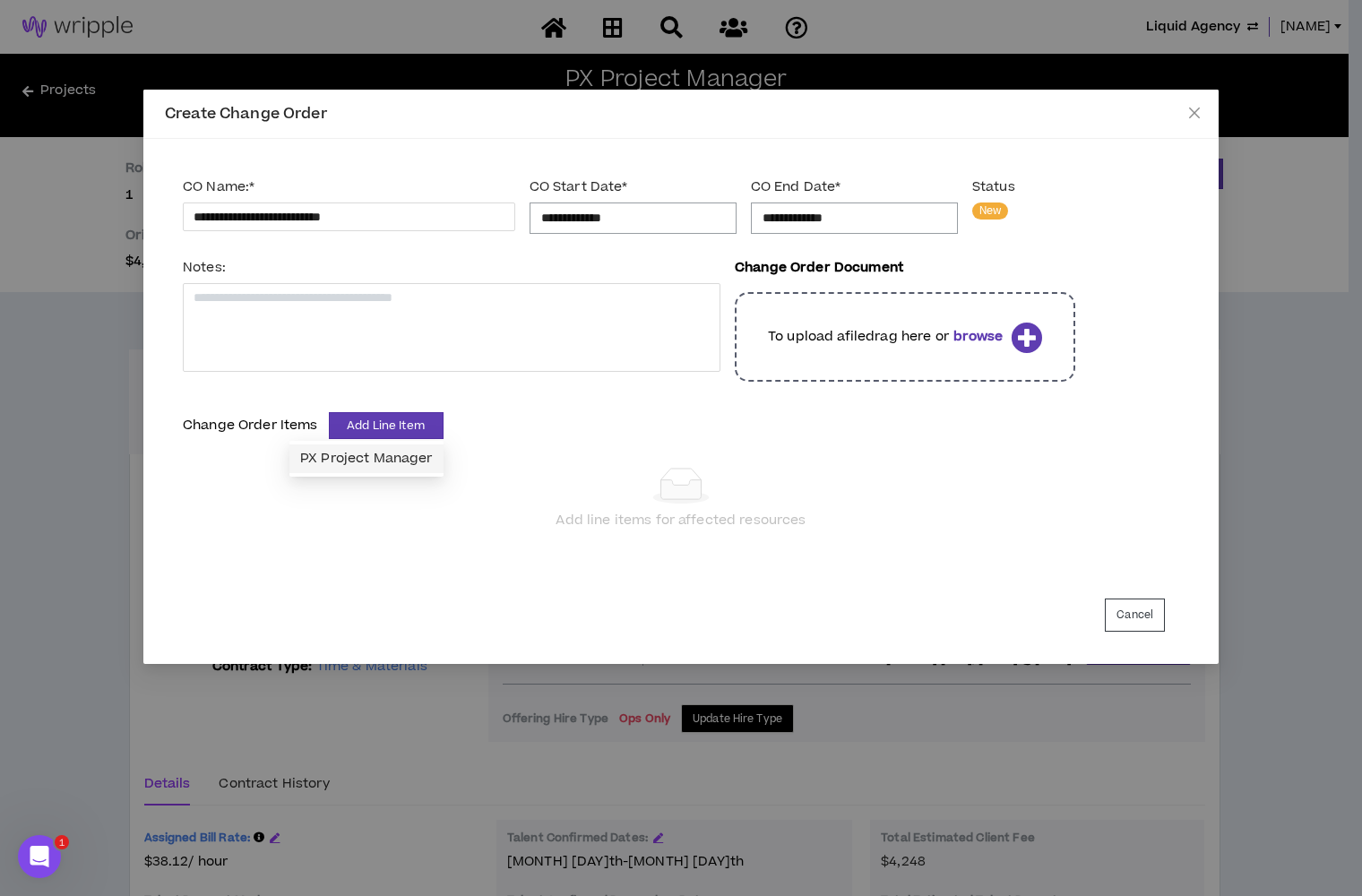 click on "PX Project Manager" at bounding box center (366, 459) 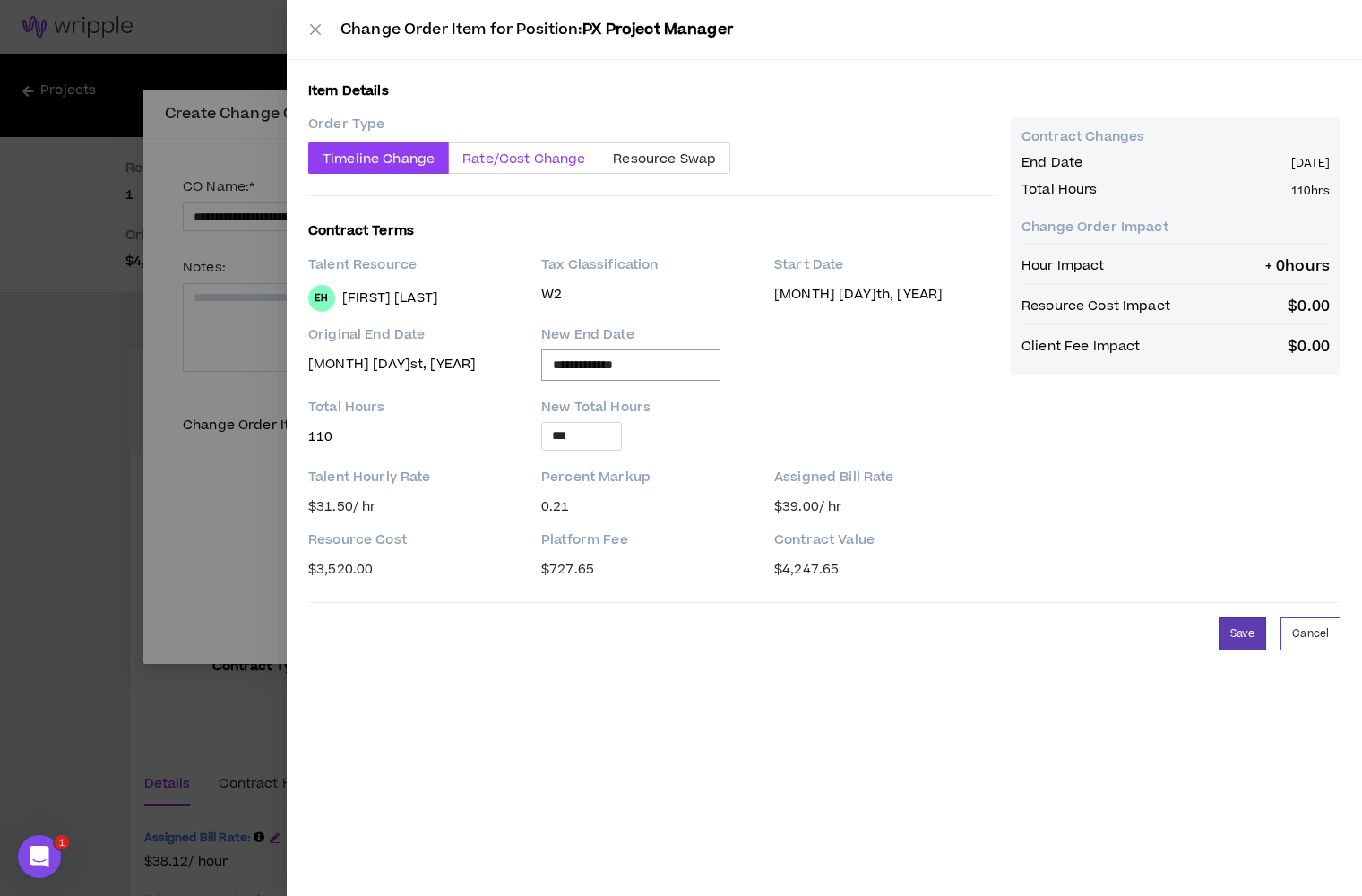 click on "Rate/Cost Change" at bounding box center [524, 158] 